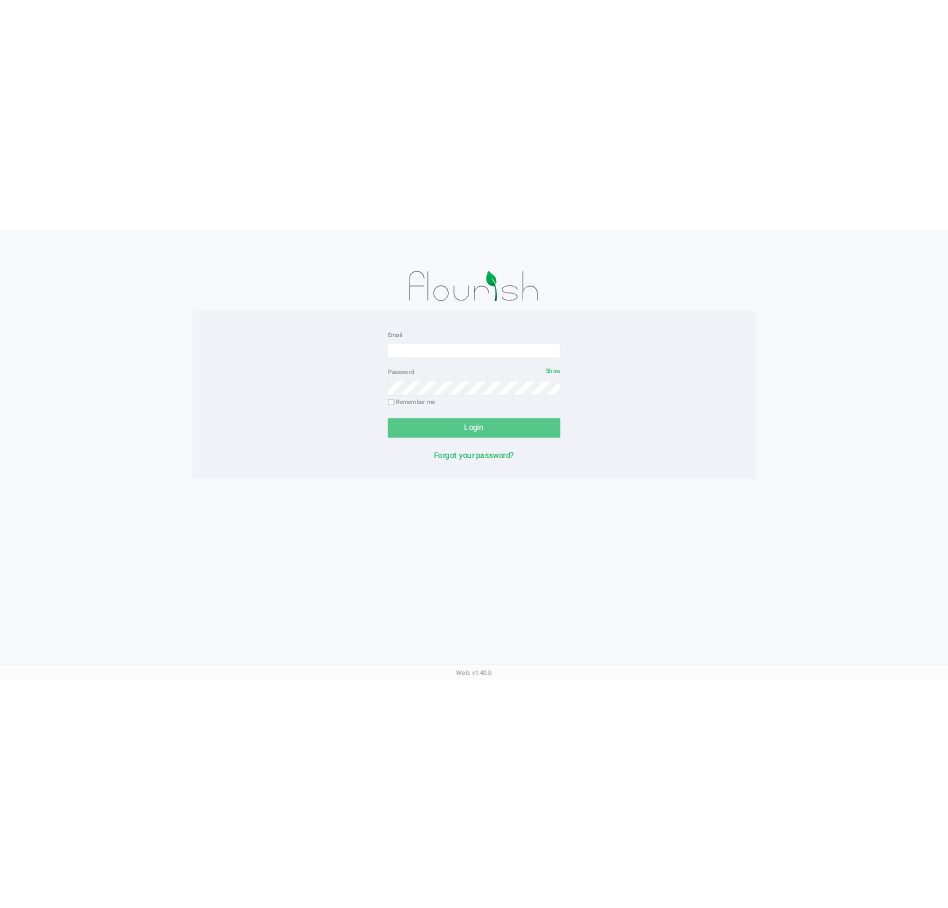 scroll, scrollTop: 0, scrollLeft: 0, axis: both 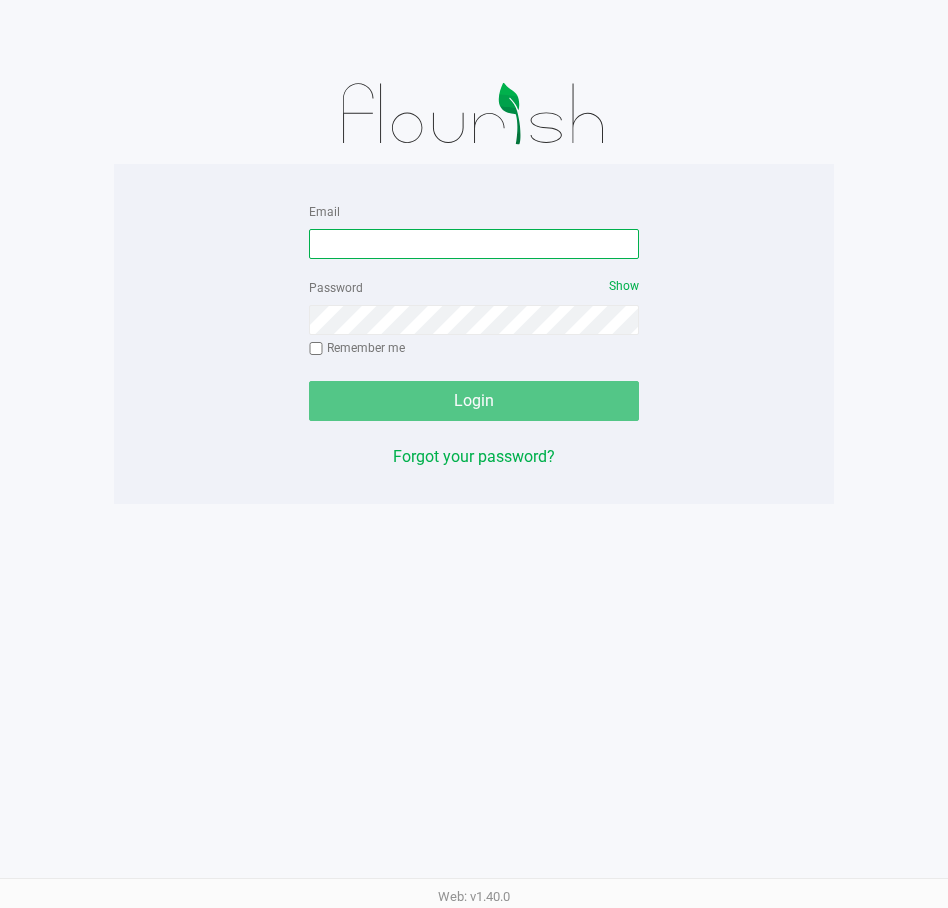 click on "Email" at bounding box center [474, 244] 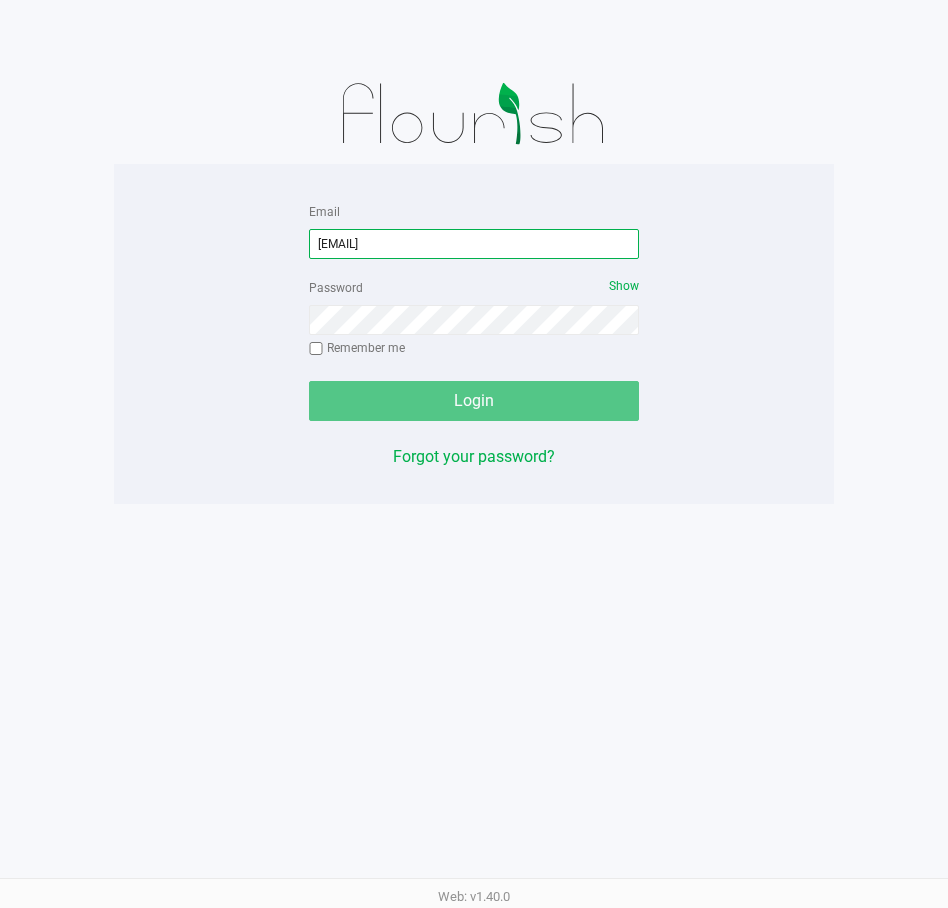 type on "[EMAIL]" 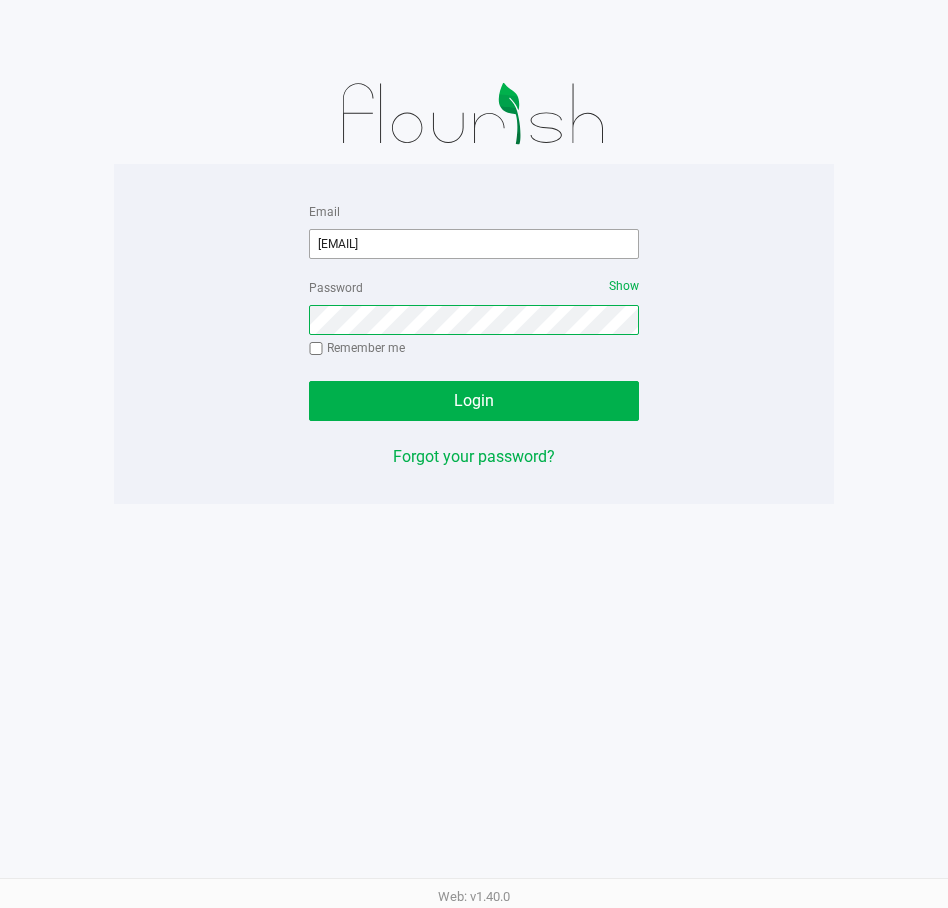click on "Login" 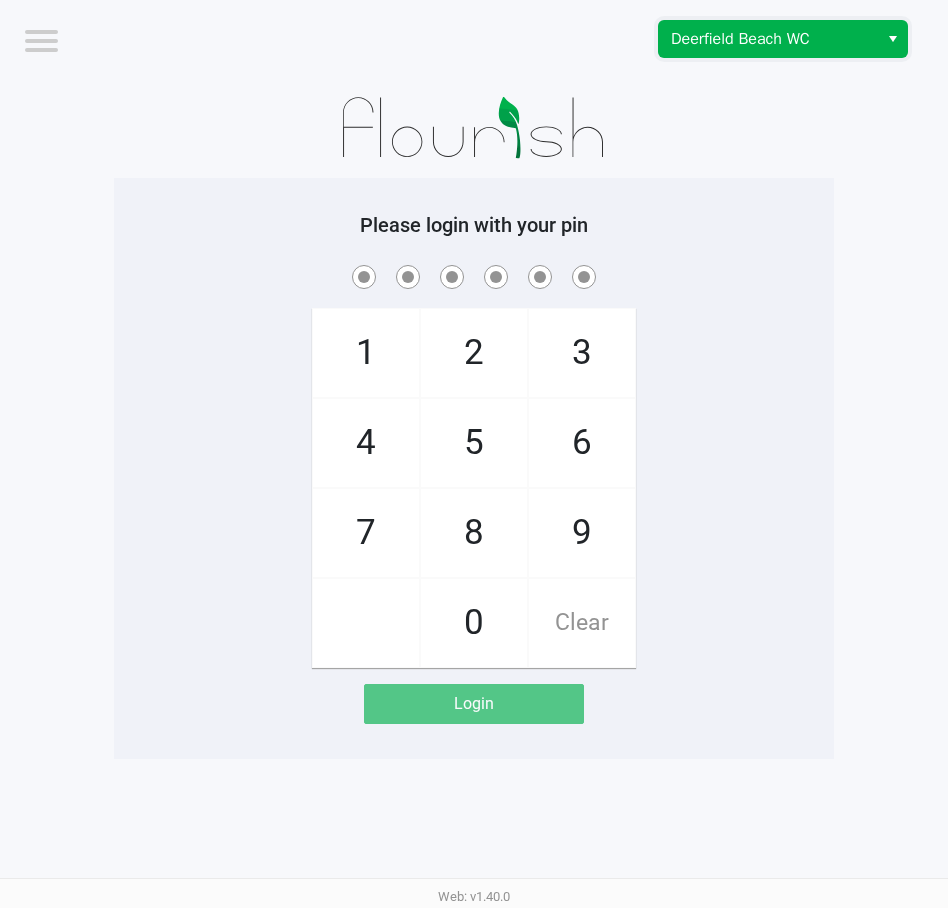 click on "Deerfield Beach WC" at bounding box center (768, 39) 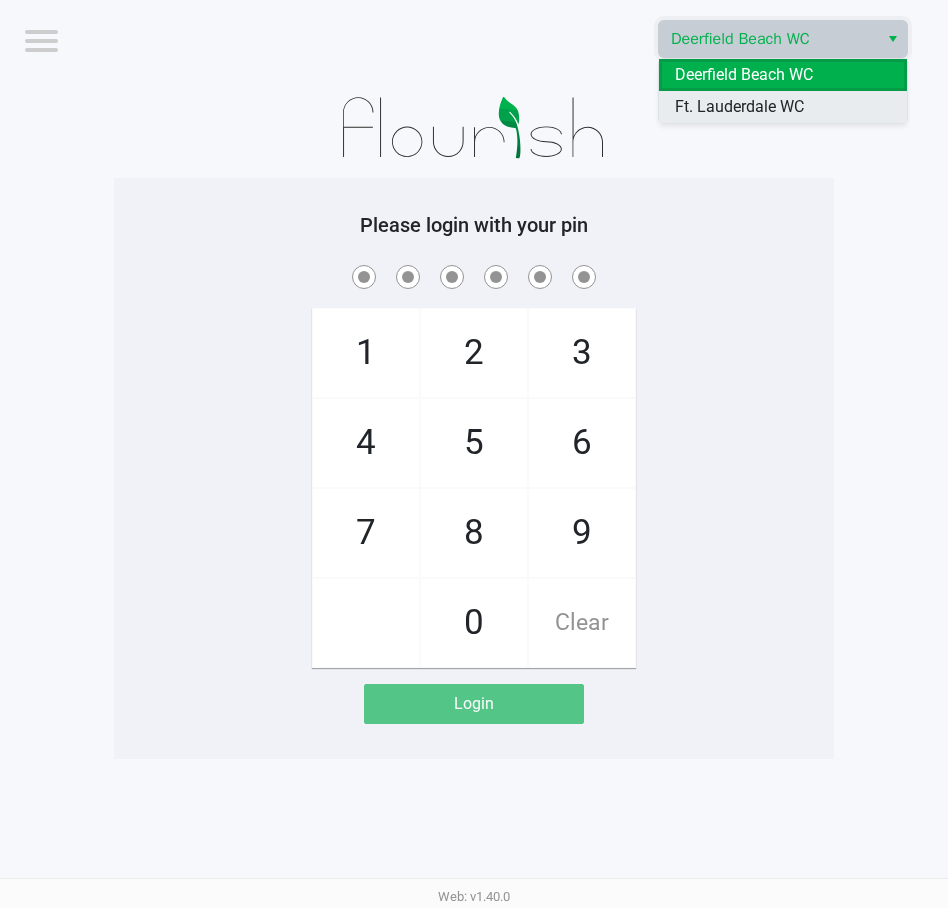 click on "Ft. Lauderdale WC" at bounding box center [739, 107] 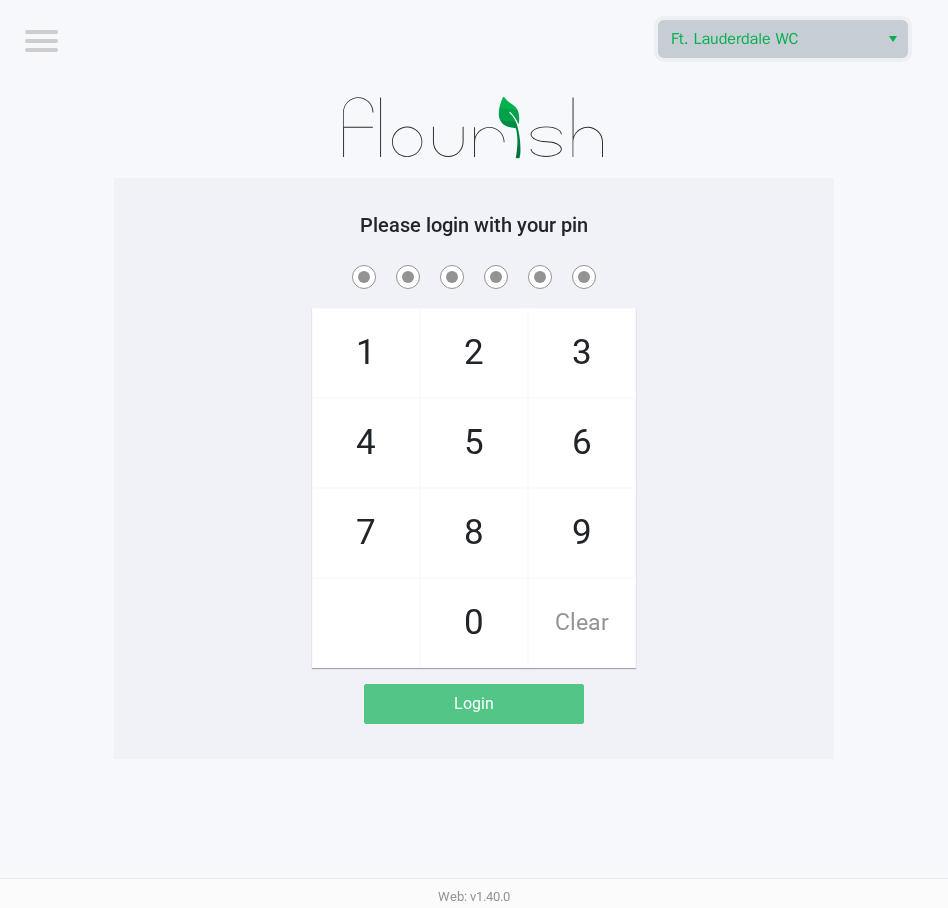 click 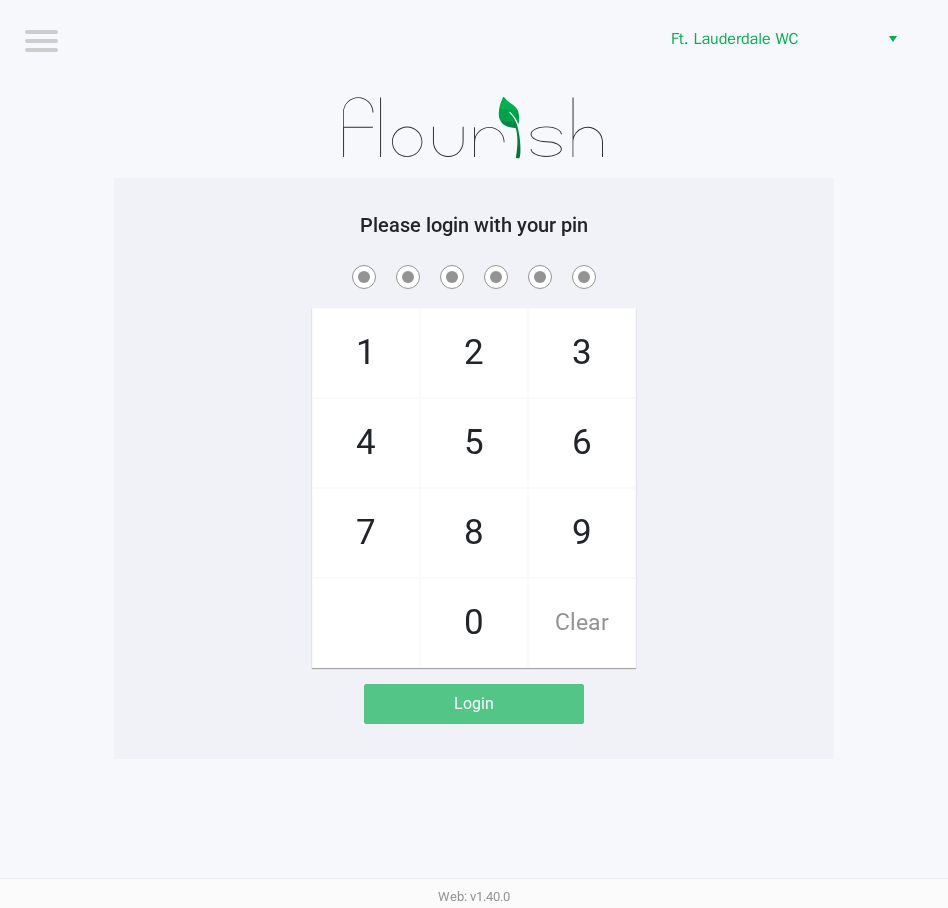 click on "5" 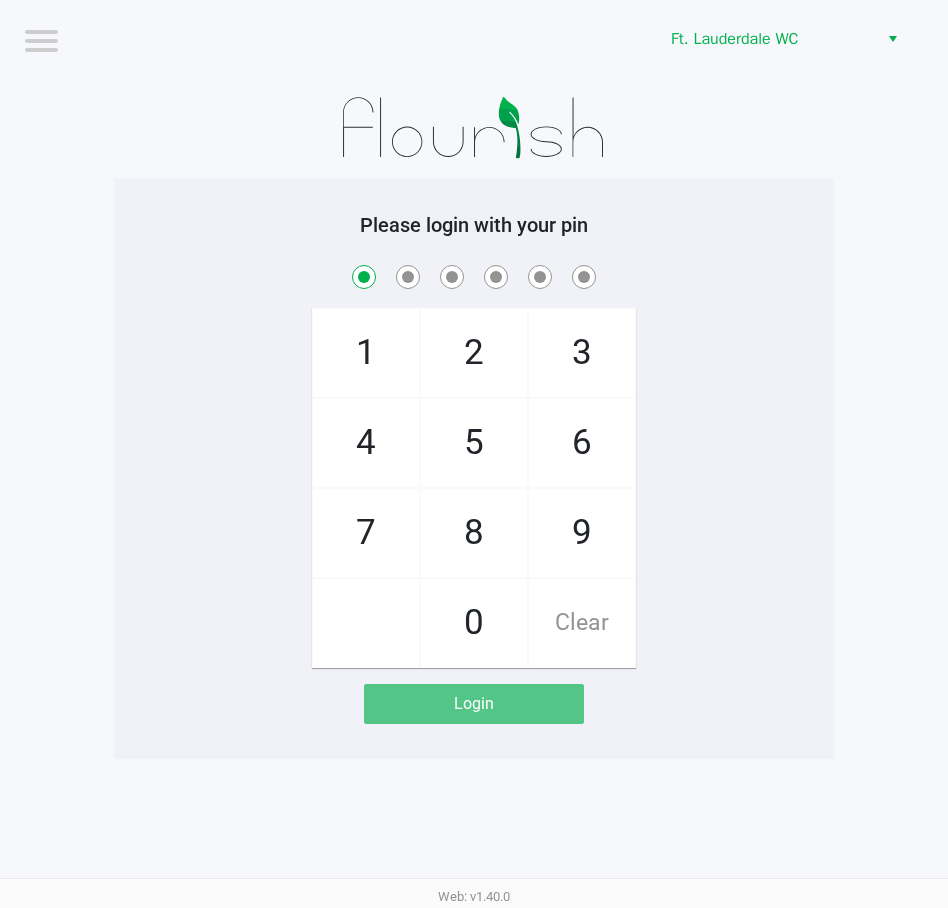 checkbox on "true" 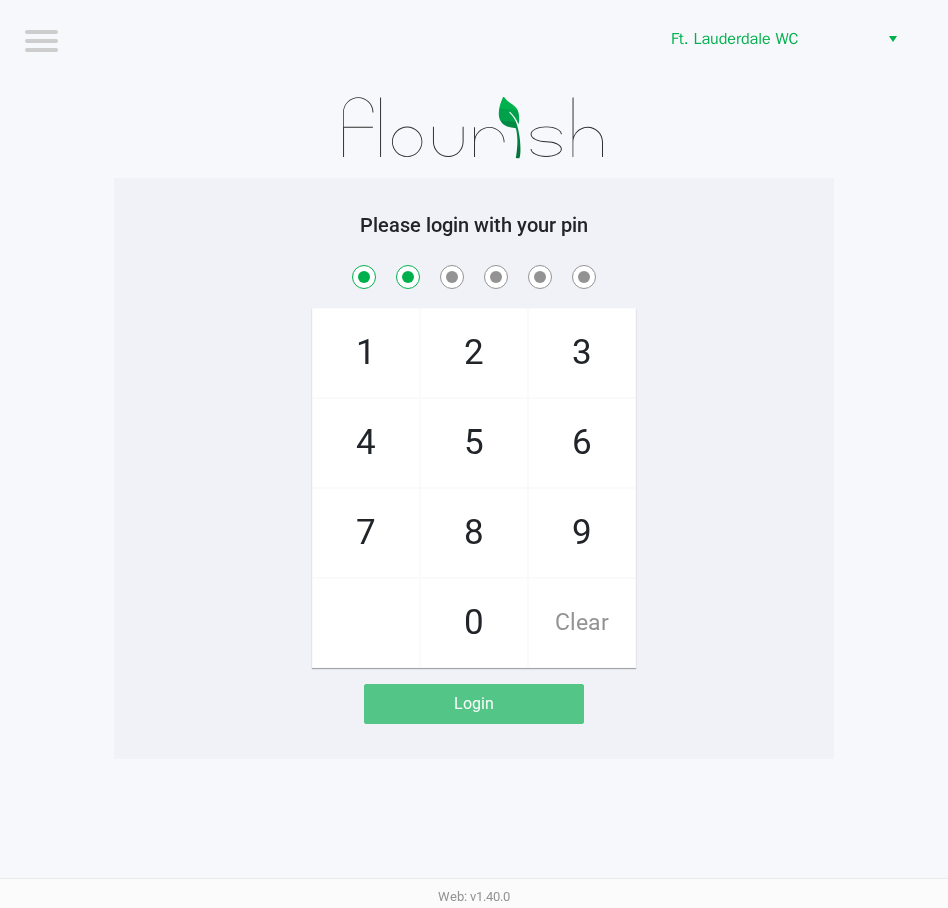 checkbox on "true" 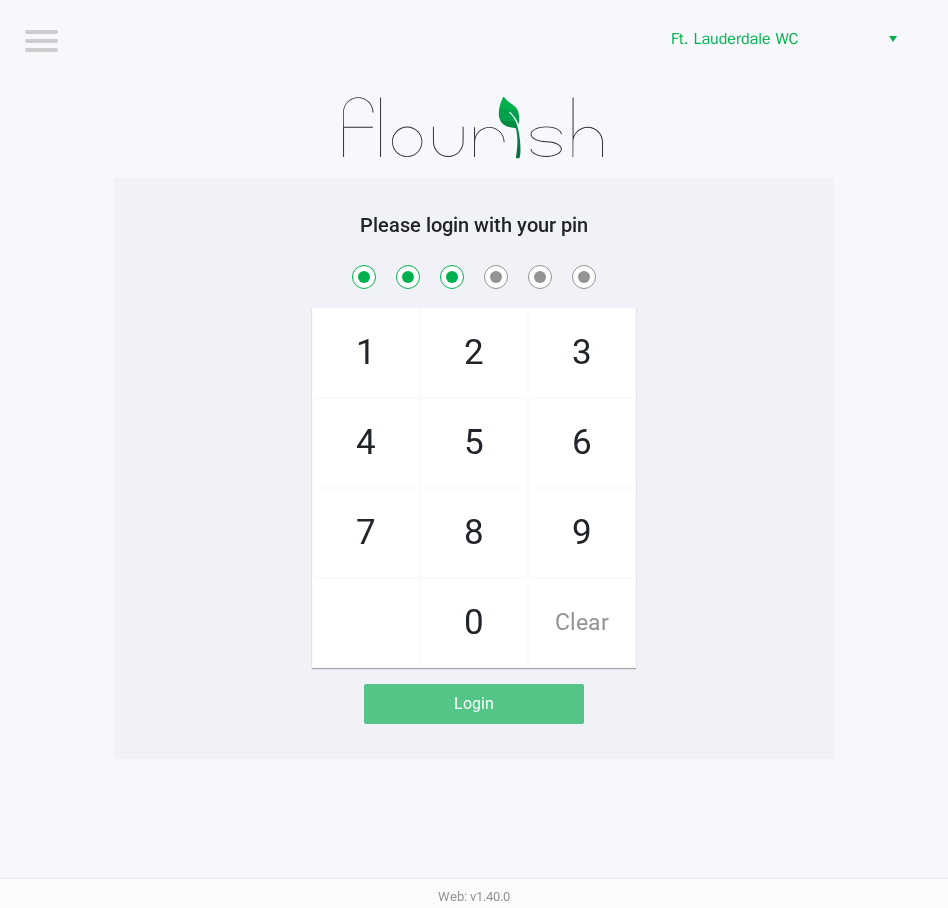 checkbox on "true" 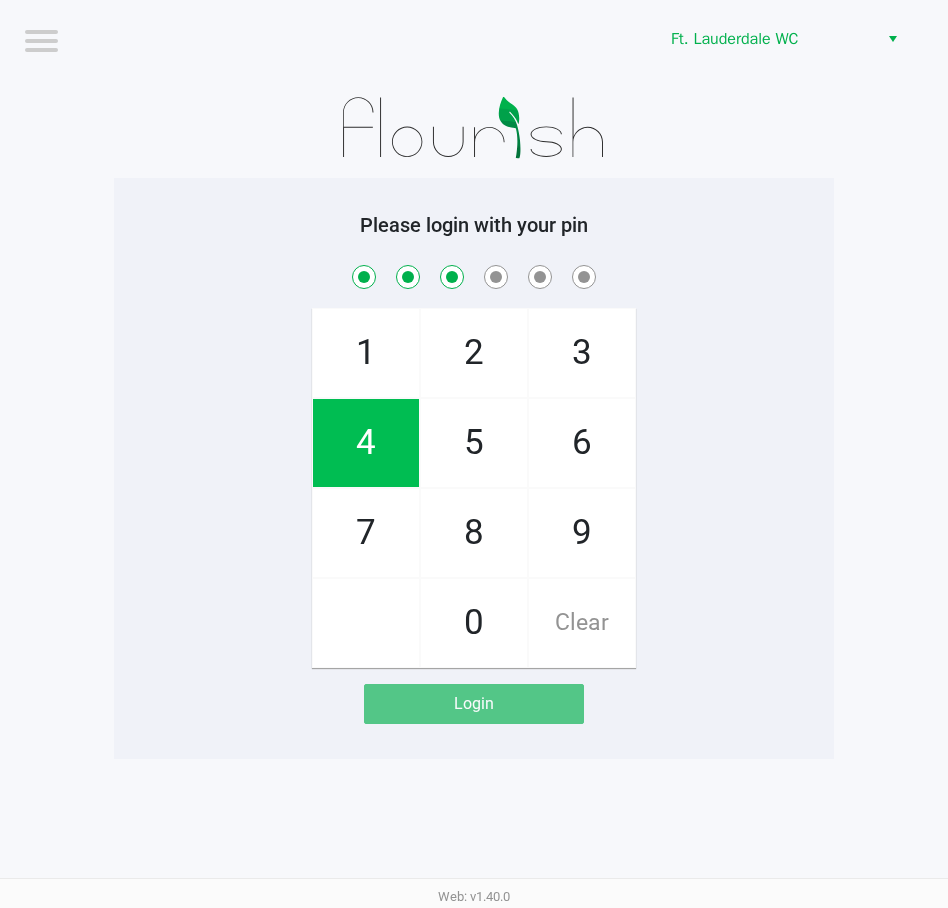 click on "1" 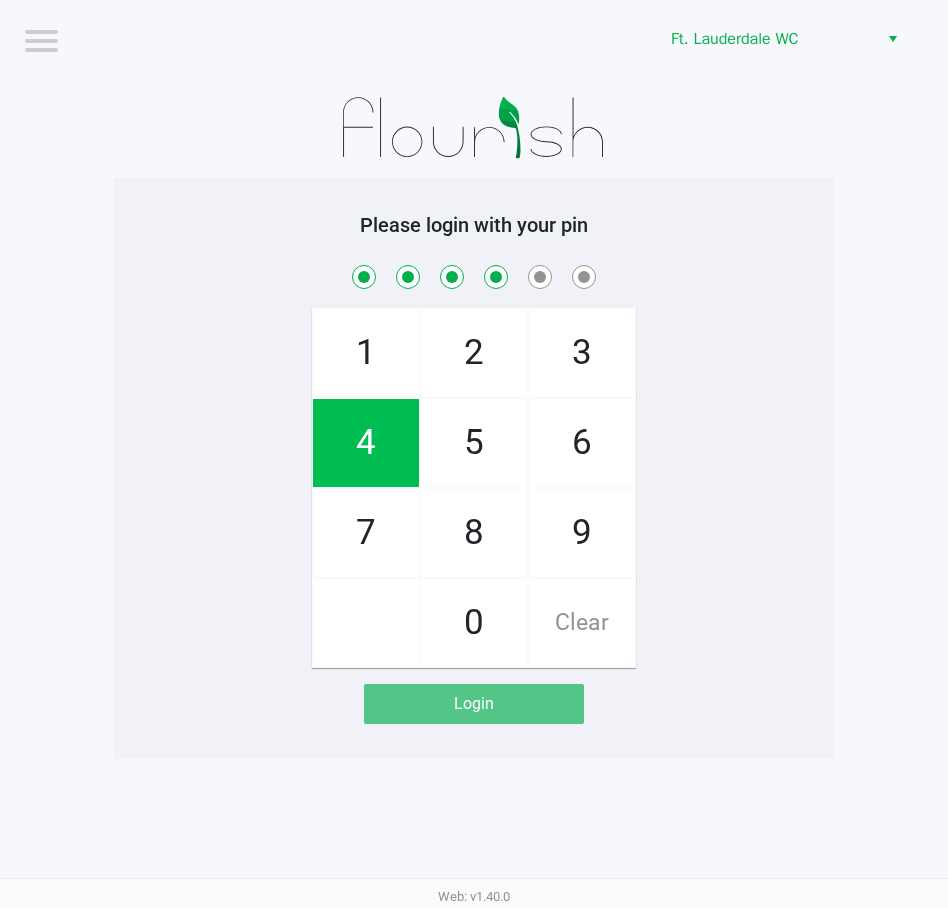 checkbox on "true" 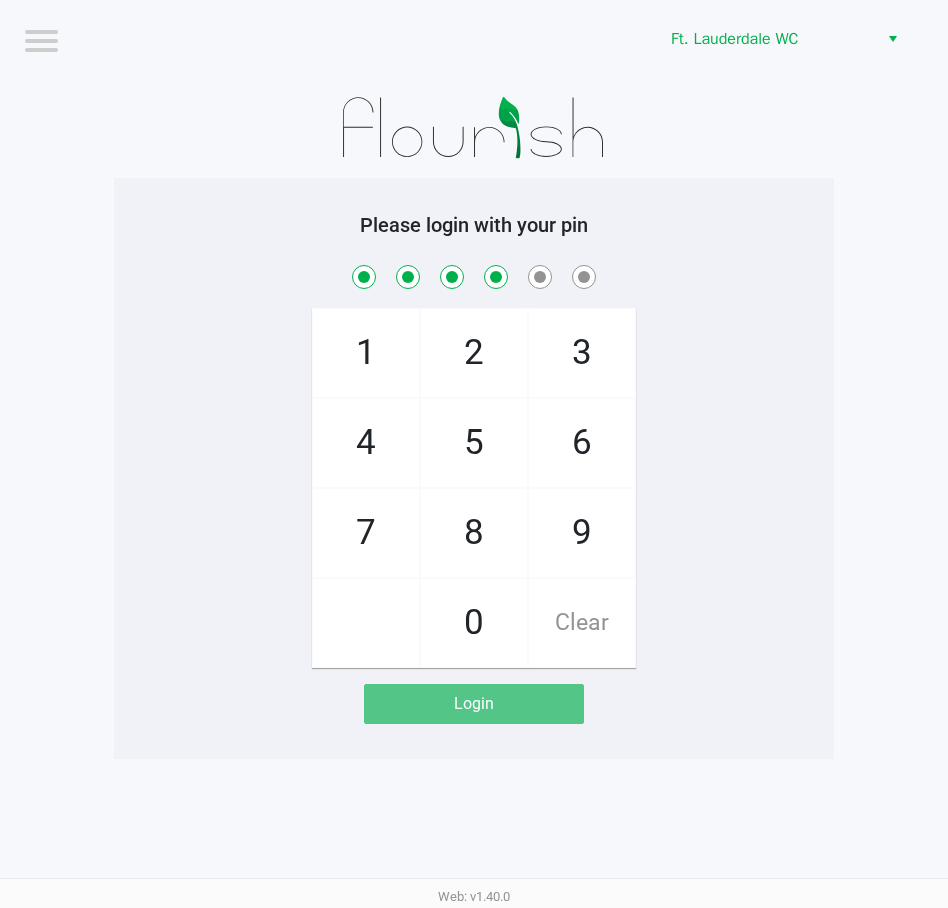 click on "9" 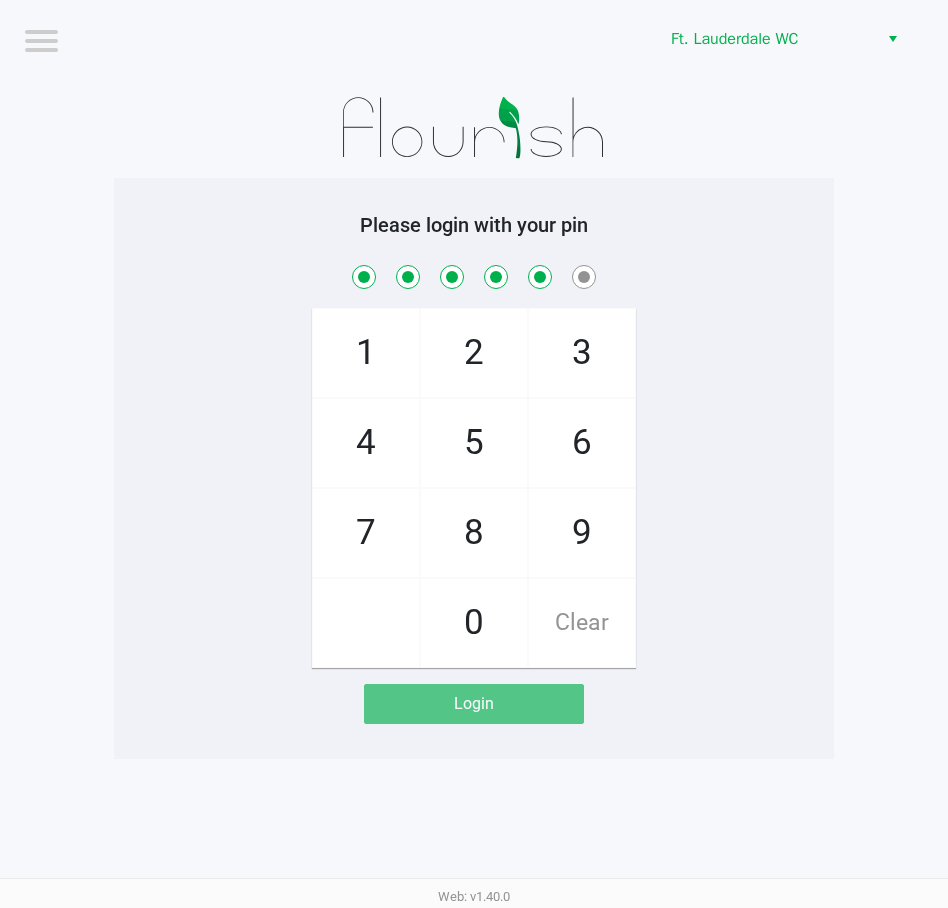 checkbox on "true" 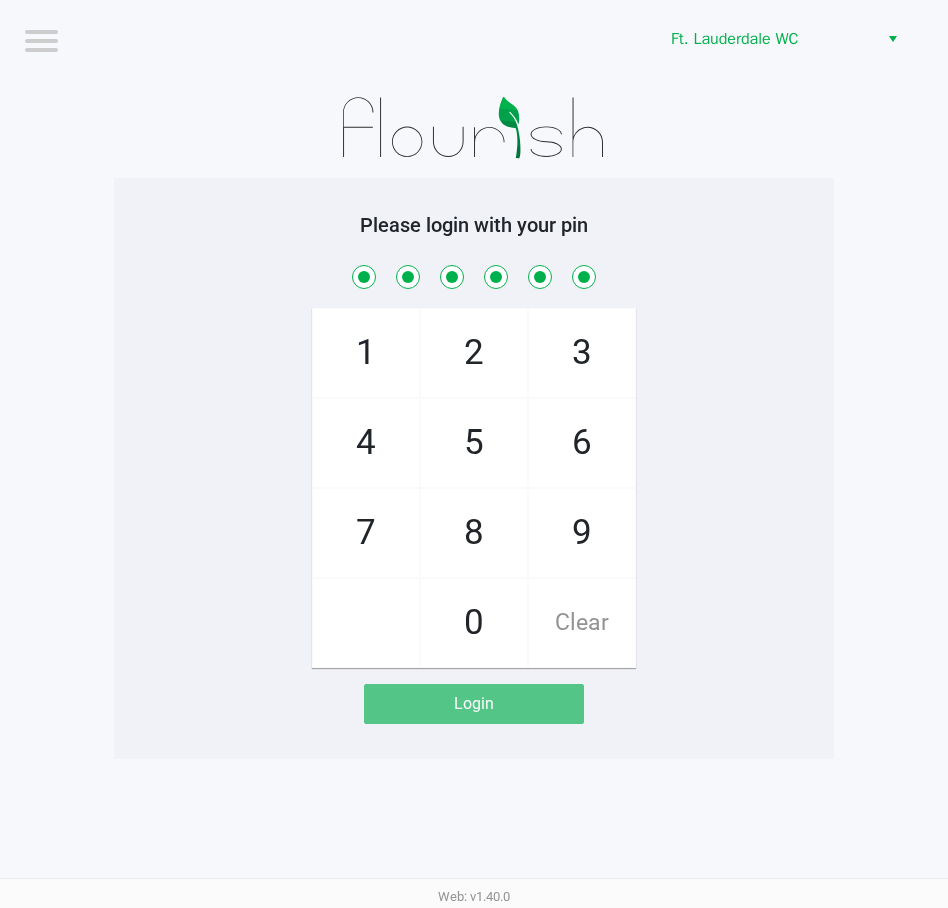checkbox on "true" 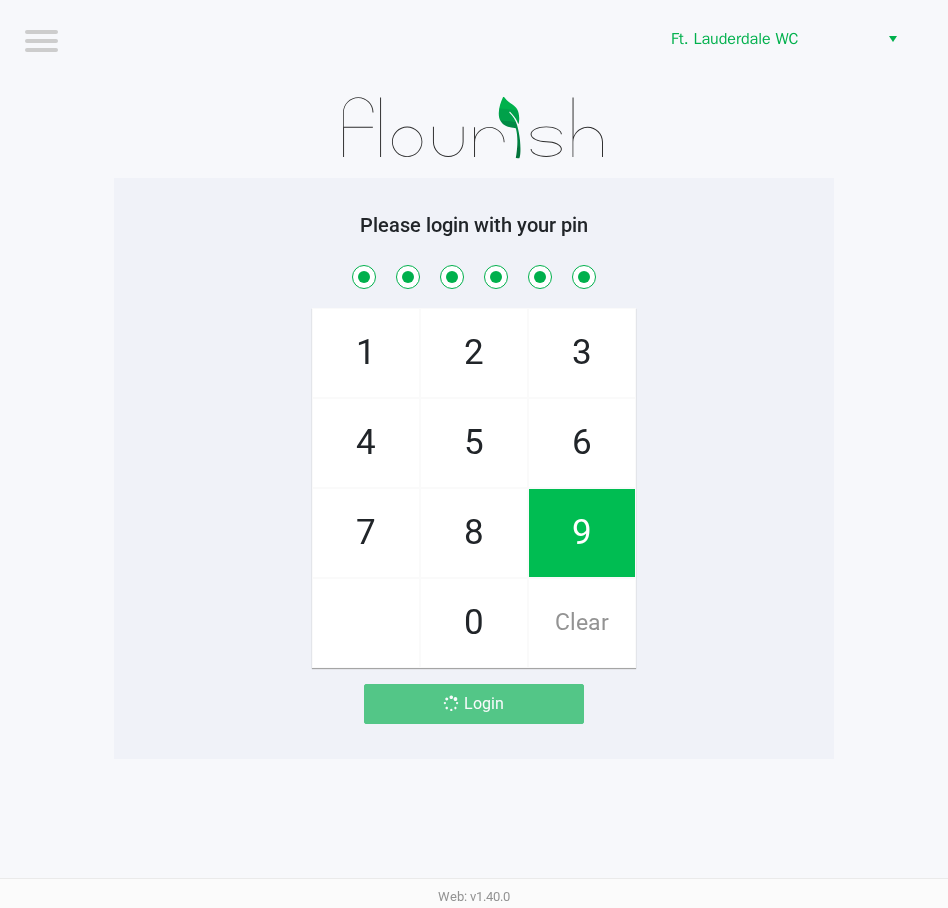 click on "9" 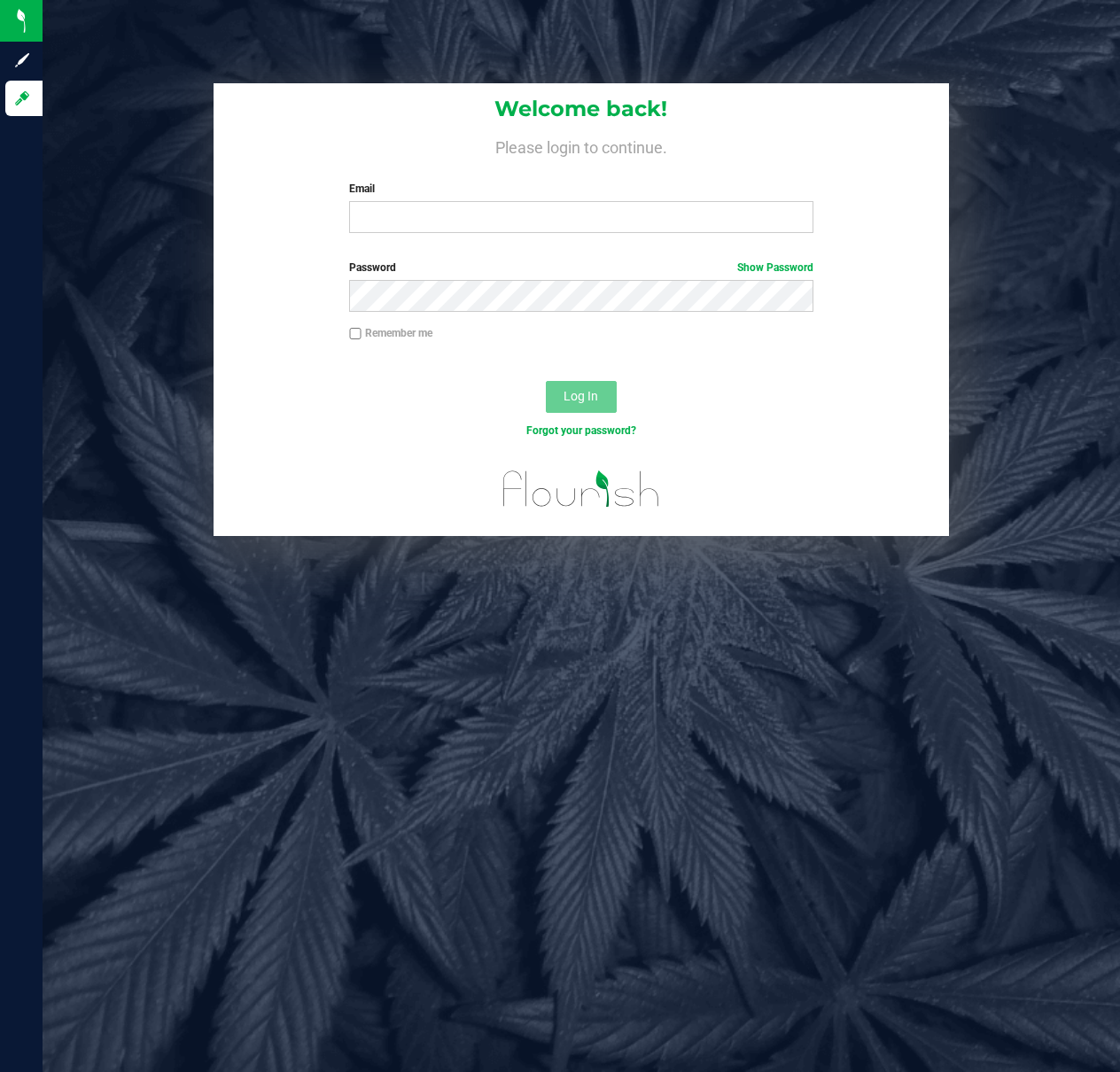 scroll, scrollTop: 0, scrollLeft: 0, axis: both 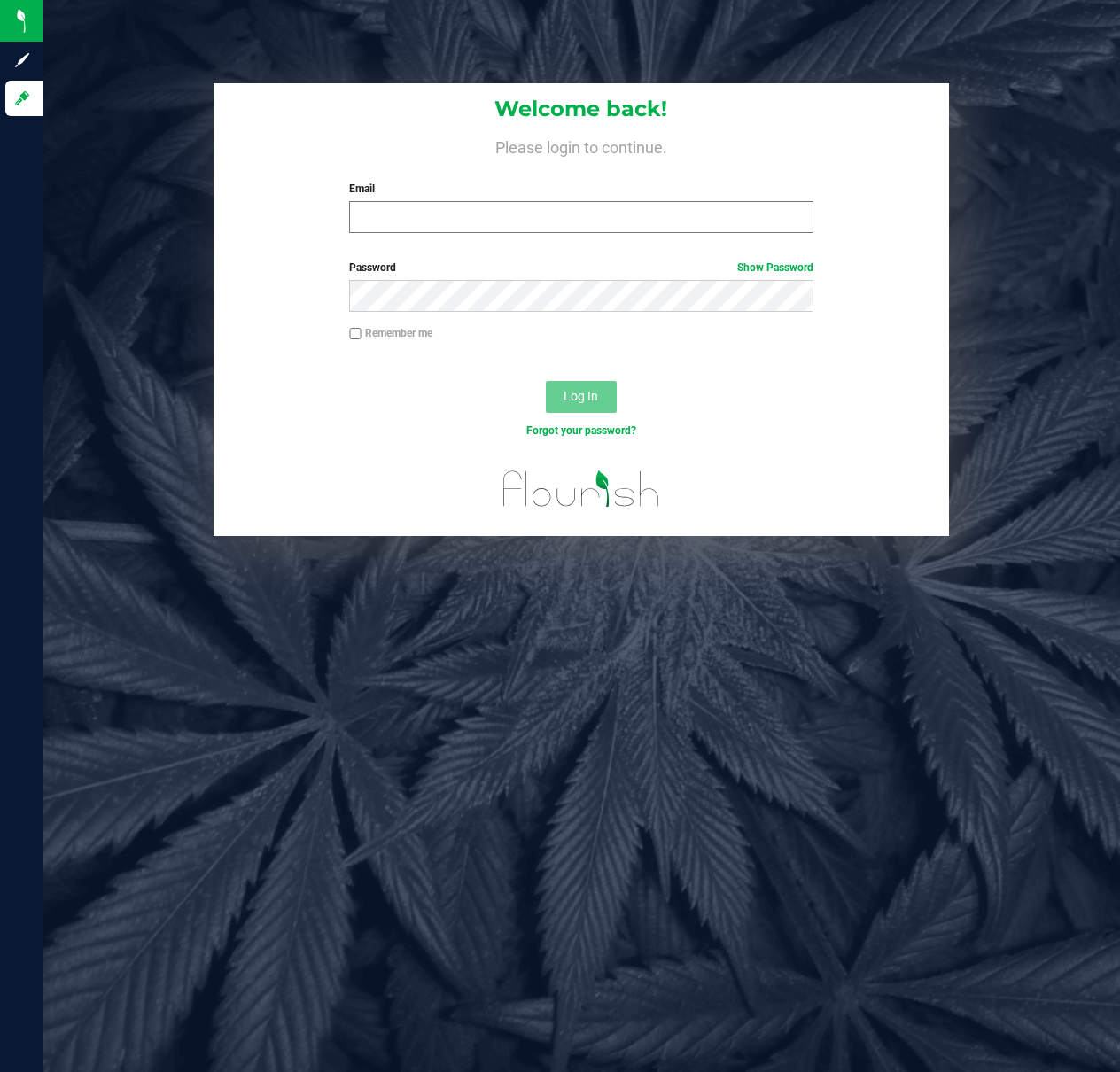 drag, startPoint x: 519, startPoint y: 197, endPoint x: 522, endPoint y: 211, distance: 14.31782 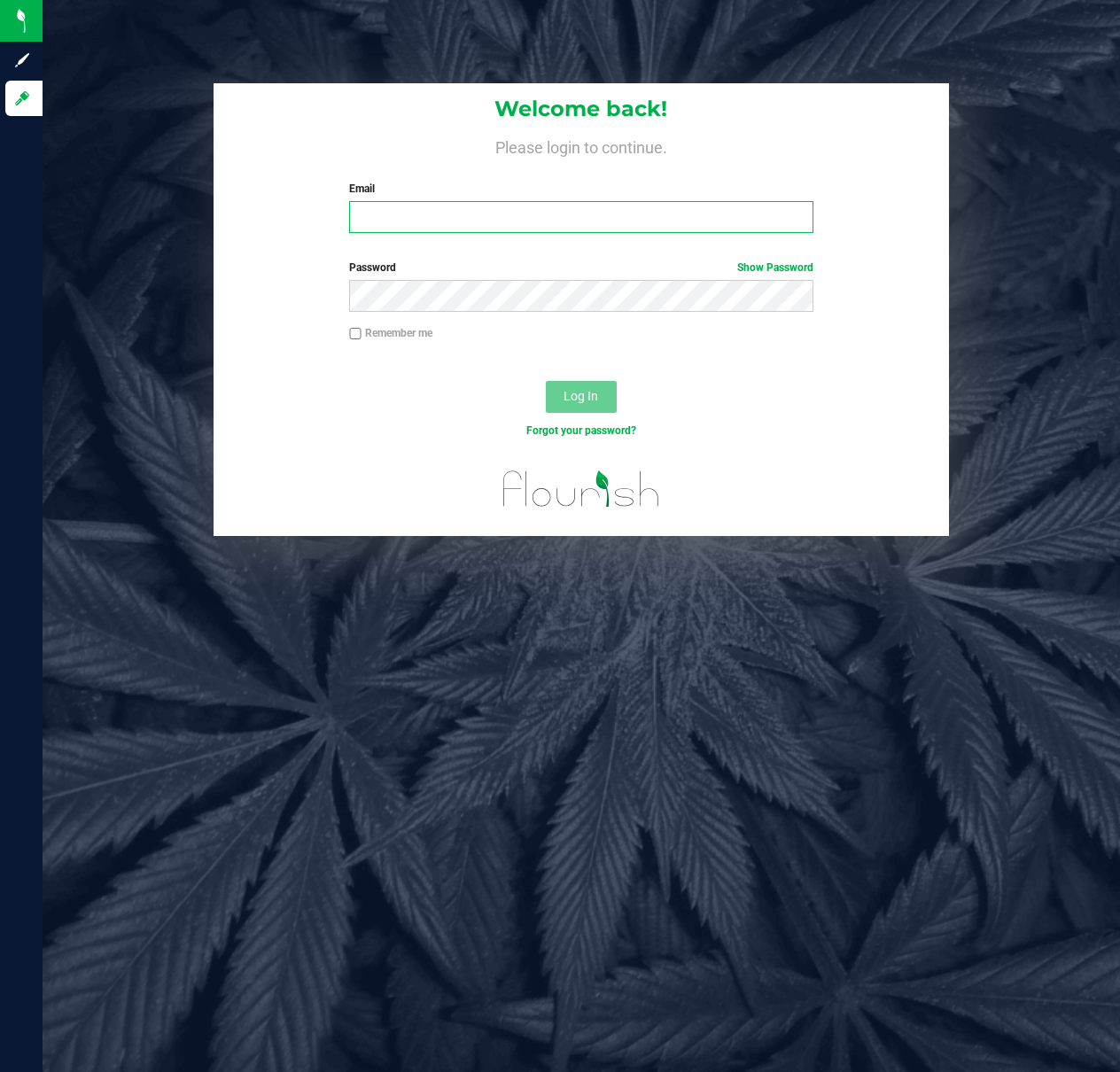 click on "Email" at bounding box center [581, 217] 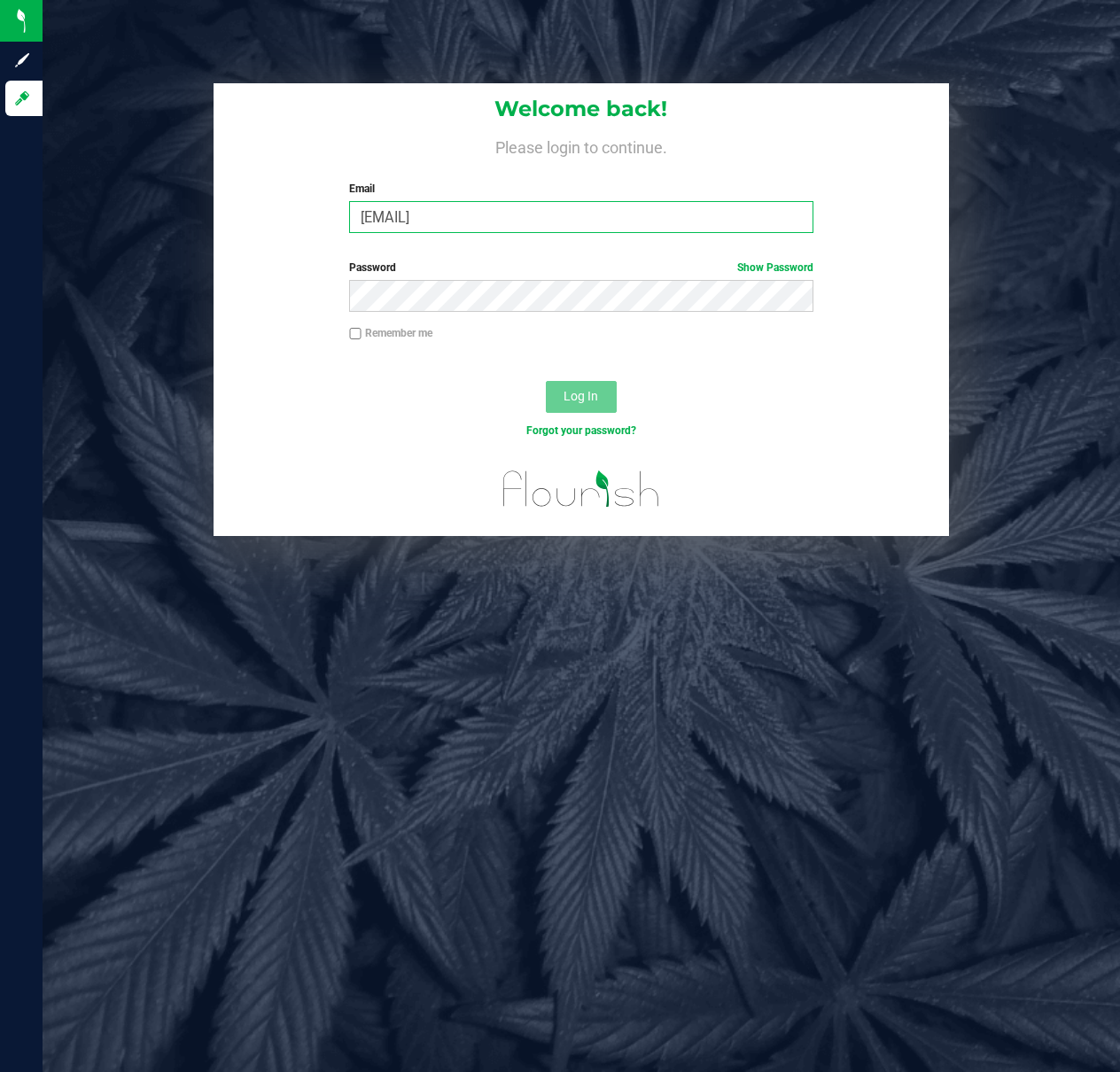 type on "ssandburg@liveparallel.com" 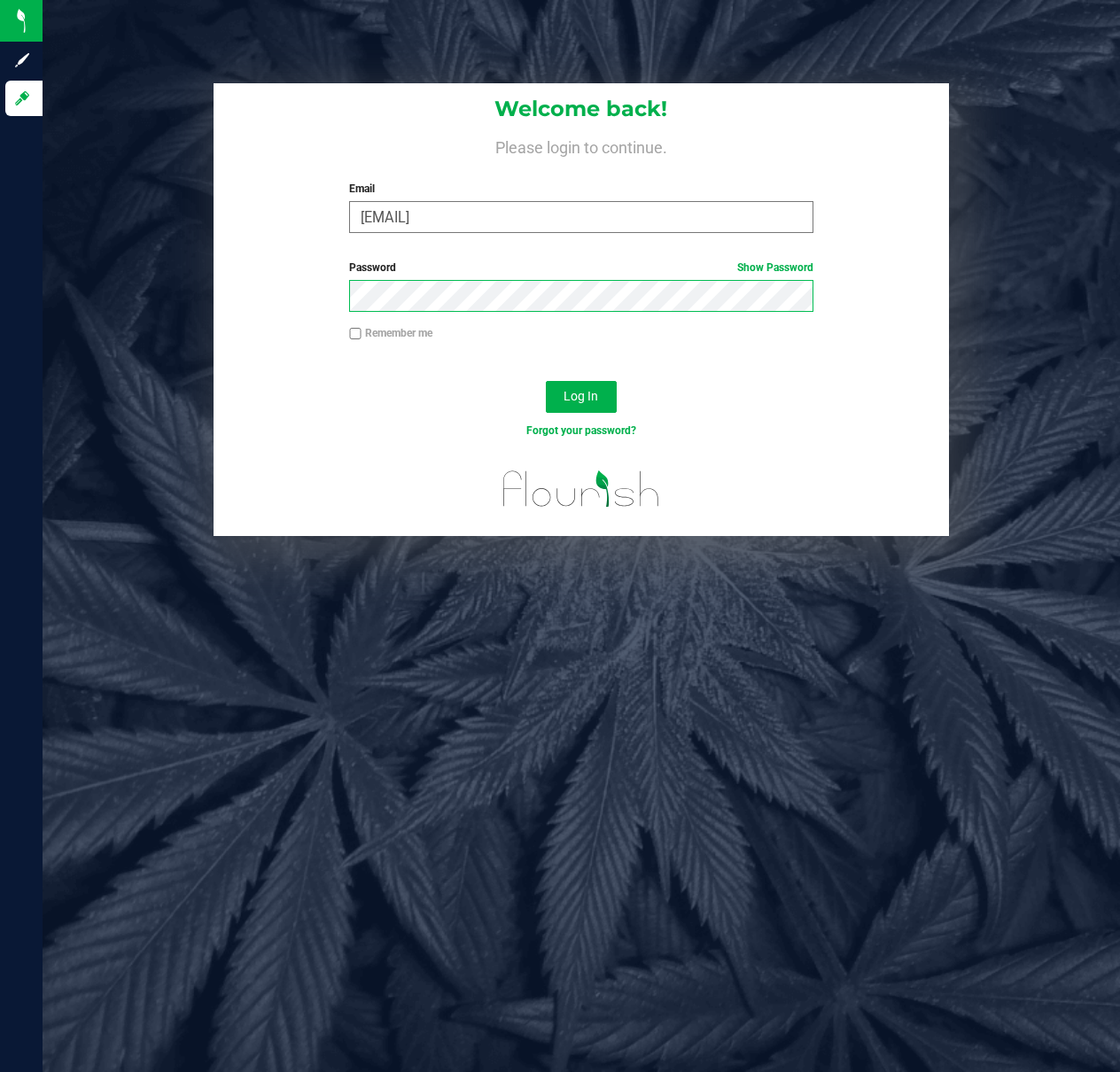 click on "Log In" at bounding box center [581, 397] 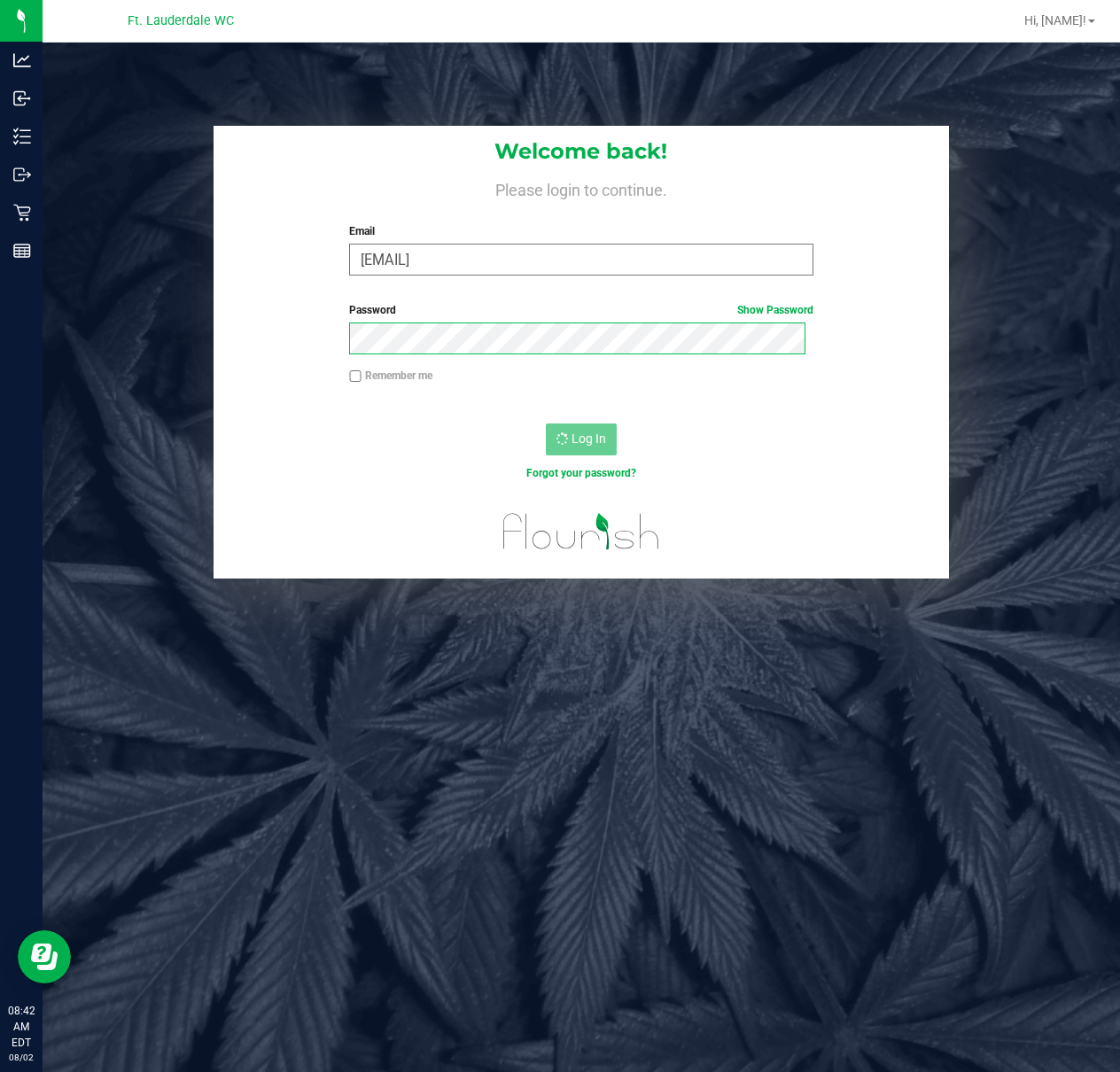 scroll, scrollTop: 0, scrollLeft: 0, axis: both 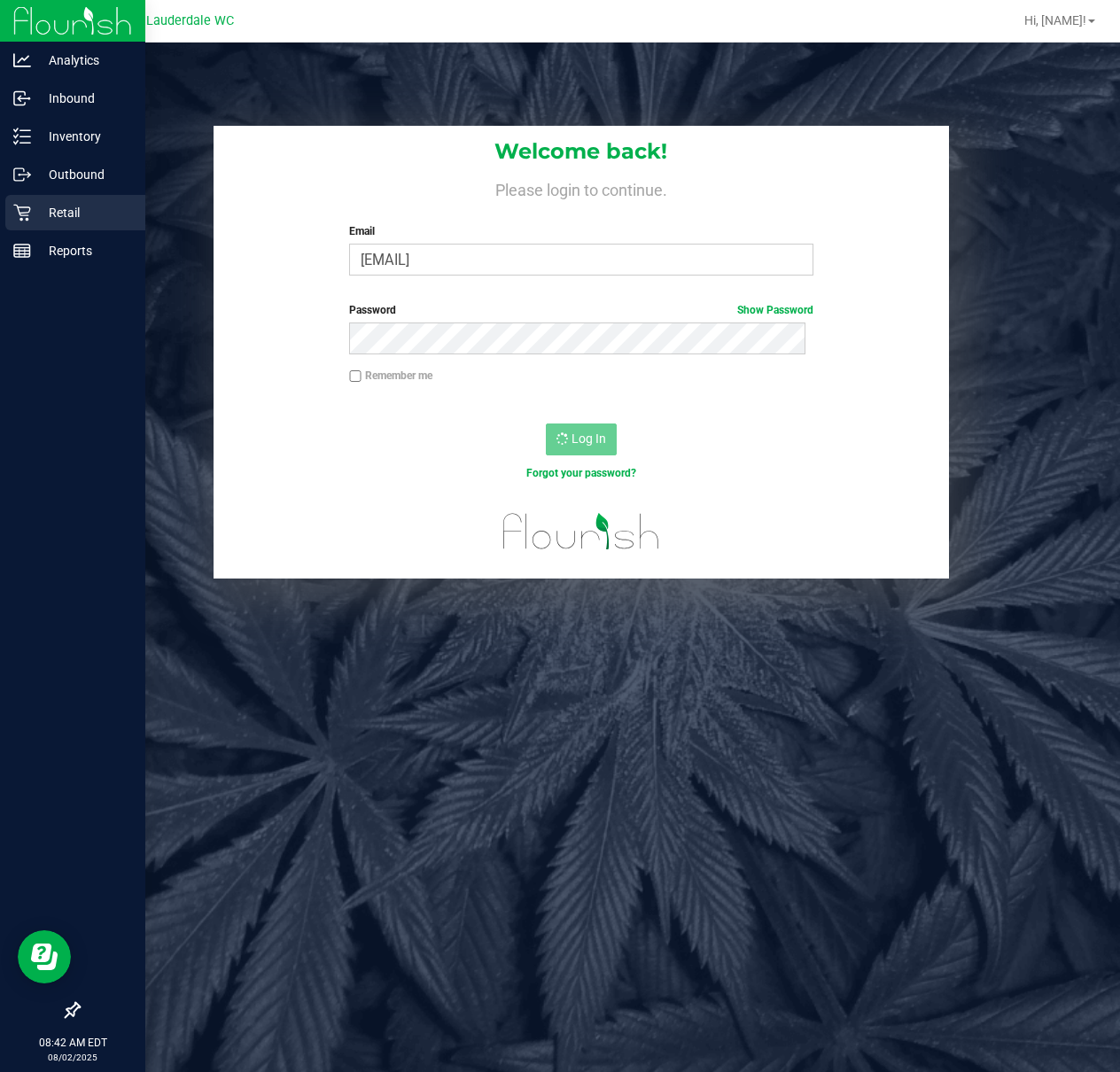 click on "Retail" at bounding box center (75, 213) 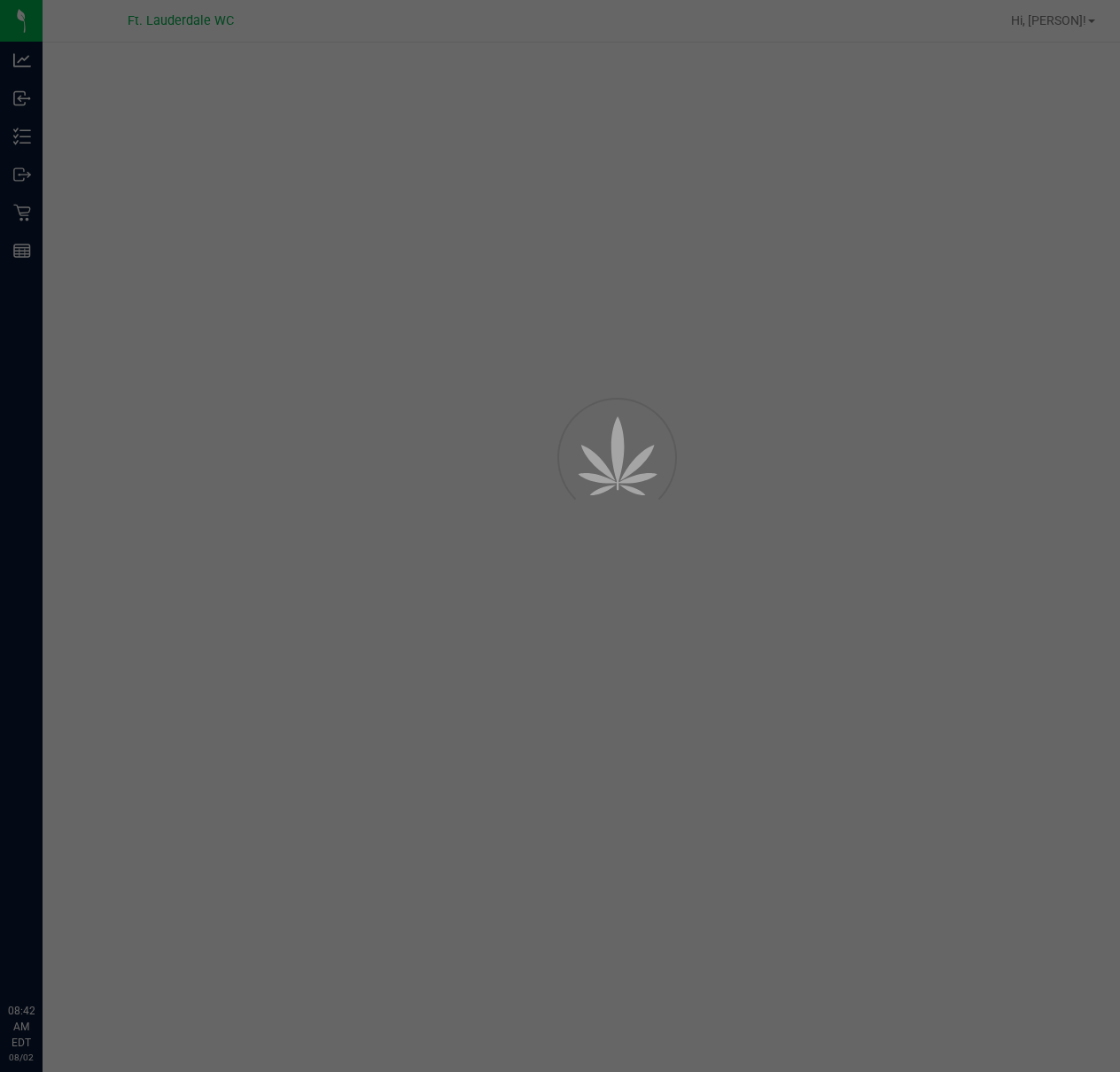 scroll, scrollTop: 0, scrollLeft: 0, axis: both 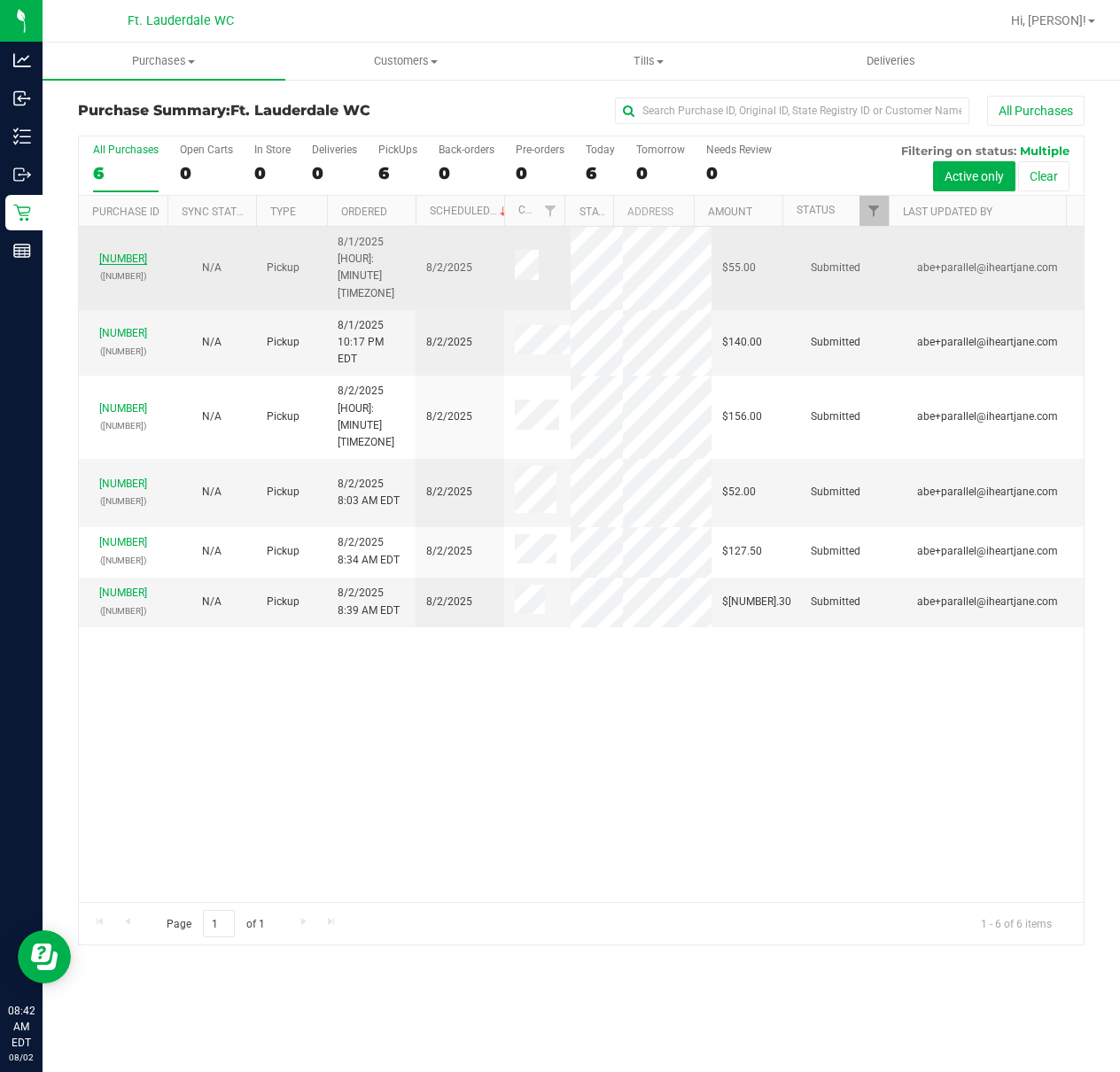 click on "[NUMBER]" at bounding box center (123, 259) 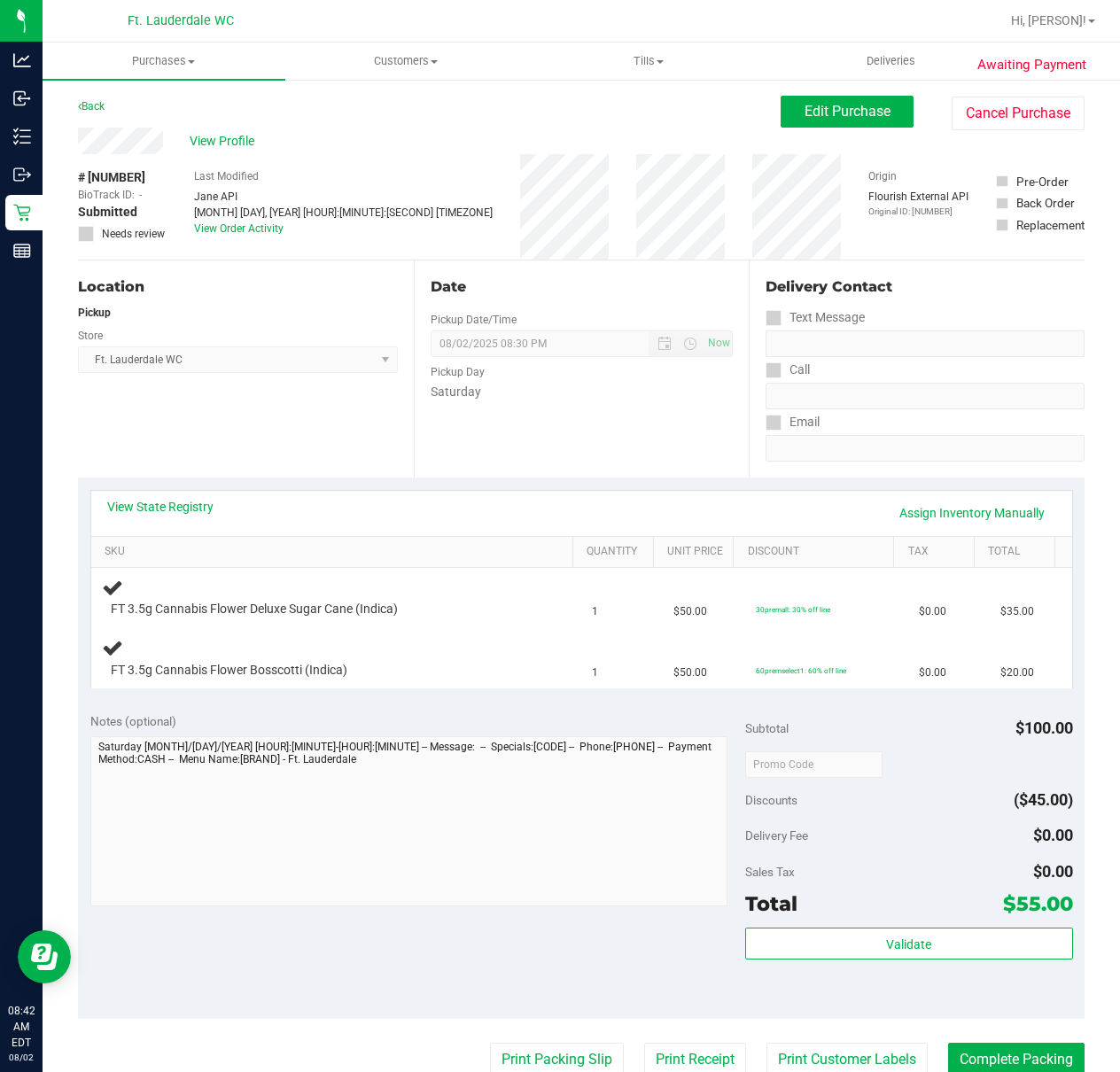 click on "Date
Pickup Date/Time
08/02/2025
Now
08/02/2025 08:30 PM
Now
Pickup Day
Saturday" at bounding box center (581, 369) 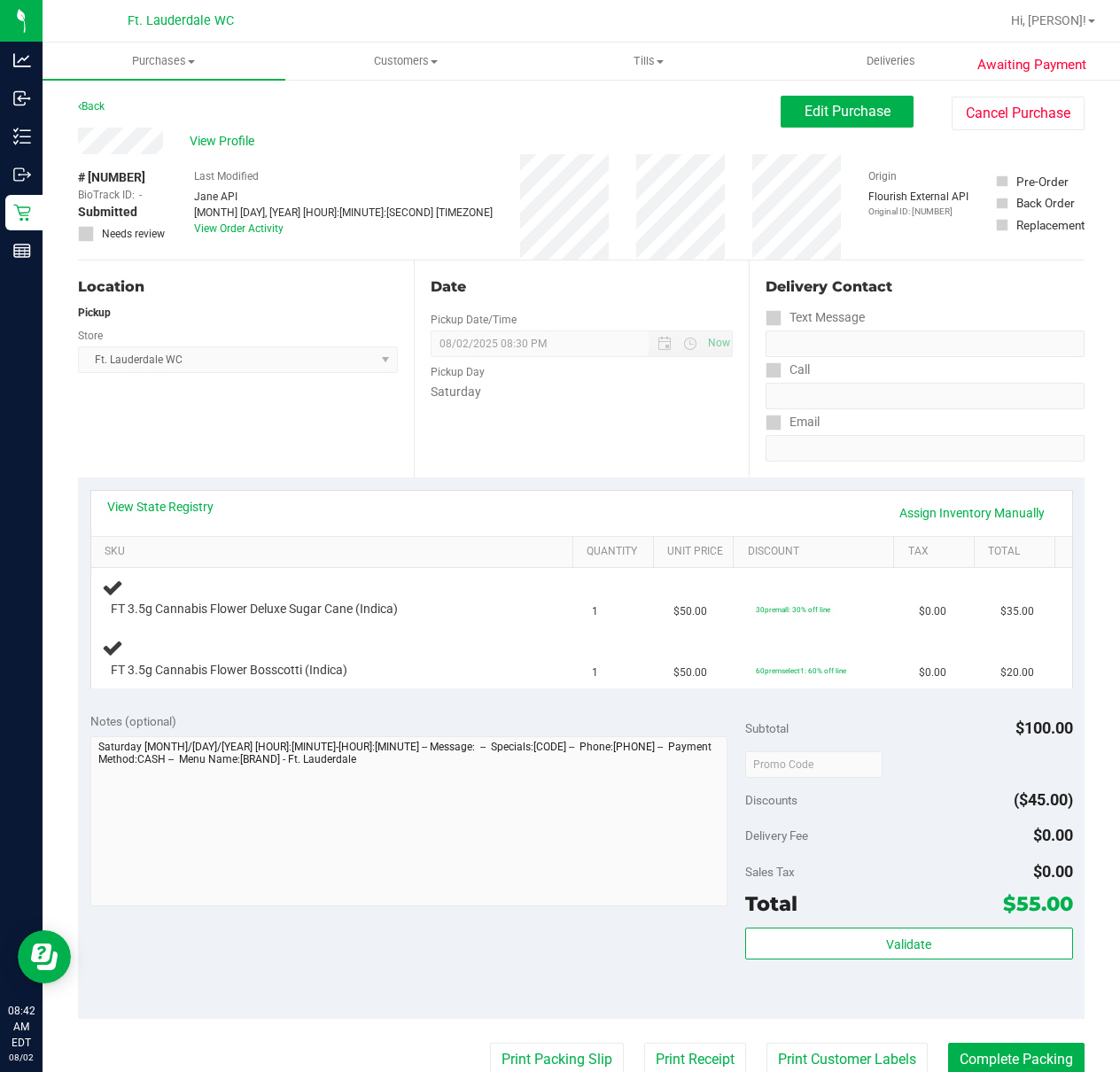 click on "Date
Pickup Date/Time
08/02/2025
Now
08/02/2025 08:30 PM
Now
Pickup Day
Saturday" at bounding box center (581, 369) 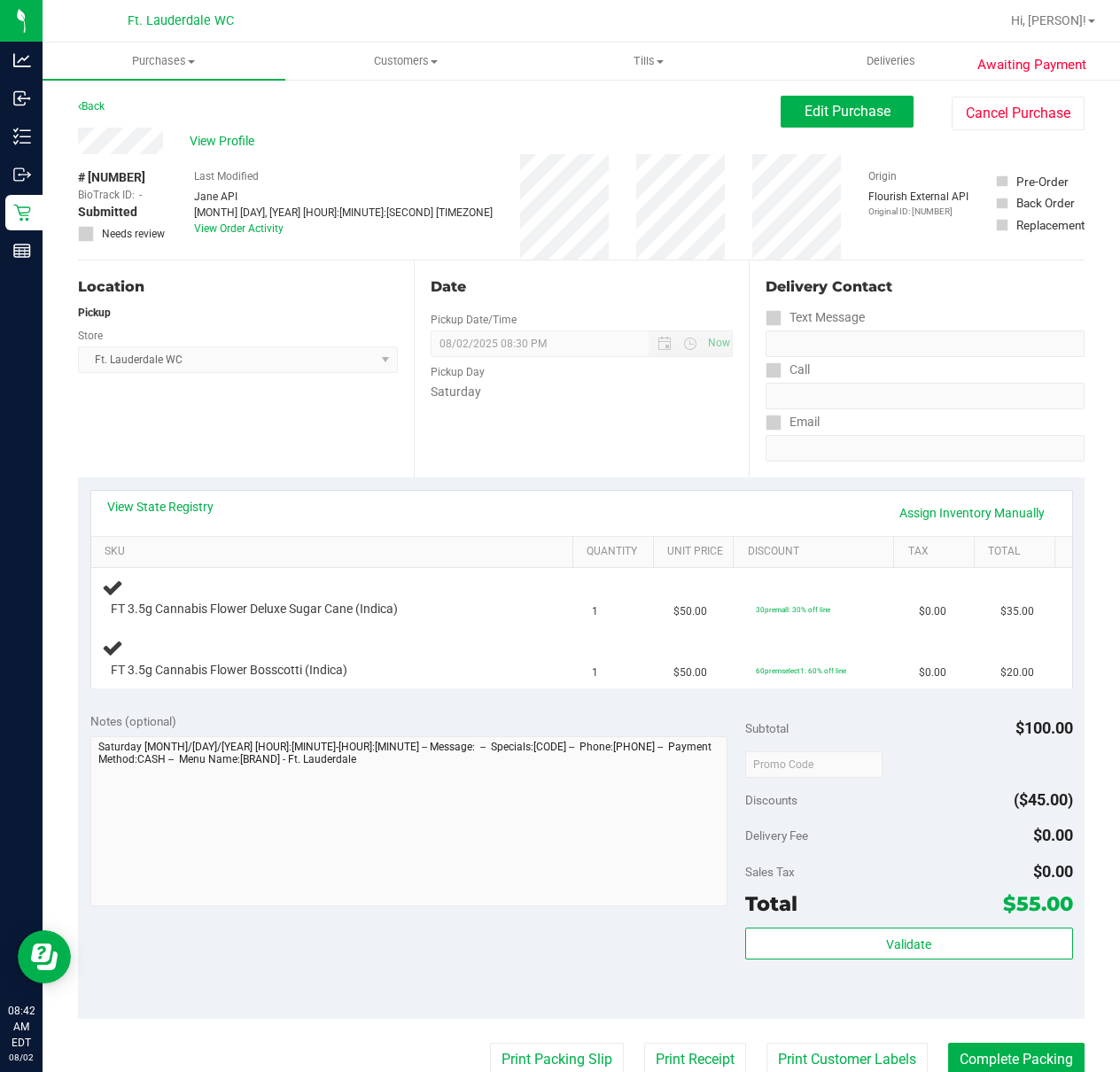 click on "Date
Pickup Date/Time
08/02/2025
Now
08/02/2025 08:30 PM
Now
Pickup Day
Saturday" at bounding box center (581, 369) 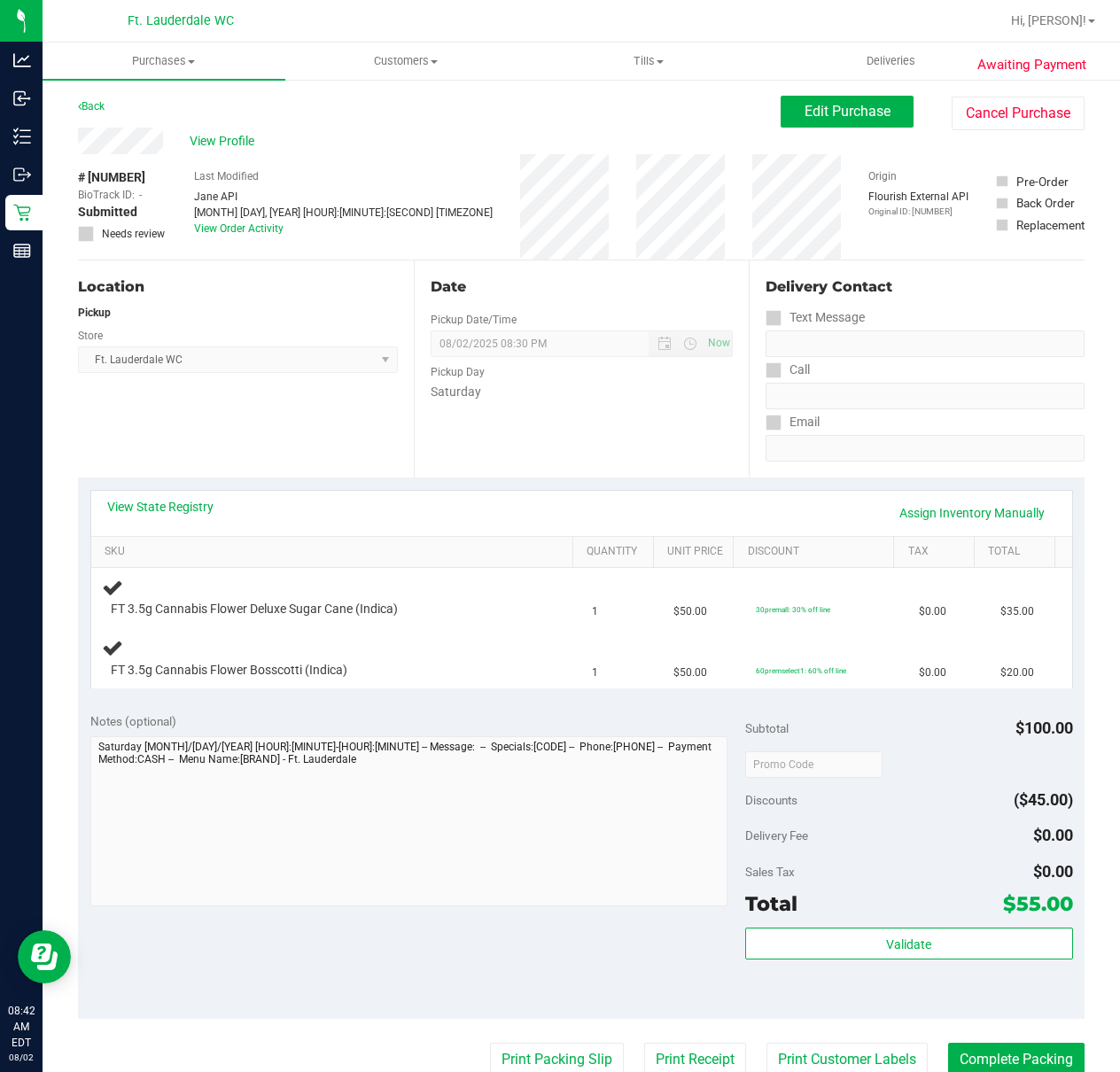 click on "Date
Pickup Date/Time
08/02/2025
Now
08/02/2025 08:30 PM
Now
Pickup Day
Saturday" at bounding box center (581, 369) 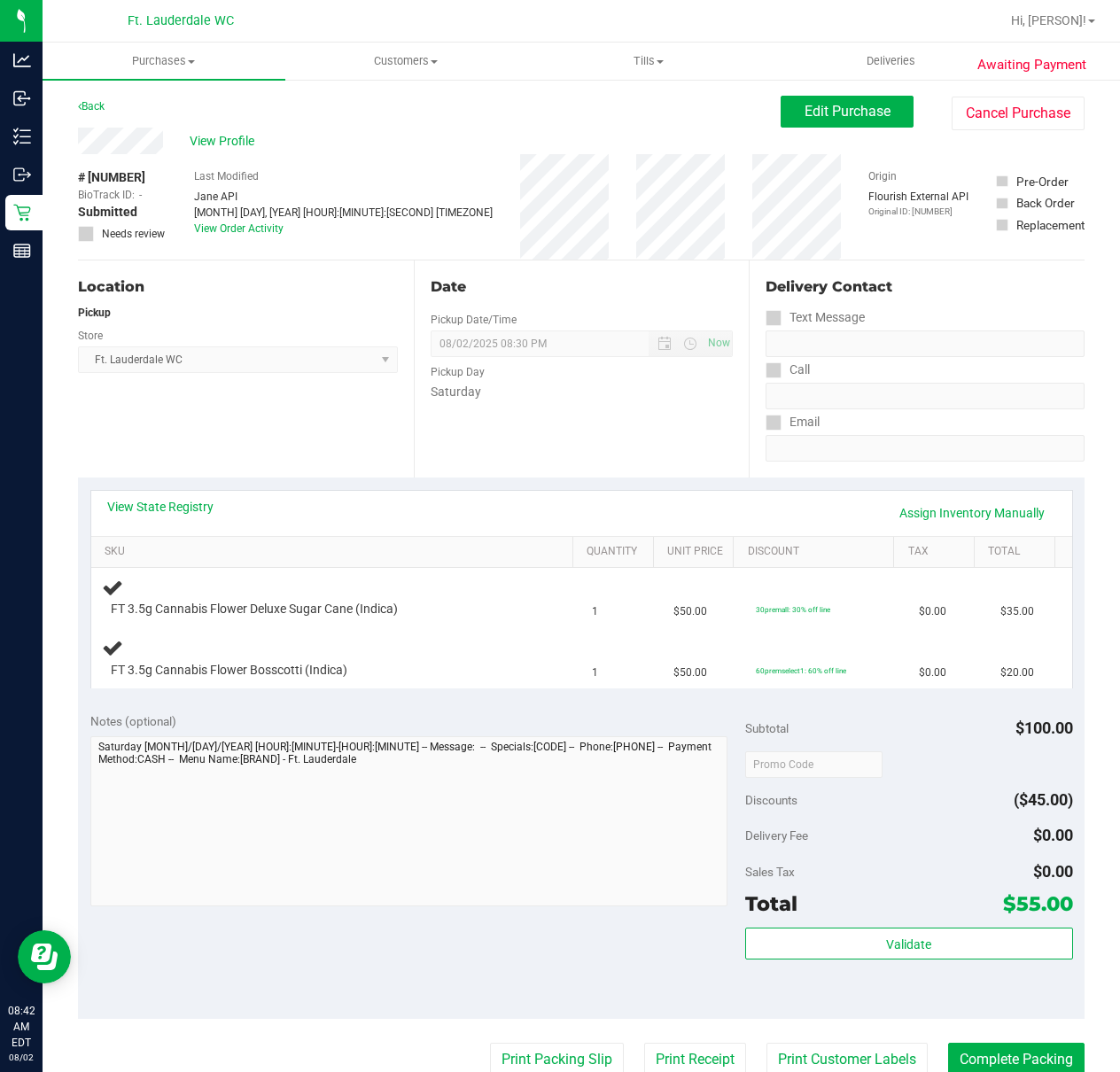 click on "Date
Pickup Date/Time
08/02/2025
Now
08/02/2025 08:30 PM
Now
Pickup Day
Saturday" at bounding box center [581, 369] 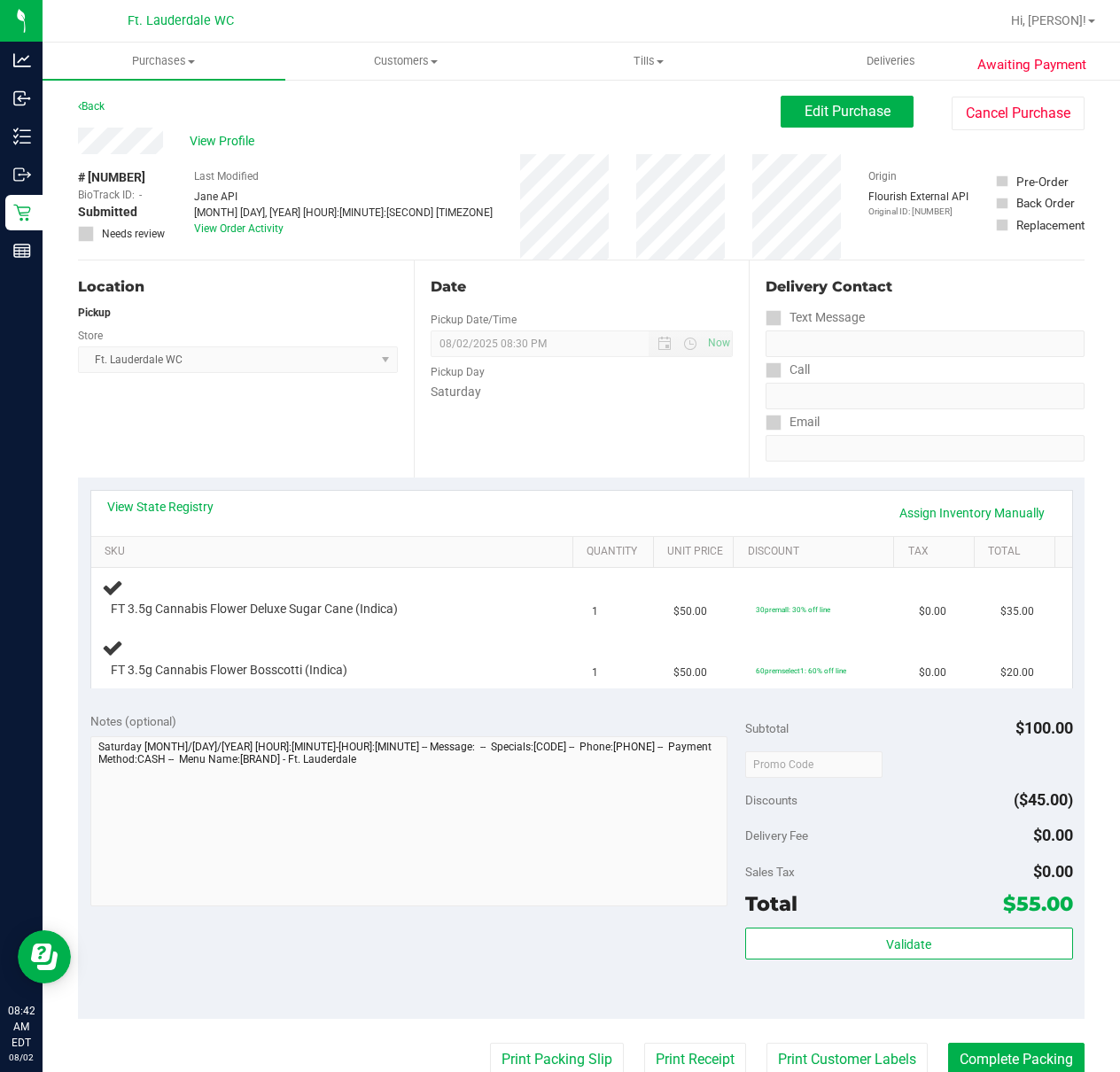 click on "Date
Pickup Date/Time
08/02/2025
Now
08/02/2025 08:30 PM
Now
Pickup Day
Saturday" at bounding box center [581, 369] 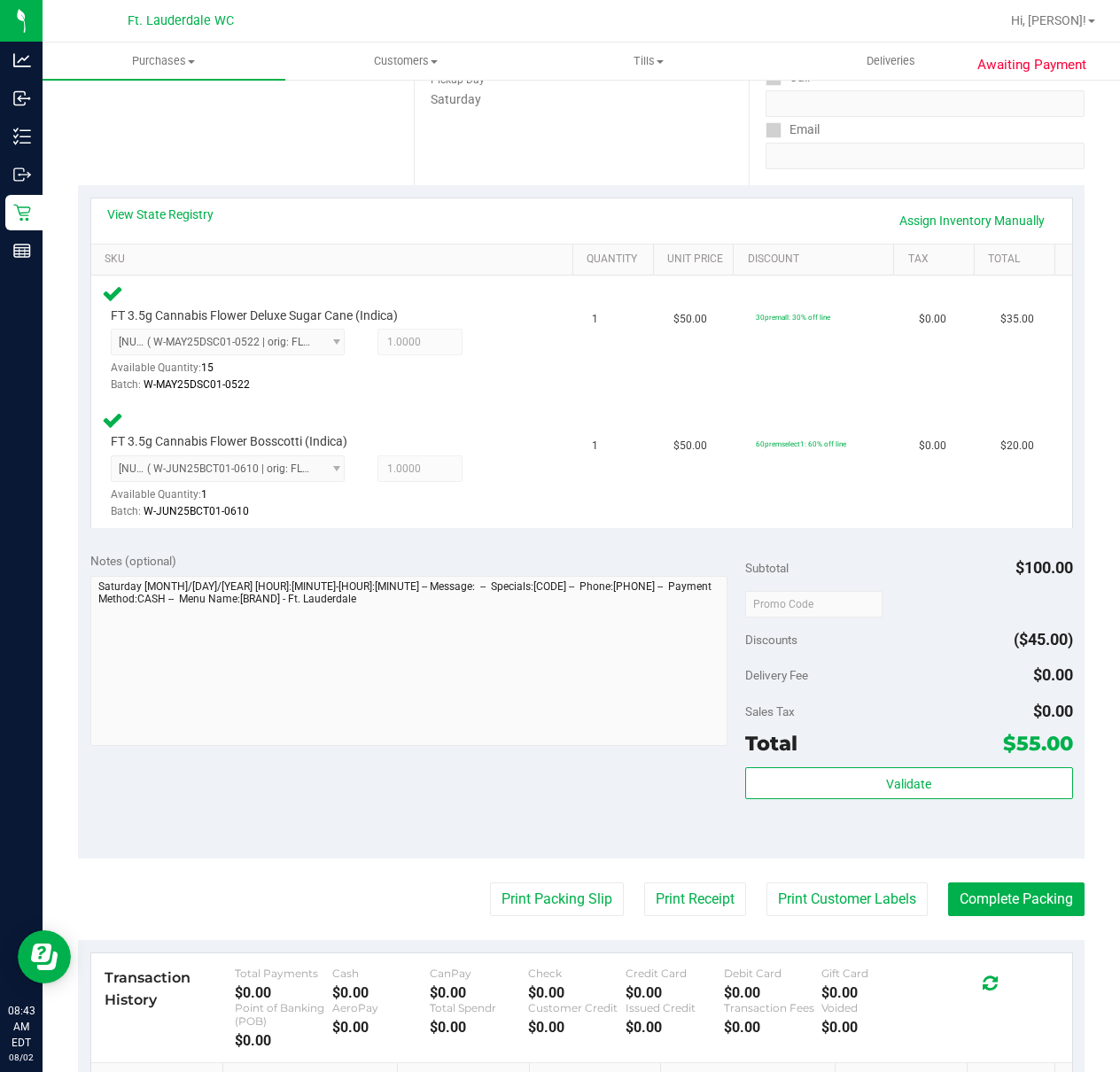 scroll, scrollTop: 472, scrollLeft: 0, axis: vertical 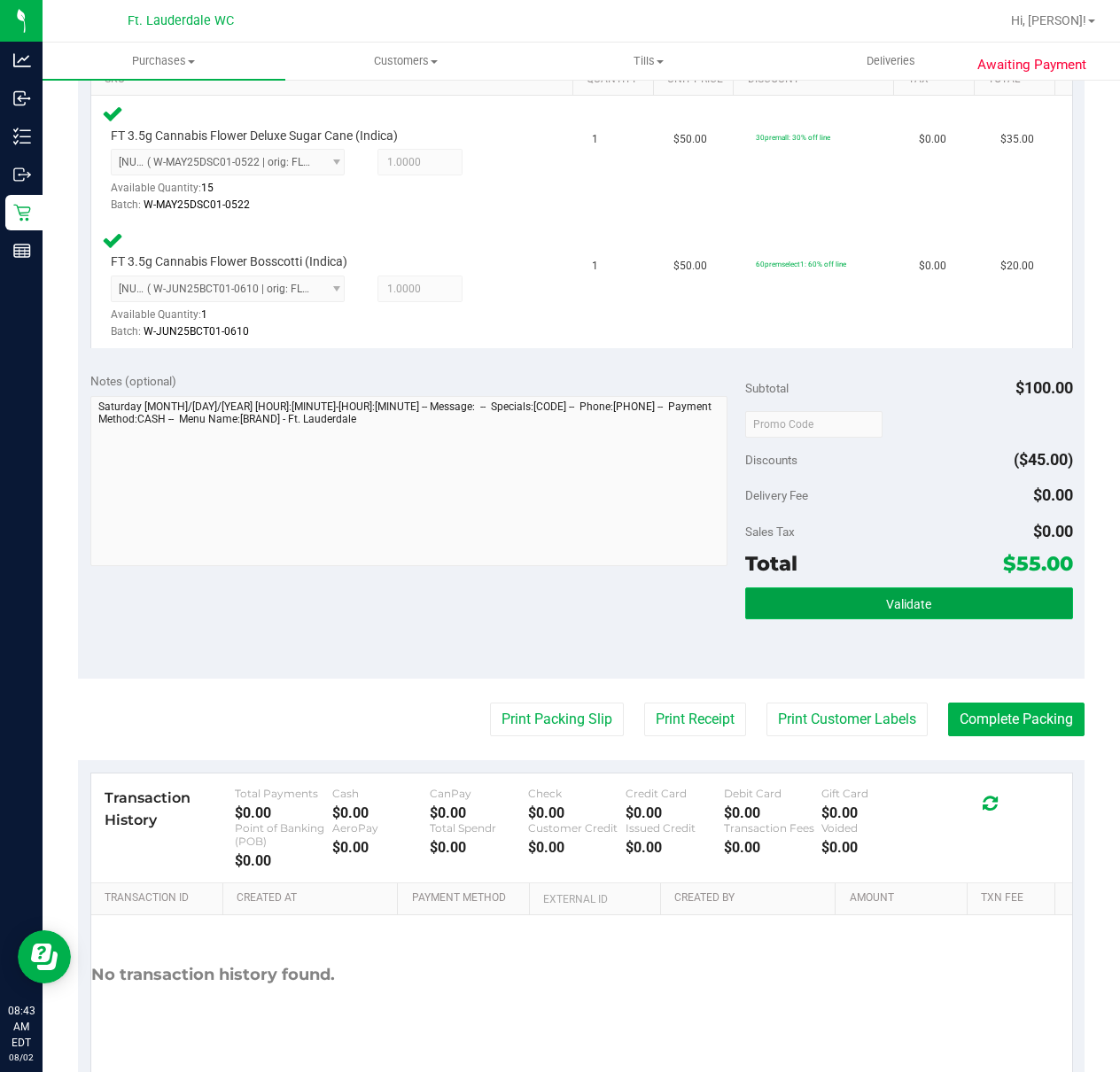 click on "Validate" at bounding box center (909, 603) 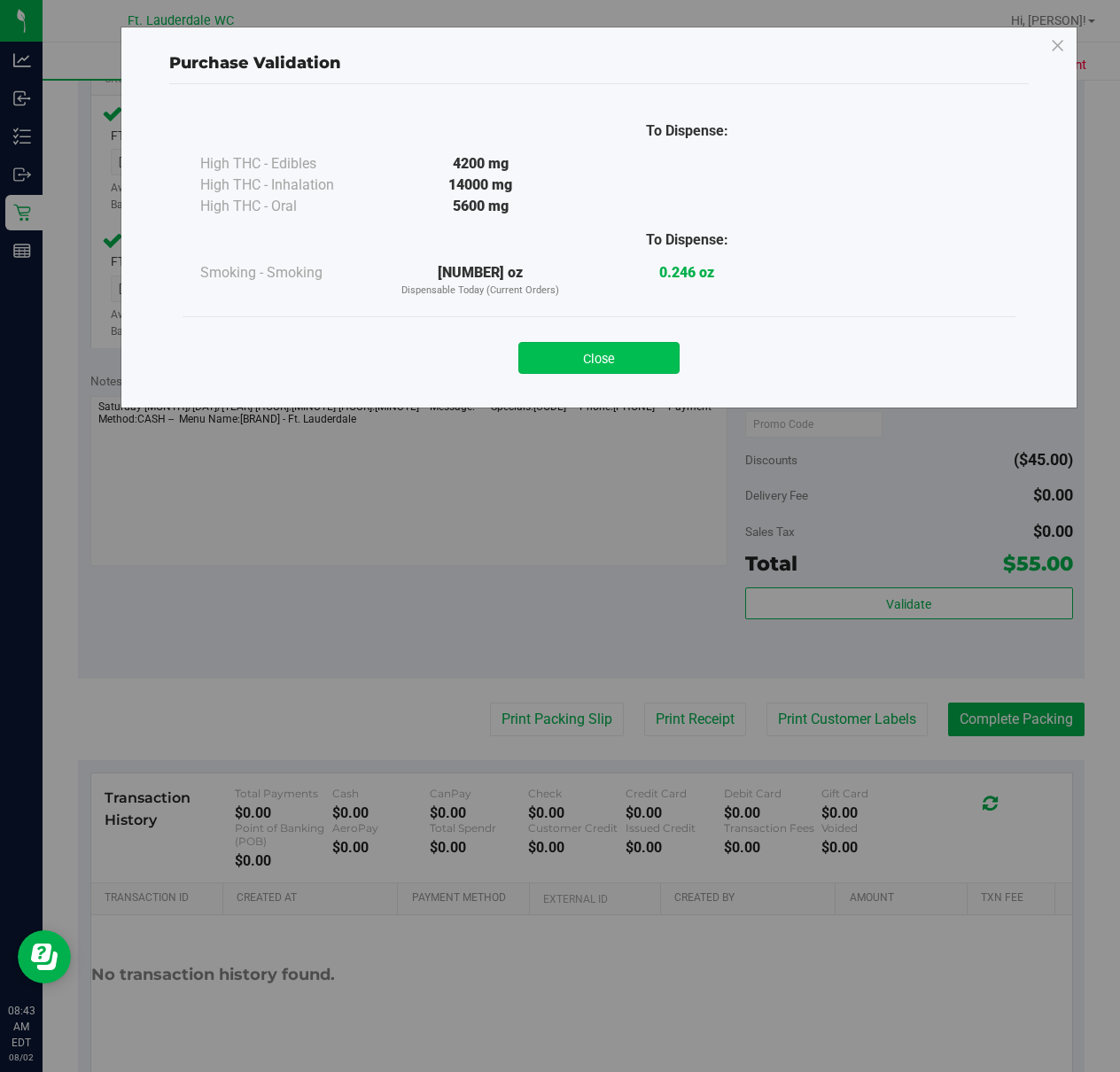 click on "Close" at bounding box center (599, 358) 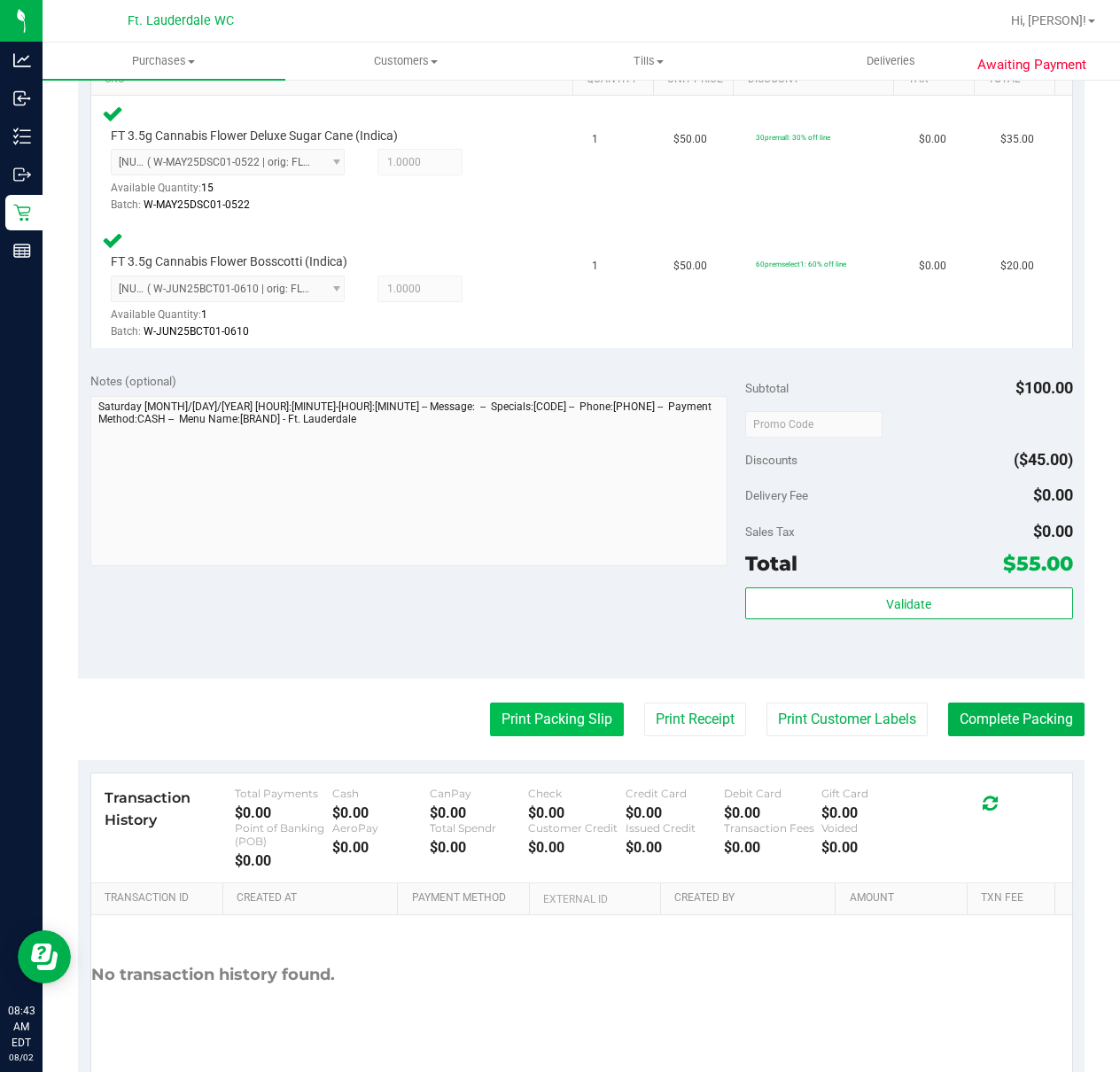 click on "Print Packing Slip" at bounding box center (556, 719) 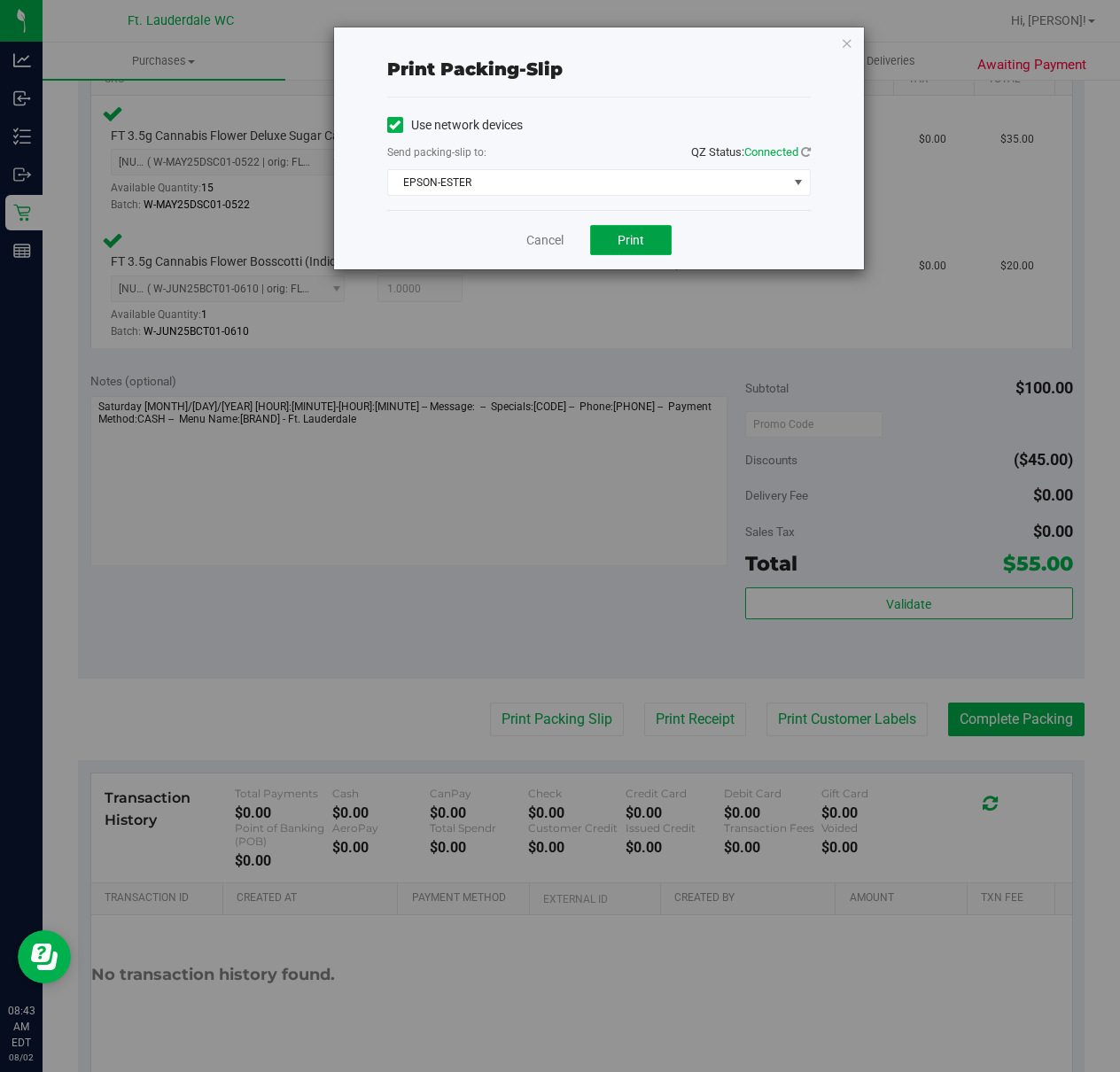 click on "Print" at bounding box center (631, 240) 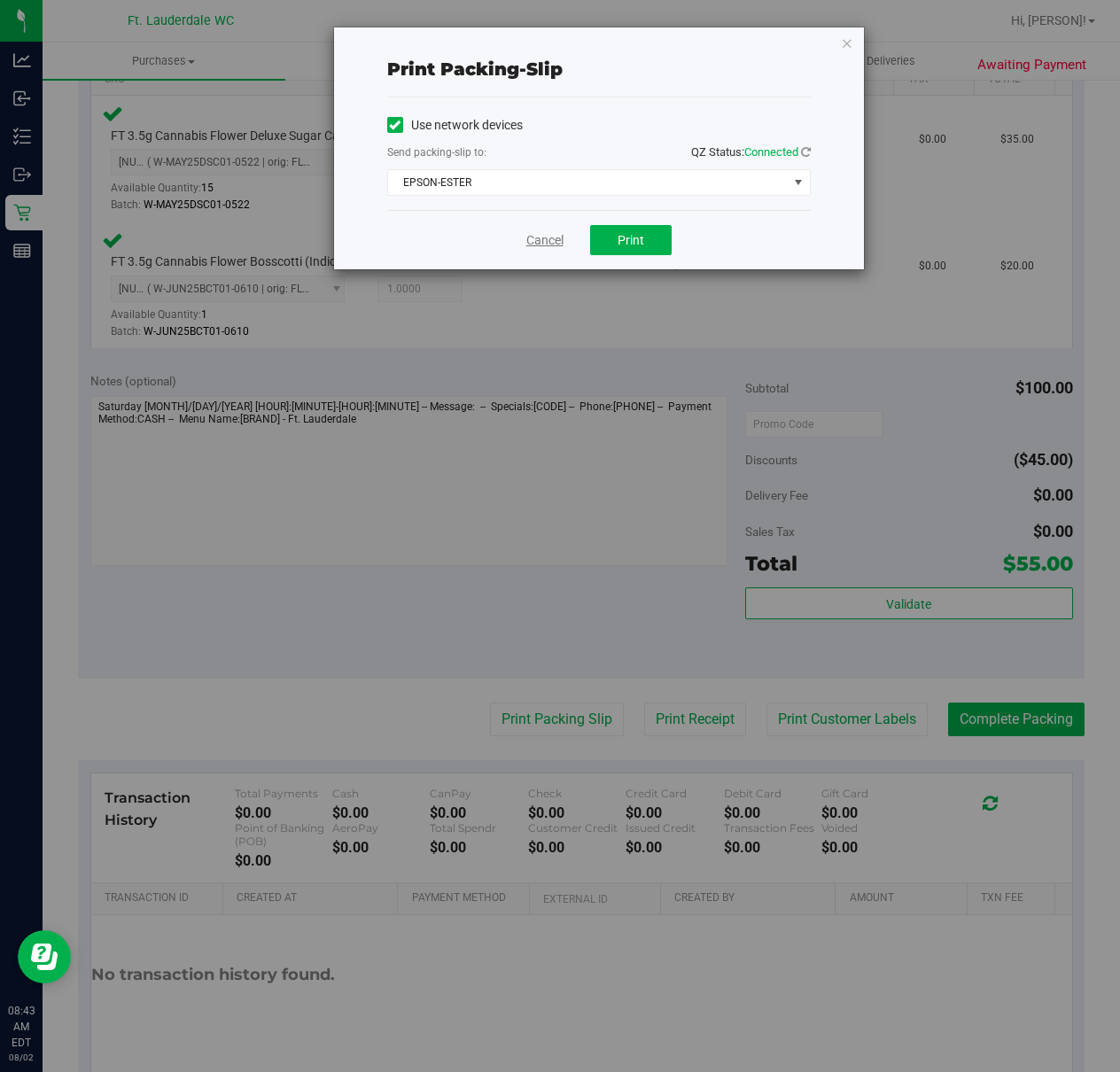 click on "Cancel" at bounding box center [545, 240] 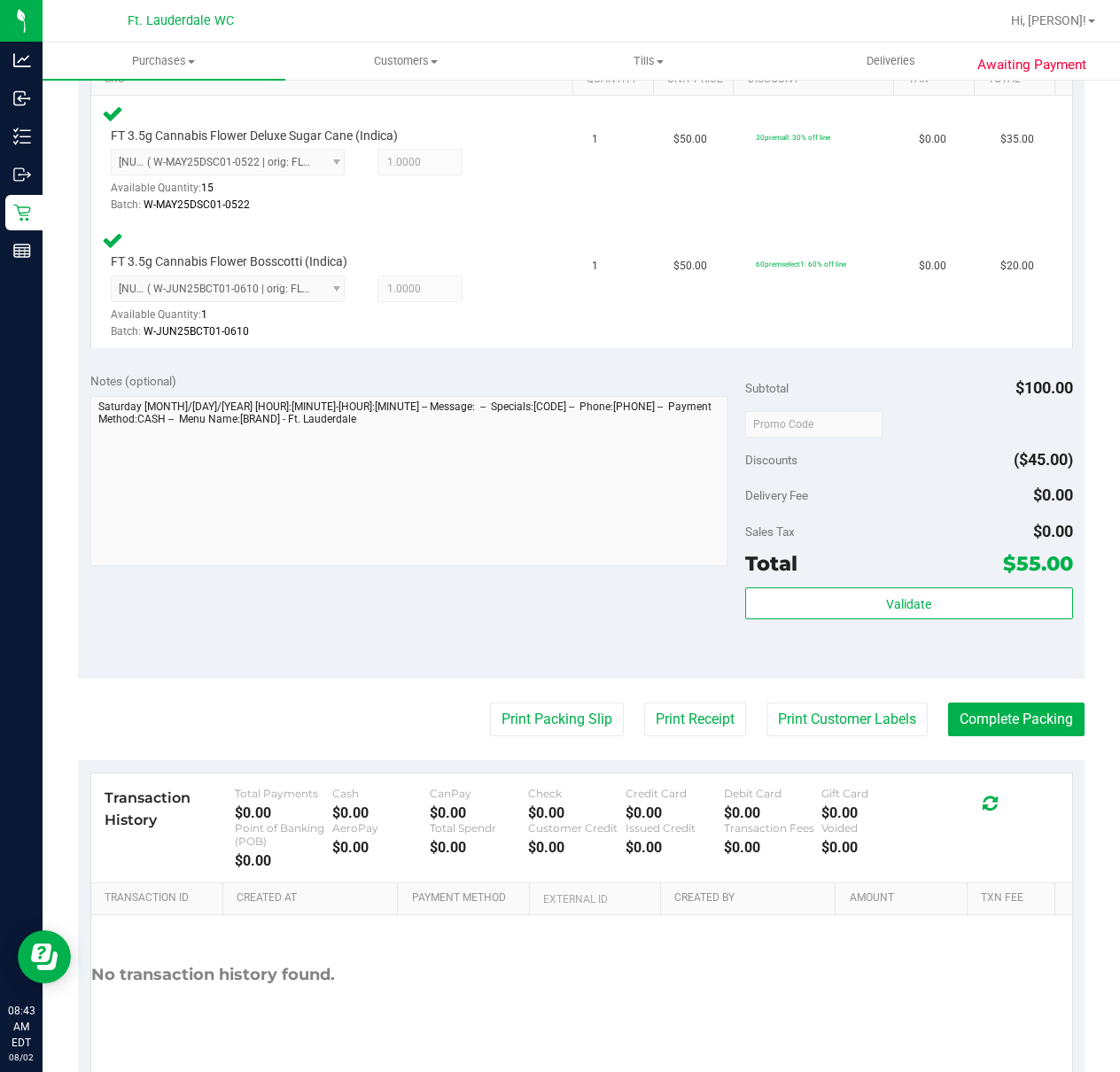 click on "Last Modified
[PERSON]
[MONTH] [DAY], [YEAR] [HOUR]:[MINUTE]:[SECOND] [TIMEZONE]" at bounding box center (581, 364) 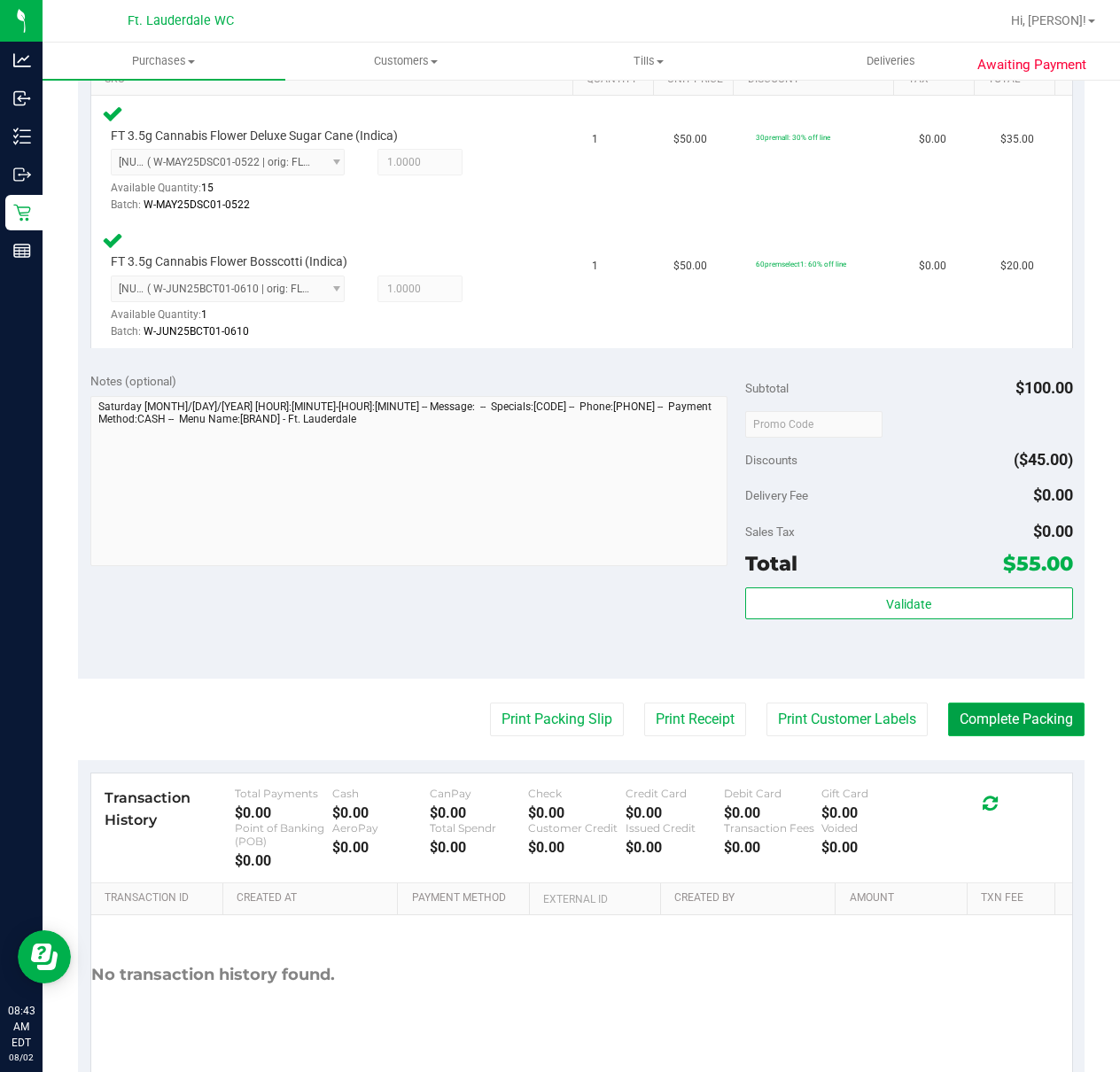 click on "Complete Packing" at bounding box center (1016, 719) 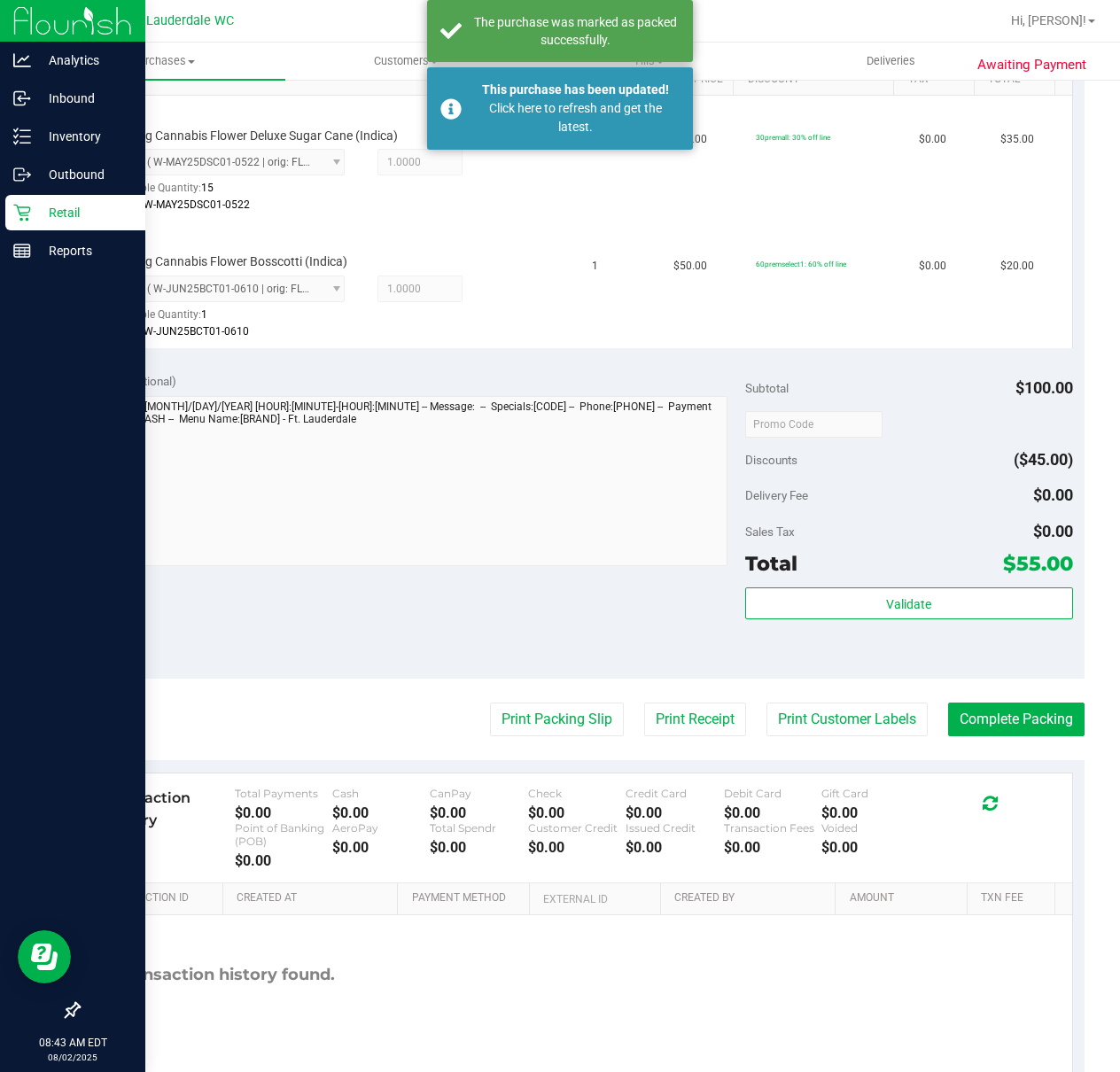 click 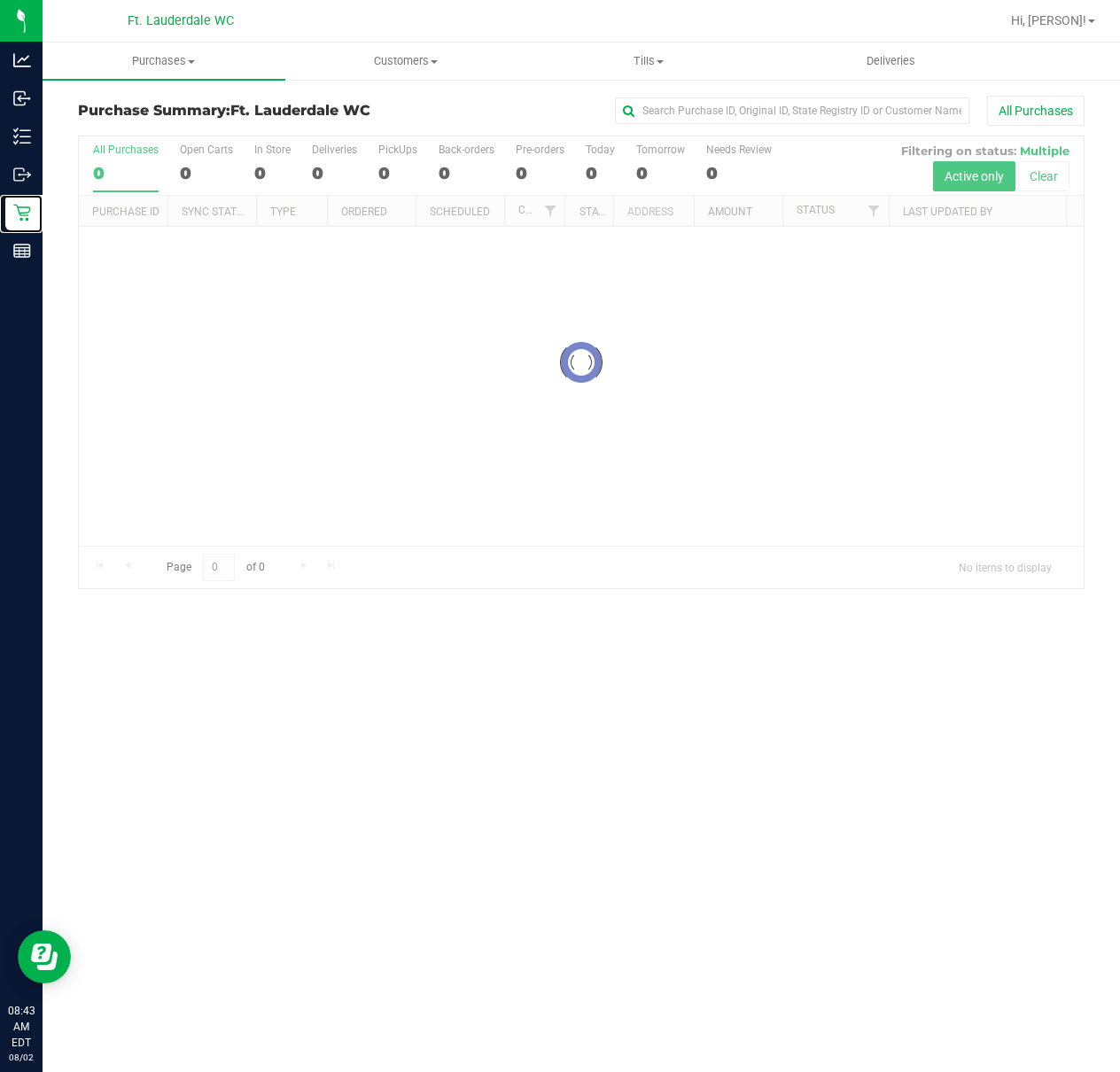 scroll, scrollTop: 0, scrollLeft: 0, axis: both 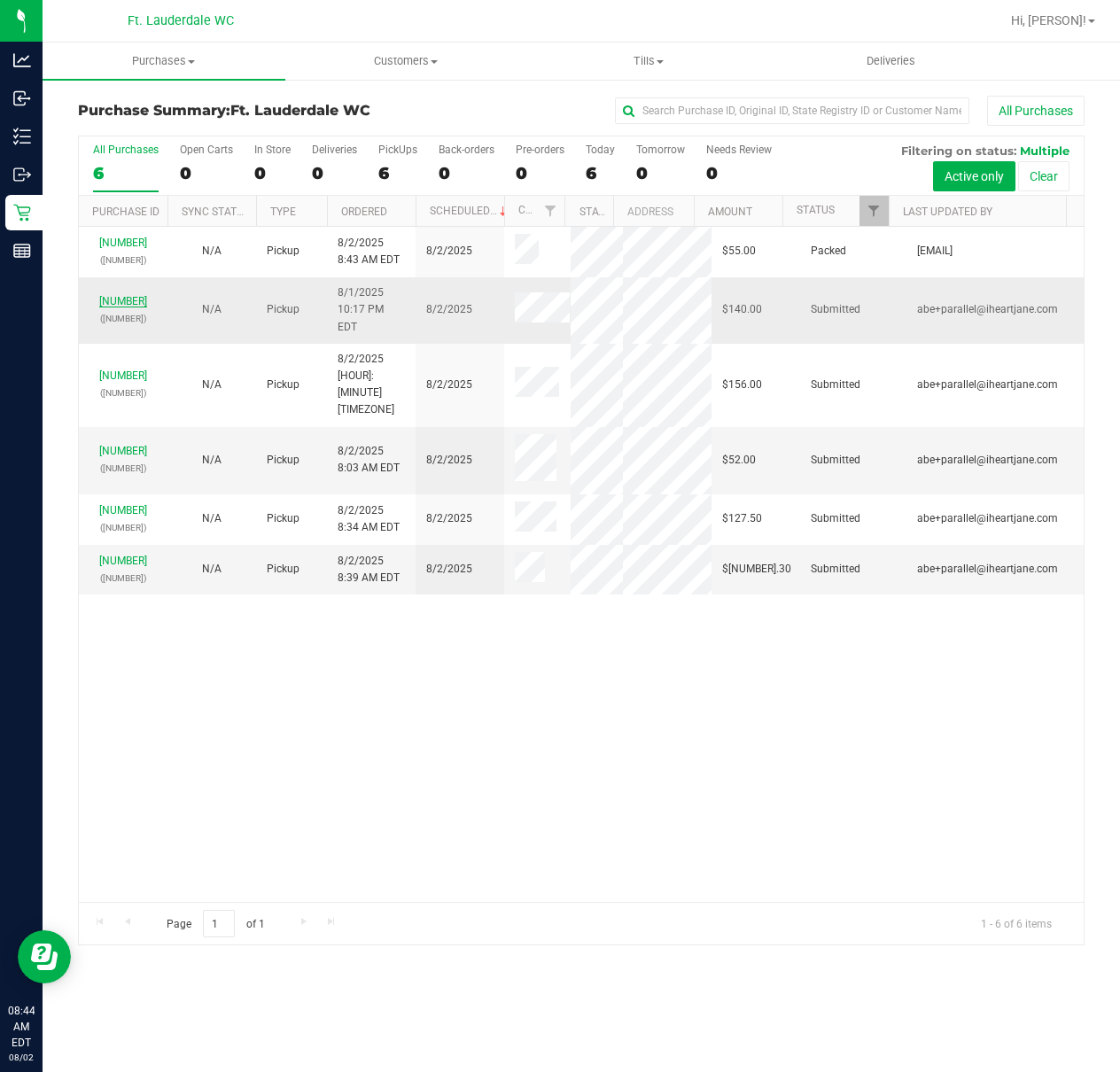 click on "[NUMBER]" at bounding box center (123, 301) 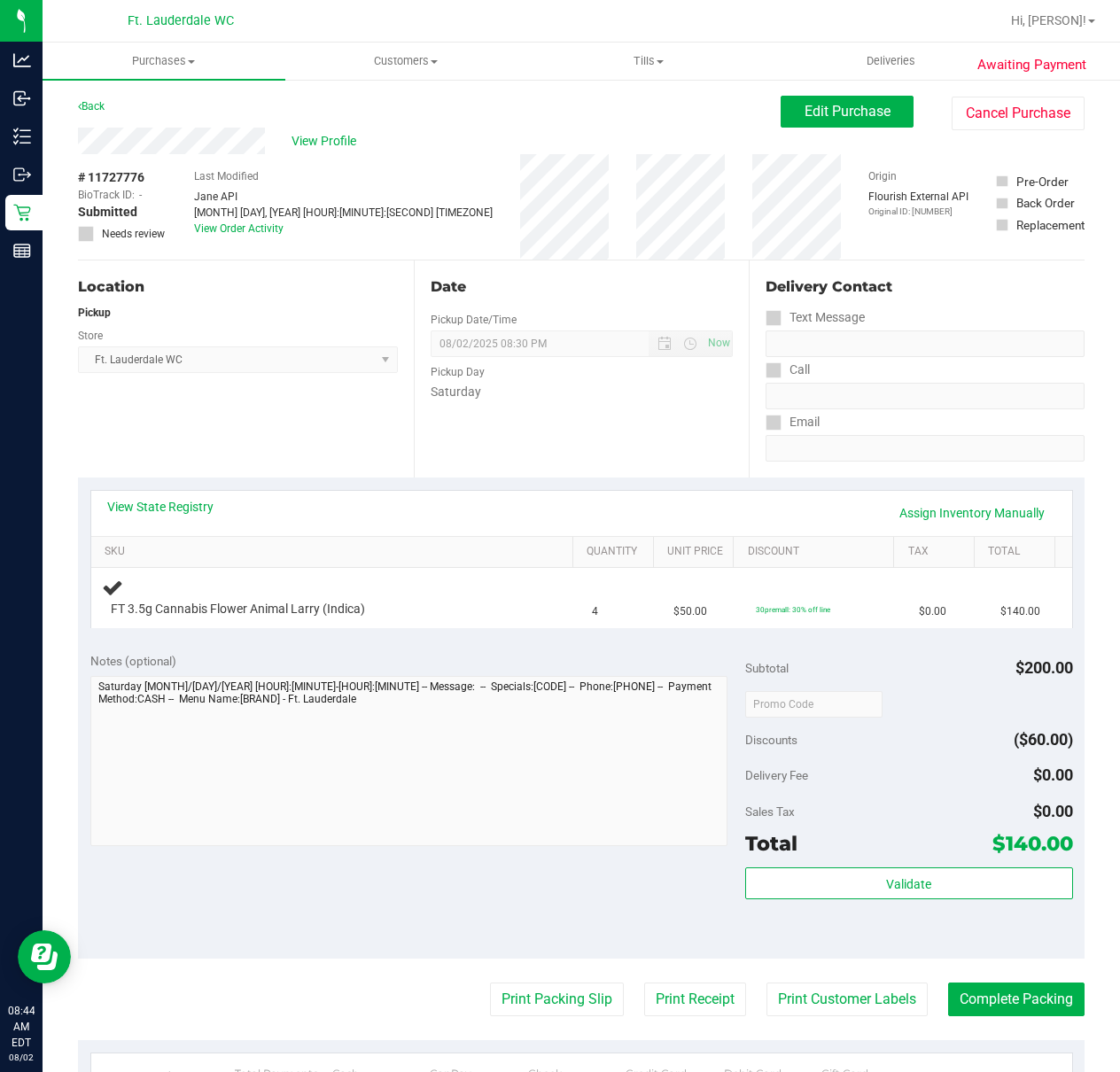 click on "Location
Pickup
Store
Ft. Lauderdale WC Select Store Bonita Springs WC Boynton Beach WC Bradenton WC Brandon WC Brooksville WC Call Center Clermont WC Crestview WC Deerfield Beach WC Delray Beach WC Deltona WC Ft Walton Beach WC Ft. Lauderdale WC Ft. Myers WC Gainesville WC Jax Atlantic WC JAX DC REP Jax WC Key West WC Lakeland WC Largo WC Lehigh Acres DCజె REP Merritt Island WC Miami 72nd WC Miami Beach WC Miami Dadeland WC Miramar DC REP New Port Richey WC North Palm Beach WC North Port WC Ocala WC Orange Park WC Orlando Colonial WC Orlando DC REP Orlando WC Oviedo WC Palm Bay WC Palm Coast WC Panama City WC Pensacola WC Port Orange WC Port St. Lucie WC Sebring WC South Tampa WC St. Pete WC Summerfield WC Tallahassee DC REP Tallahassee WC Tampa DC Testing Tampa Warehouse Tampa WC TX Austin DC TX Plano Retail WPB DC" at bounding box center [245, 369] 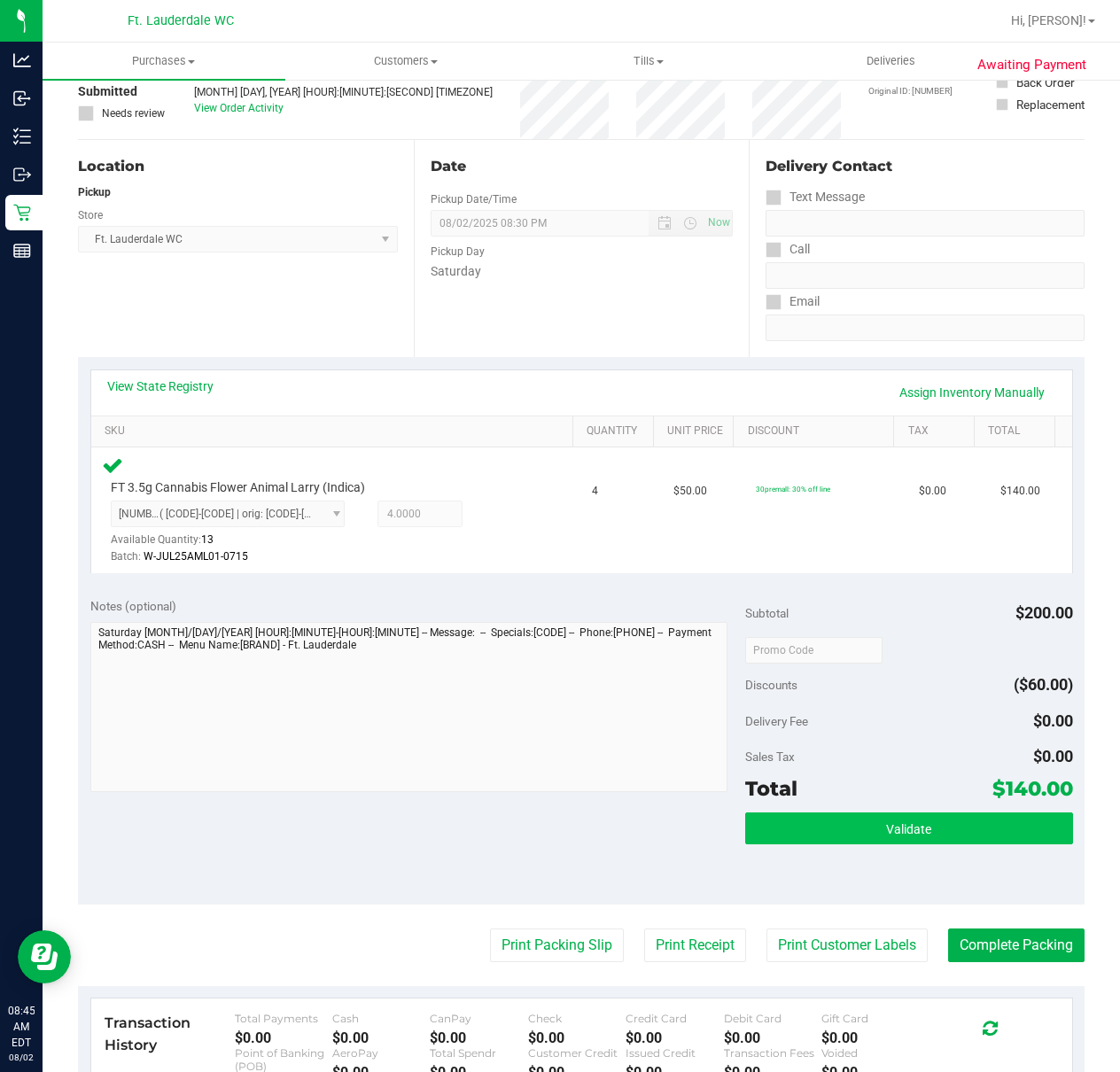 scroll, scrollTop: 236, scrollLeft: 0, axis: vertical 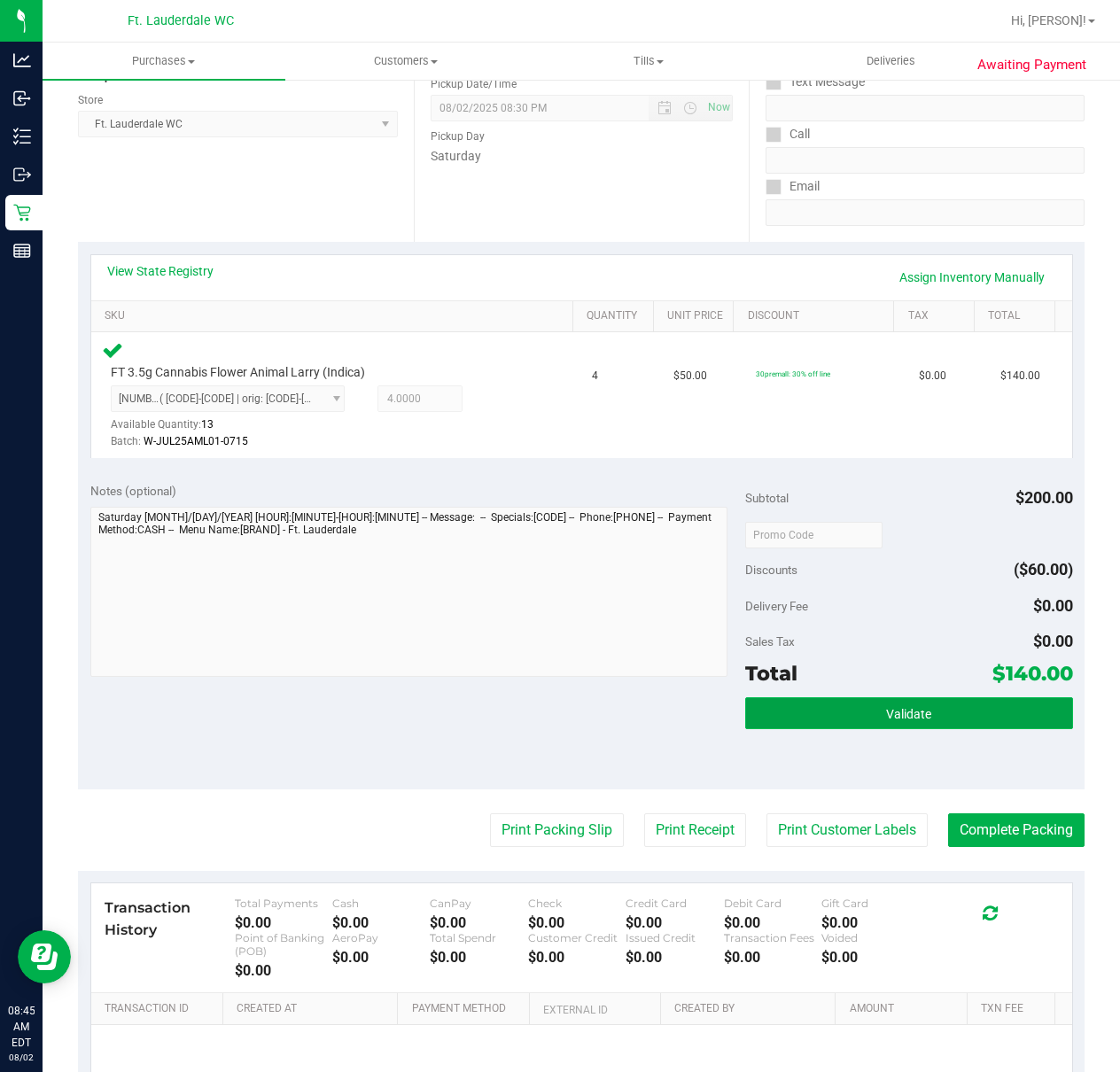 click on "Validate" at bounding box center [909, 713] 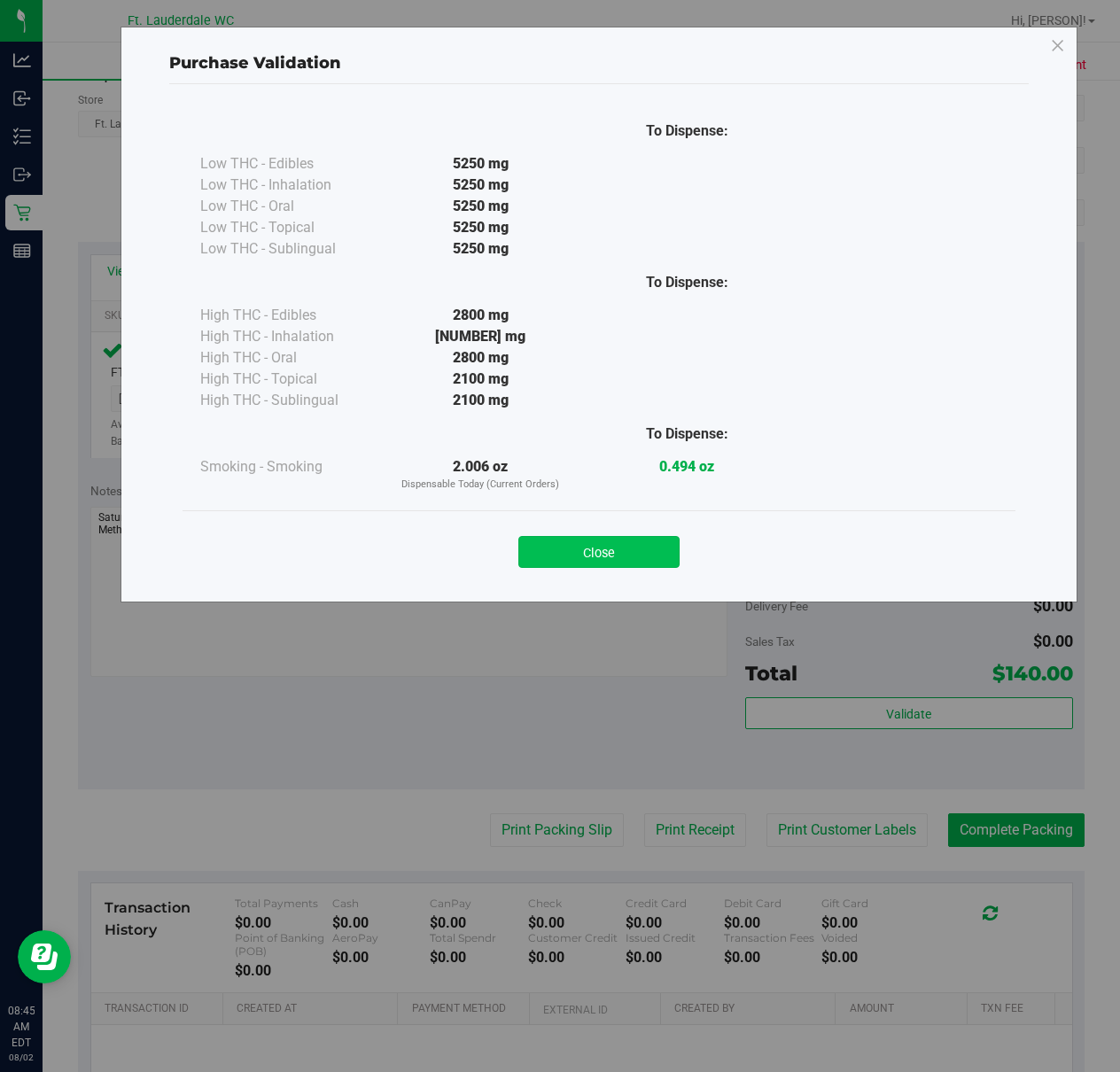 drag, startPoint x: 660, startPoint y: 582, endPoint x: 659, endPoint y: 553, distance: 29.01724 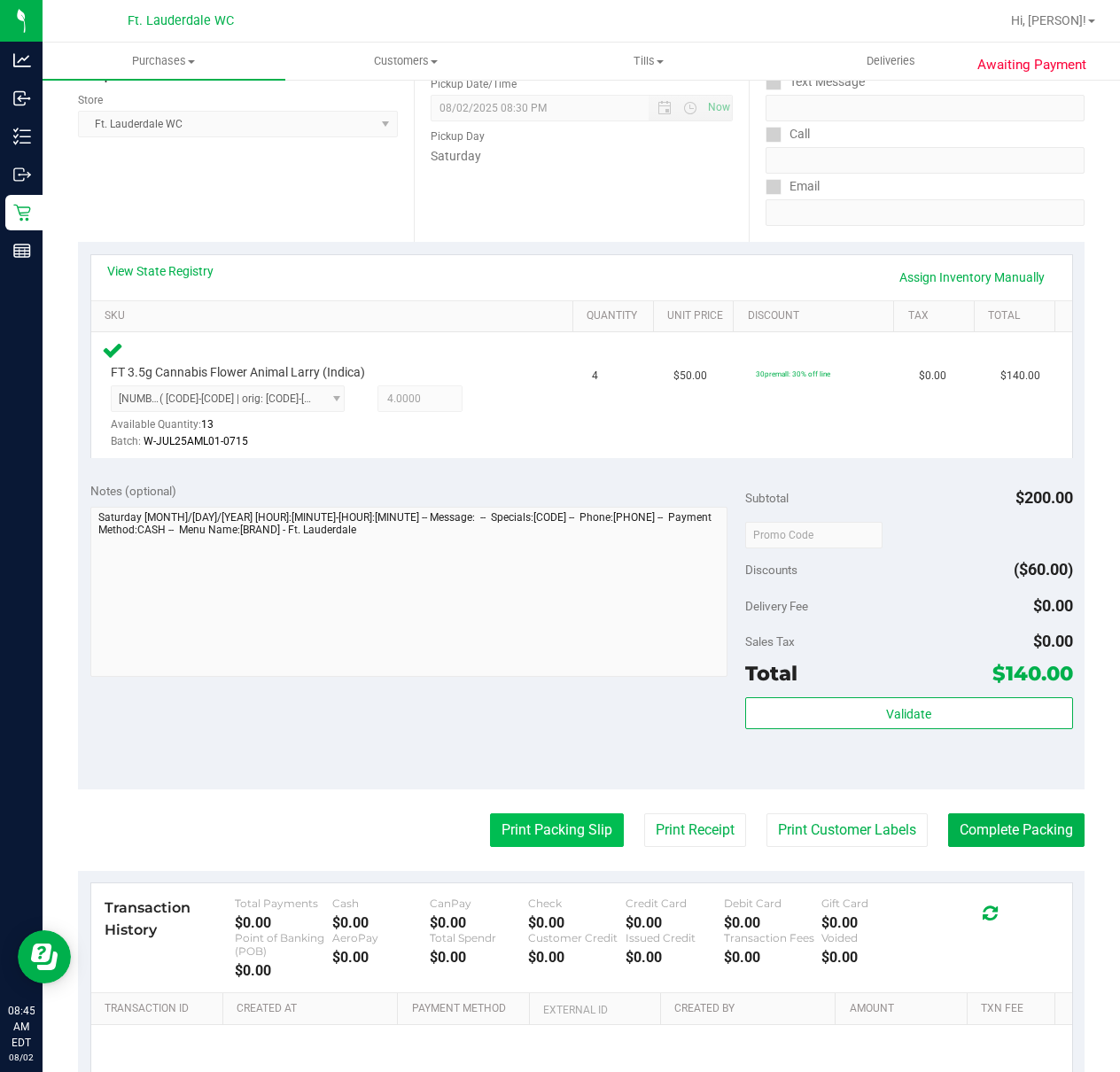 click on "Print Packing Slip" at bounding box center (556, 830) 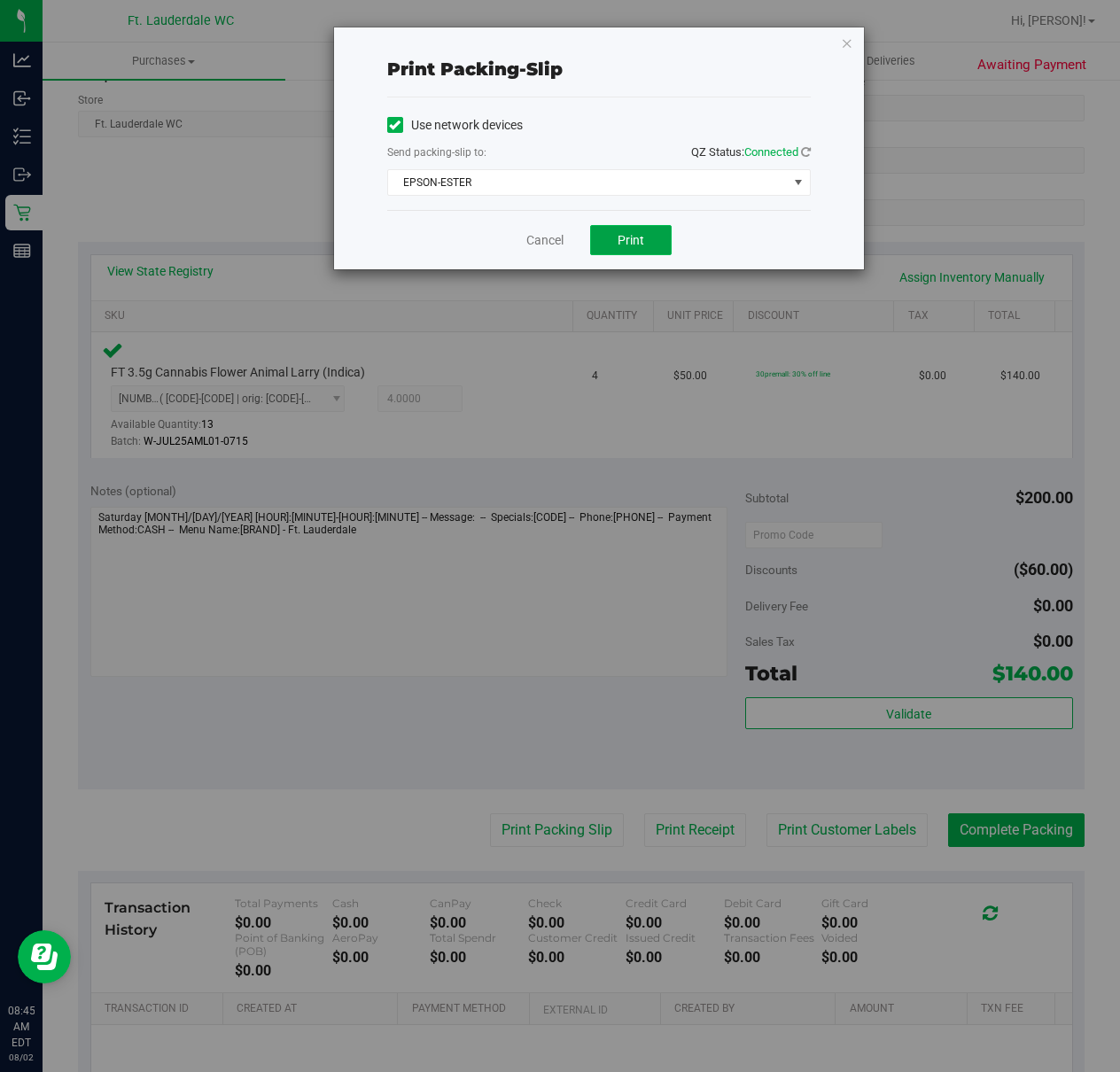 click on "Print" at bounding box center (631, 240) 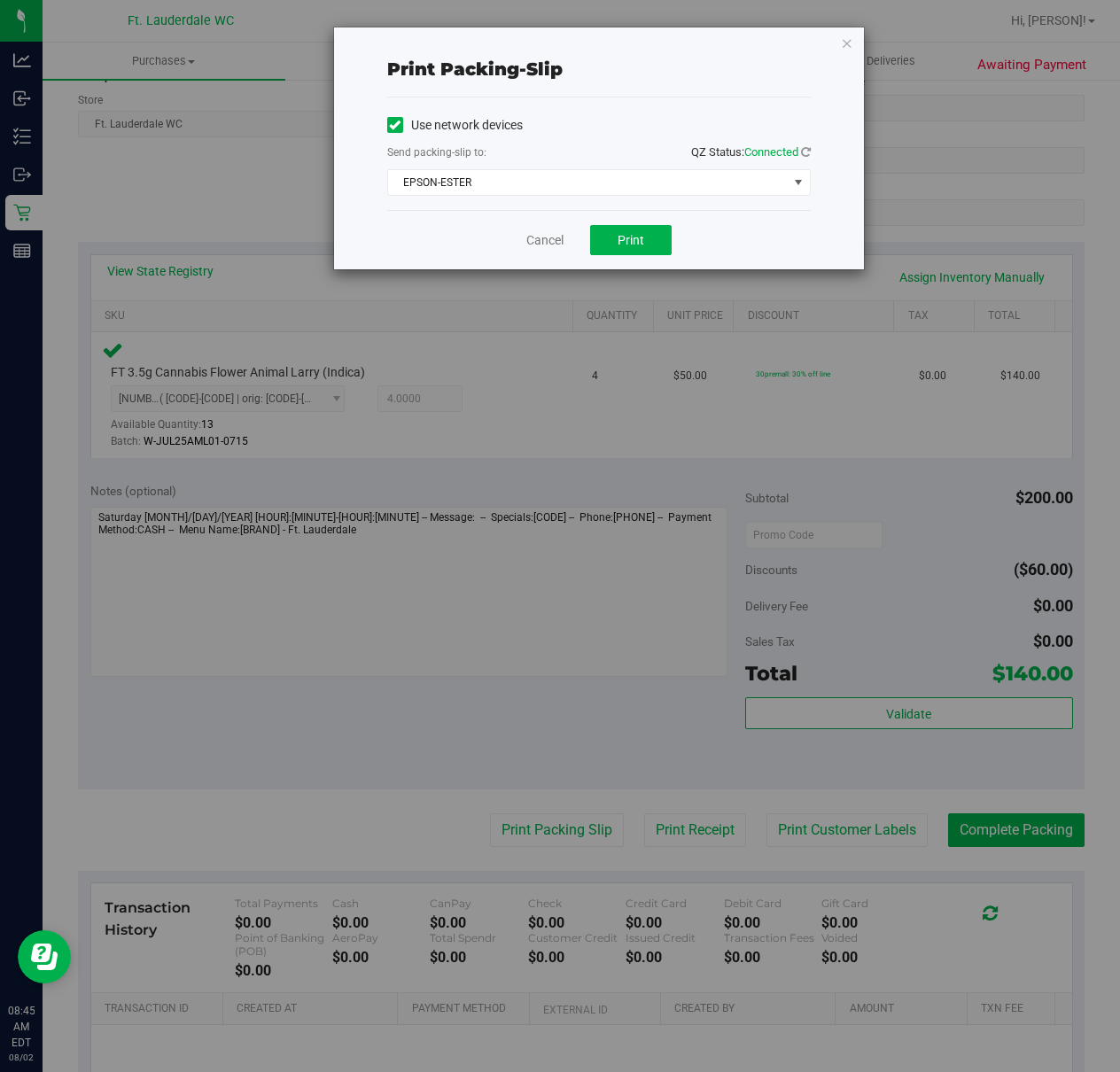 click on "Cancel
Print" at bounding box center [599, 239] 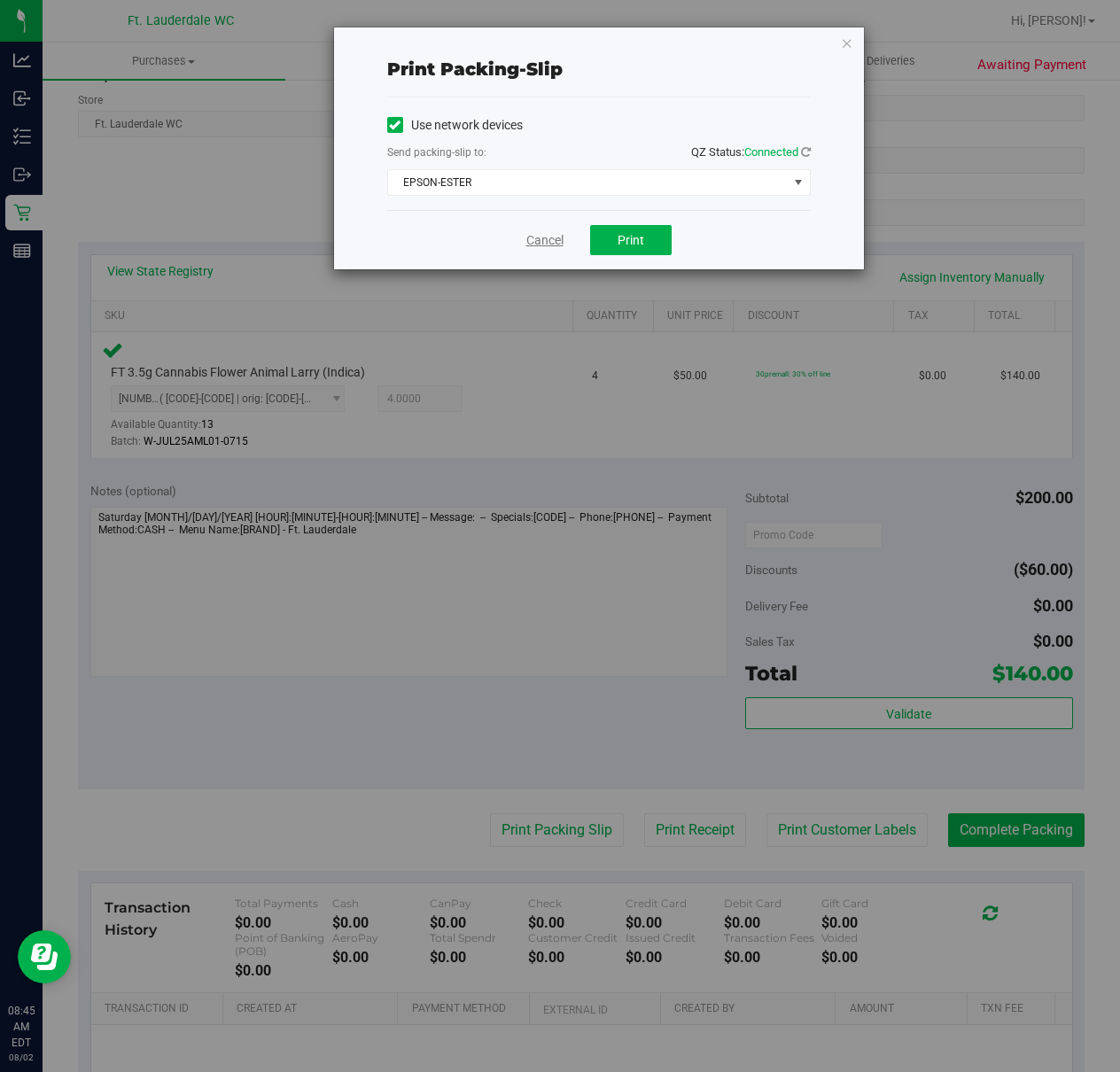 click on "Cancel" at bounding box center [545, 240] 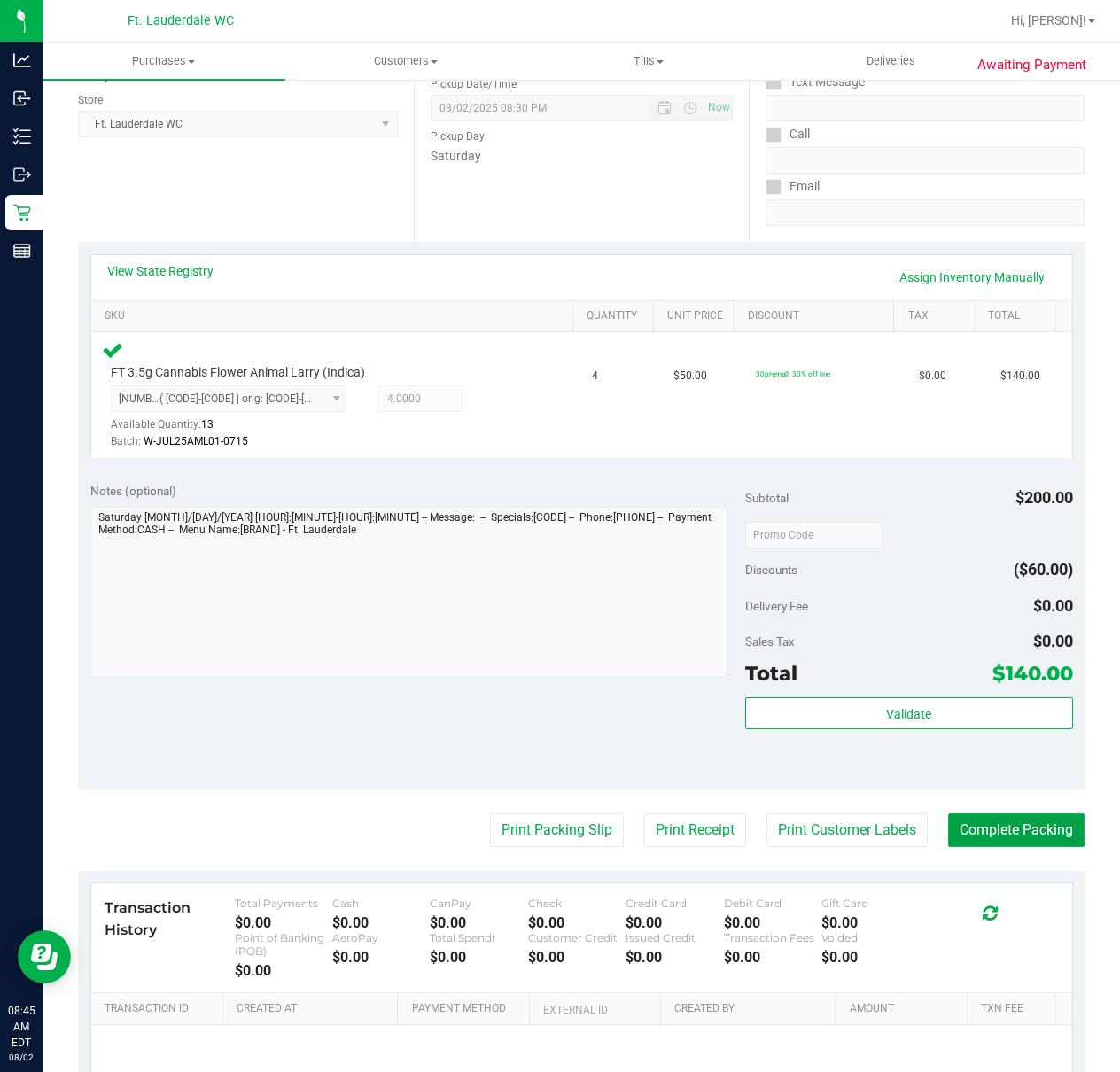click on "Complete Packing" at bounding box center [1016, 830] 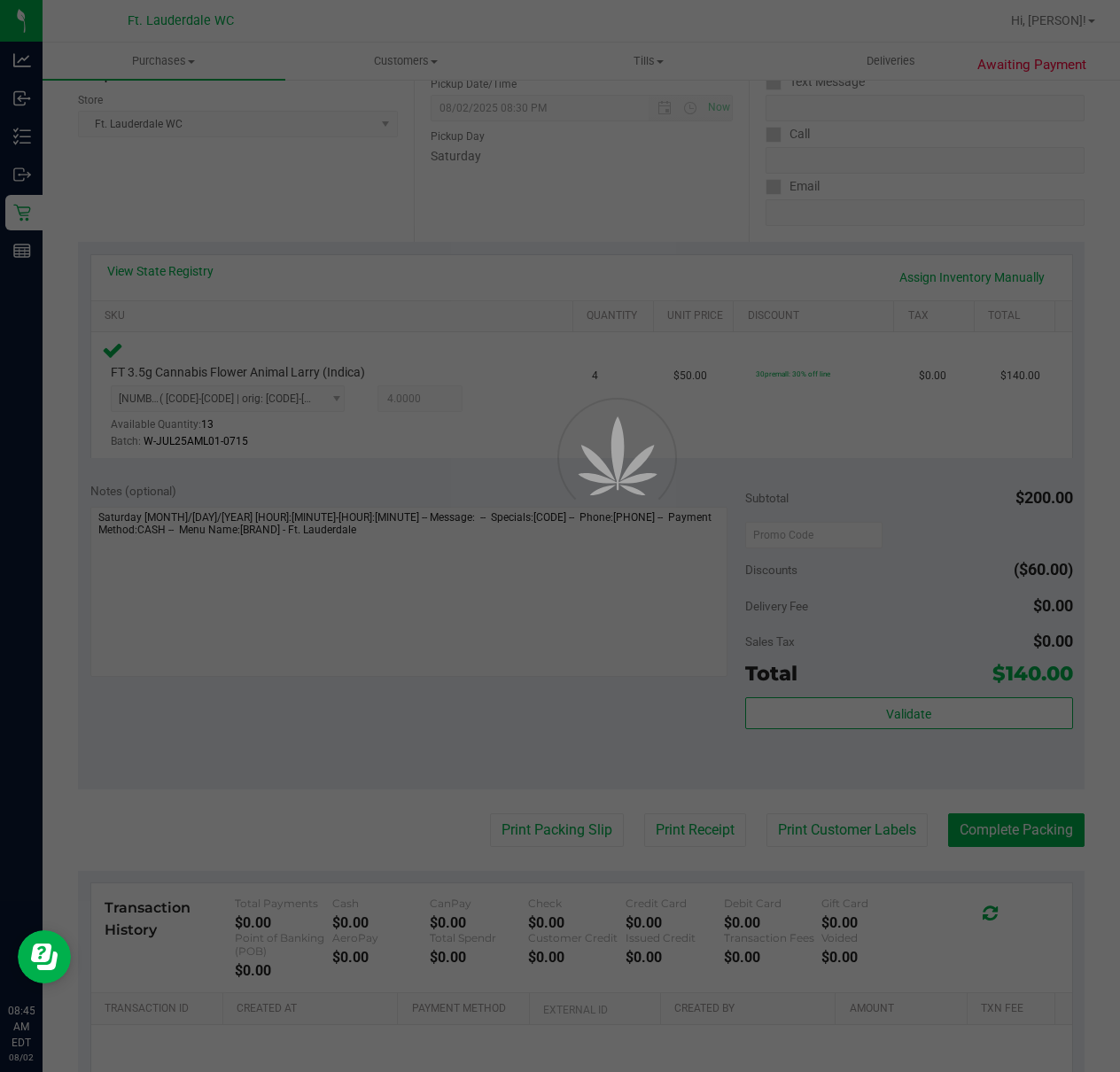 scroll, scrollTop: 0, scrollLeft: 0, axis: both 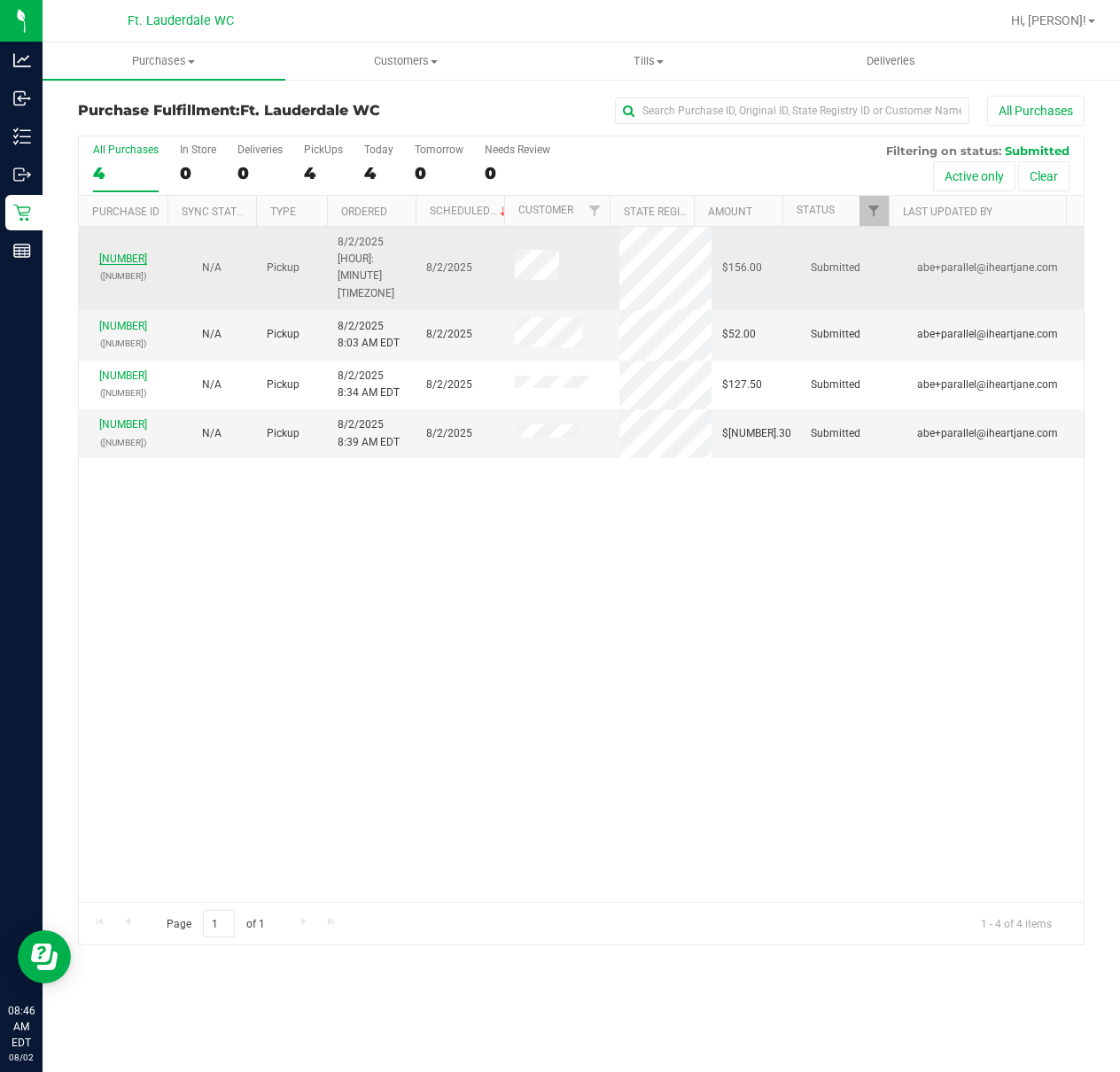 click on "[NUMBER]" at bounding box center (123, 259) 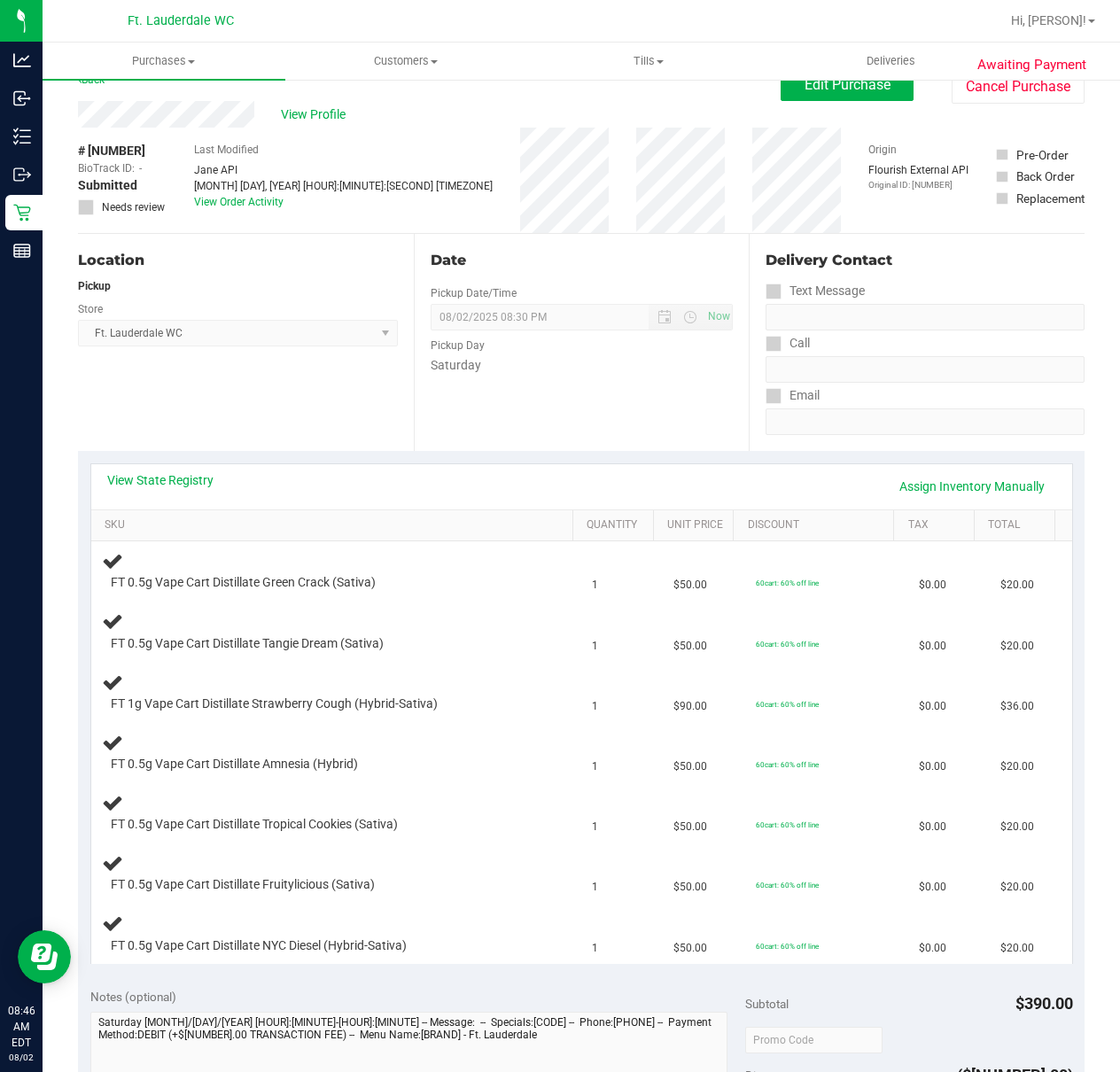 scroll, scrollTop: 0, scrollLeft: 0, axis: both 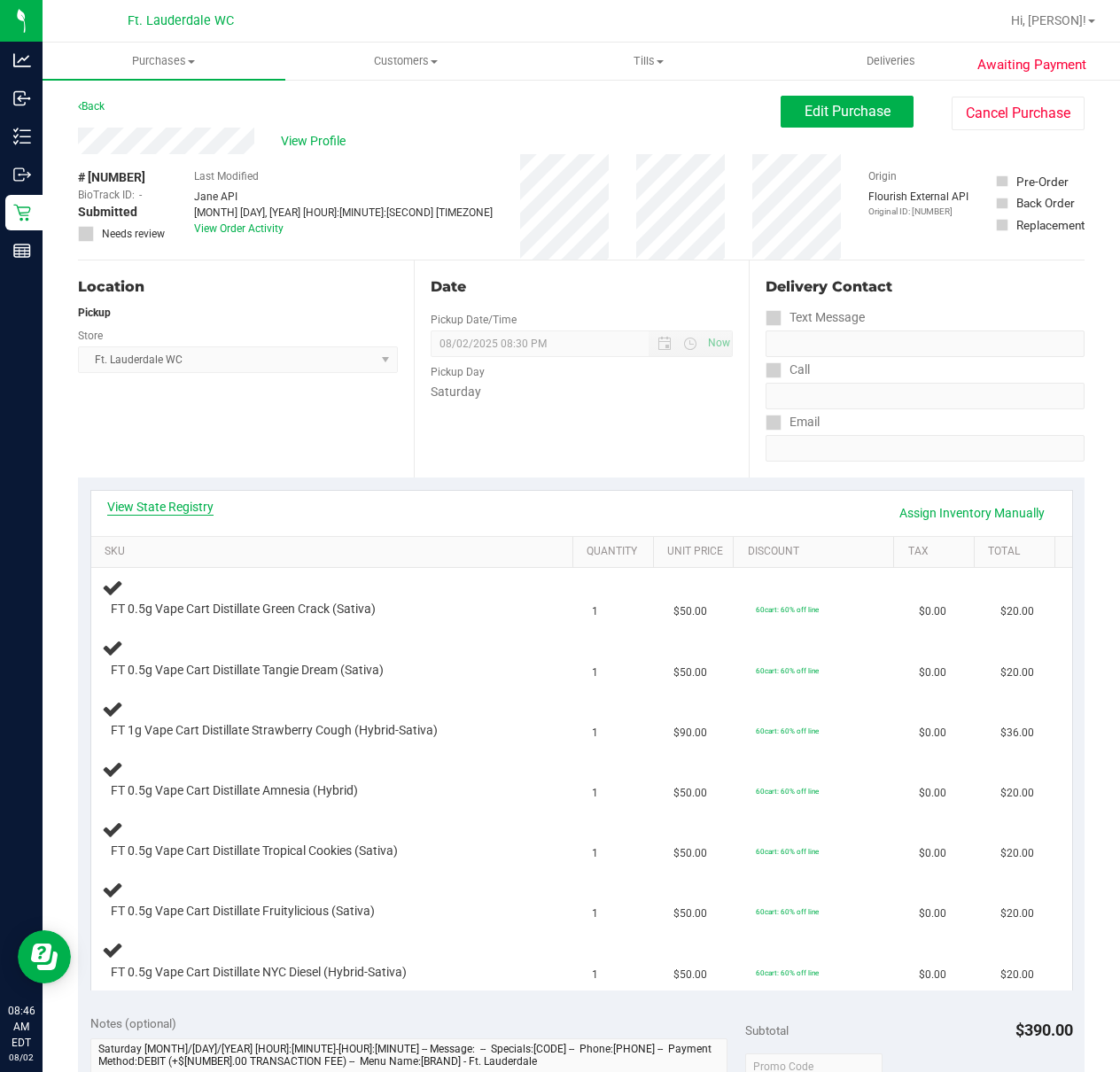 click on "View State Registry" at bounding box center [160, 507] 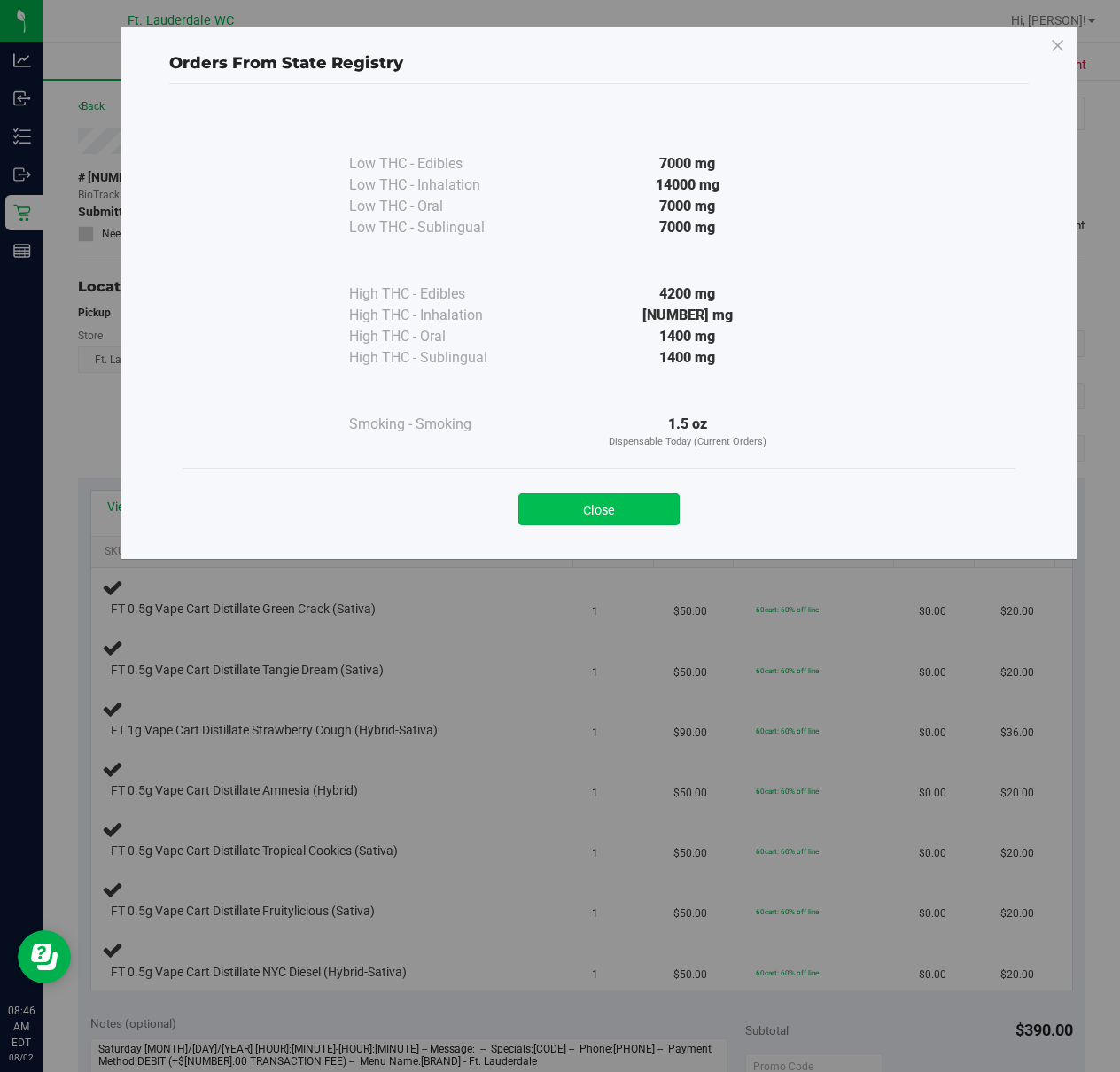 click on "Close" at bounding box center [599, 509] 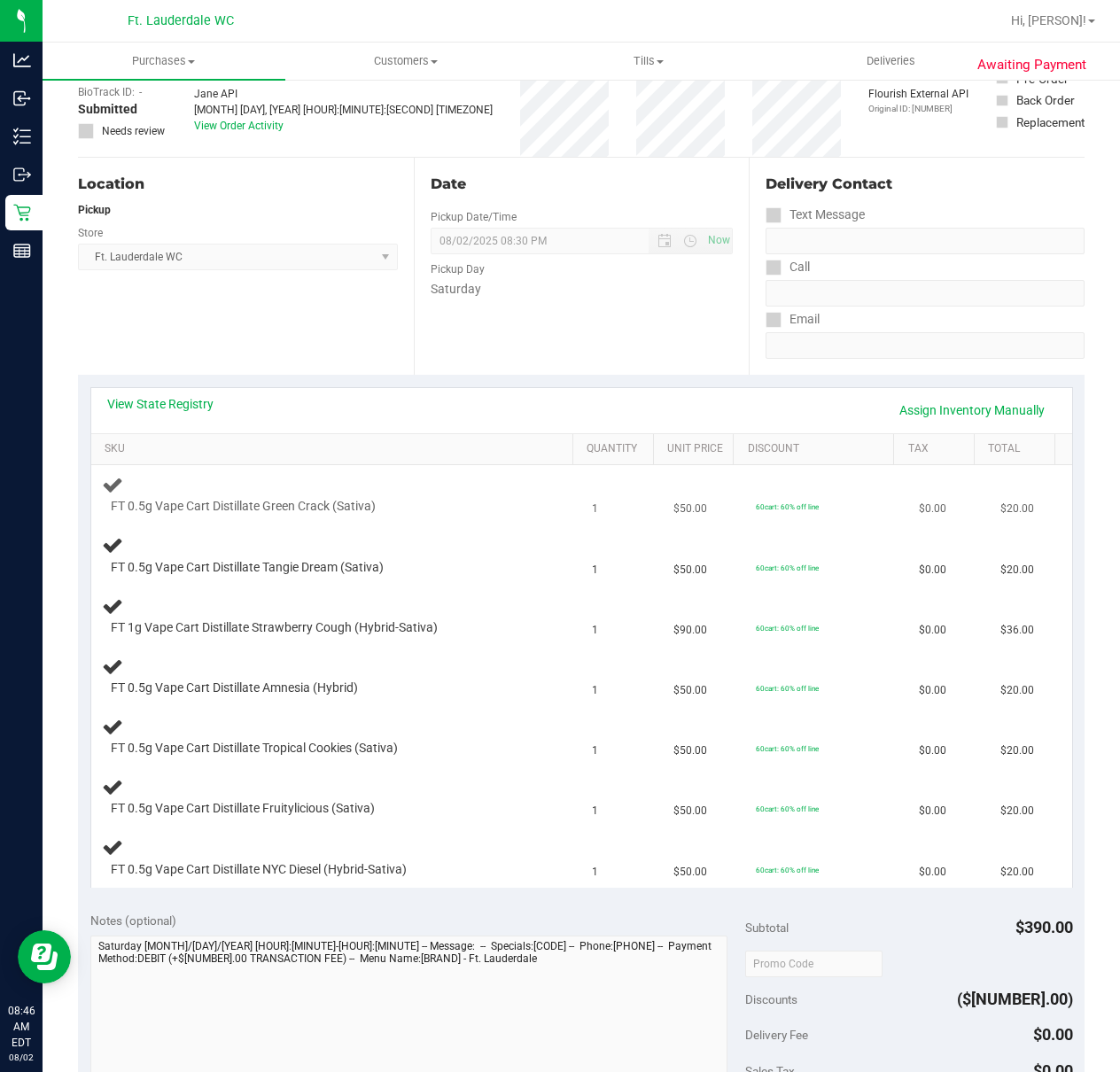 scroll, scrollTop: 236, scrollLeft: 0, axis: vertical 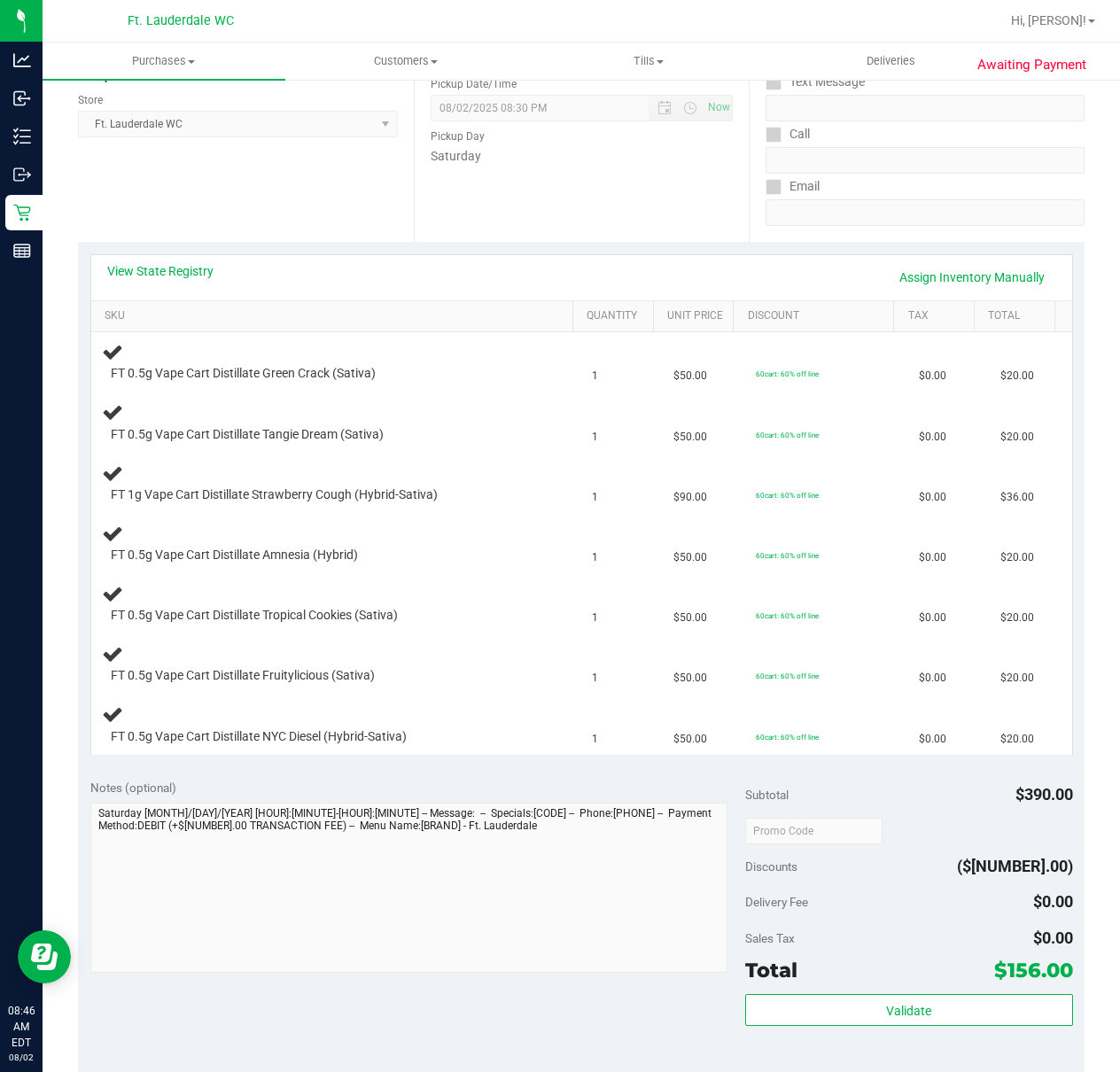 click on "Location
Pickup
Store
Ft. Lauderdale WC Select Store Bonita Springs WC Boynton Beach WC Bradenton WC Brandon WC Brooksville WC Call Center Clermont WC Crestview WC Deerfield Beach WC Delray Beach WC Deltona WC Ft Walton Beach WC Ft. Lauderdale WC Ft. Myers WC Gainesville WC Jax Atlantic WC JAX DC REP Jax WC Key West WC Lakeland WC Largo WC Lehigh Acres DCజె REP Merritt Island WC Miami 72nd WC Miami Beach WC Miami Dadeland WC Miramar DC REP New Port Richey WC North Palm Beach WC North Port WC Ocala WC Orange Park WC Orlando Colonial WC Orlando DC REP Orlando WC Oviedo WC Palm Bay WC Palm Coast WC Panama City WC Pensacola WC Port Orange WC Port St. Lucie WC Sebring WC South Tampa WC St. Pete WC Summerfield WC Tallahassee DC REP Tallahassee WC Tampa DC Testing Tampa Warehouse Tampa WC TX Austin DC TX Plano Retail WPB DC" at bounding box center [245, 133] 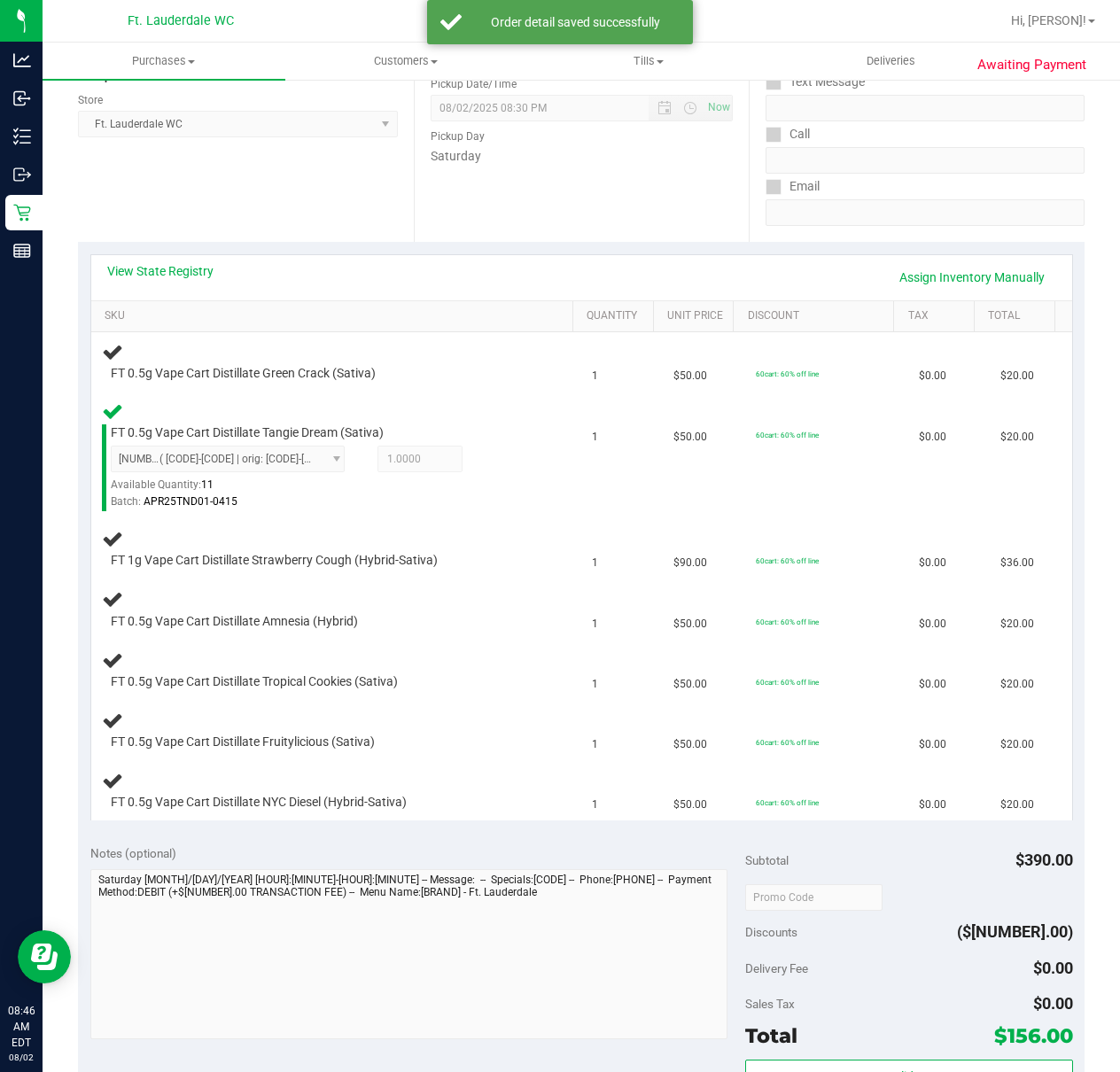 click on "Date
Pickup Date/Time
08/02/2025
Now
08/02/2025 08:30 PM
Now
Pickup Day
Saturday" at bounding box center [581, 133] 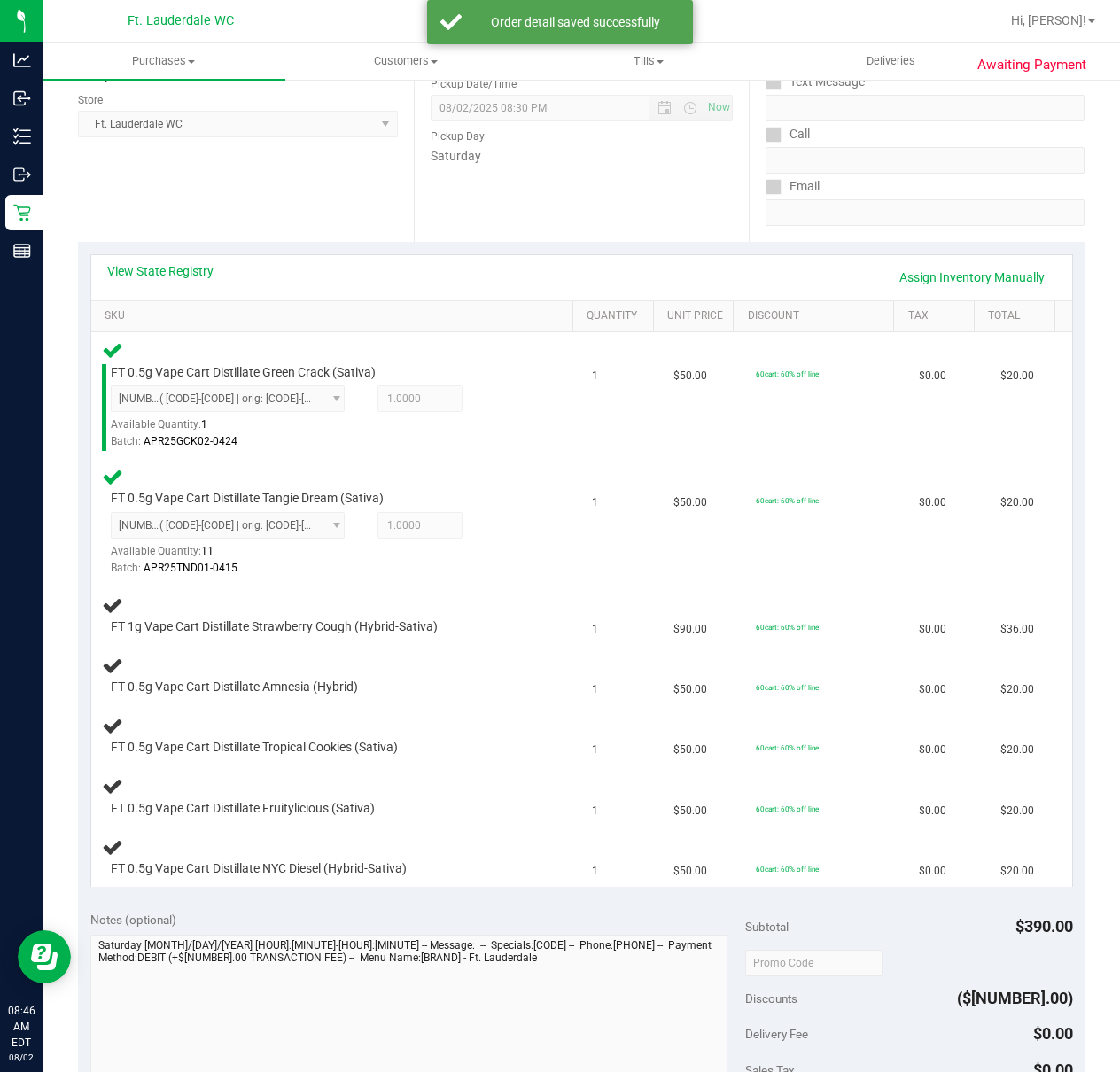 click on "Date
Pickup Date/Time
08/02/2025
Now
08/02/2025 08:30 PM
Now
Pickup Day
Saturday" at bounding box center (581, 133) 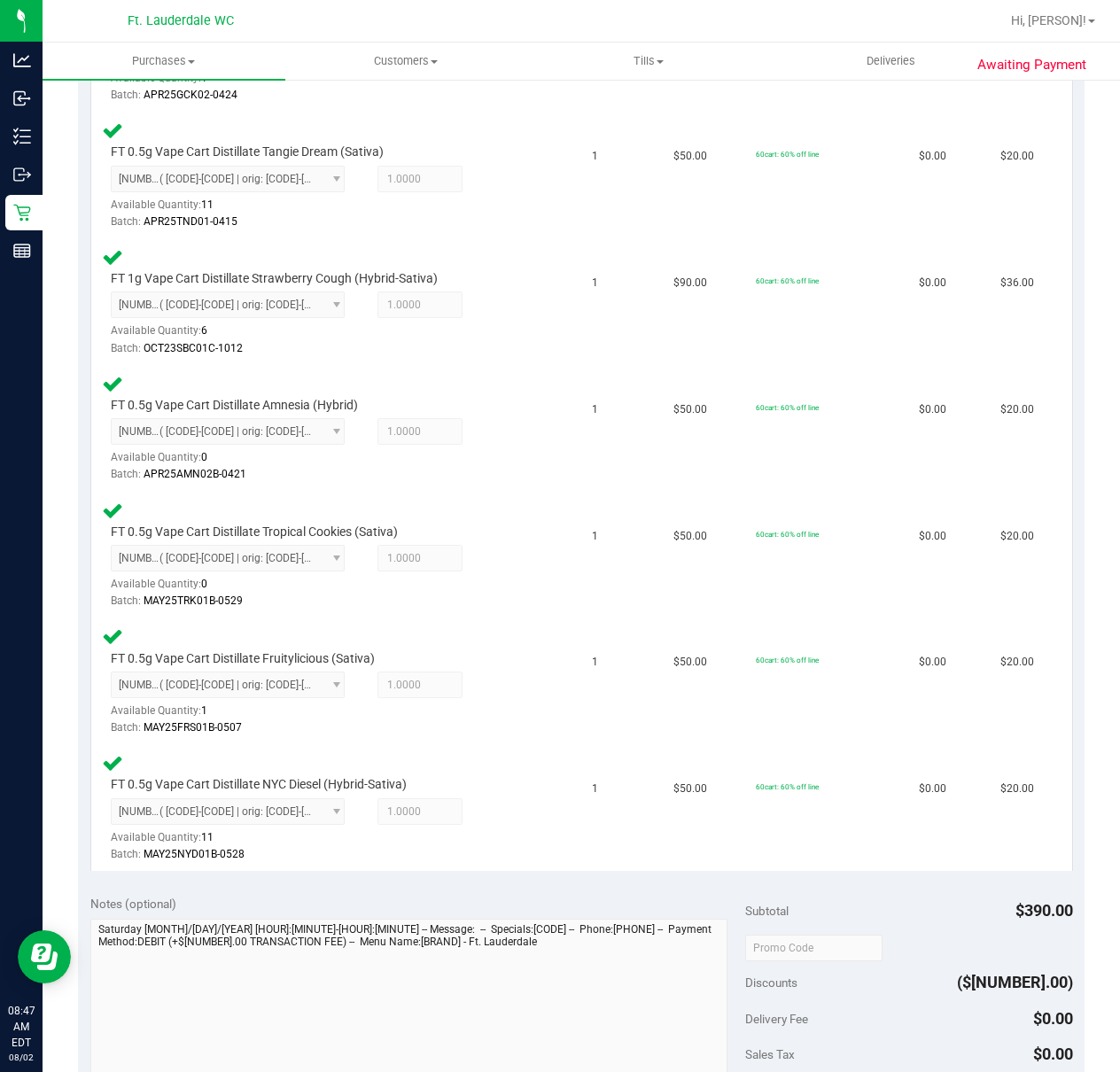 scroll, scrollTop: 709, scrollLeft: 0, axis: vertical 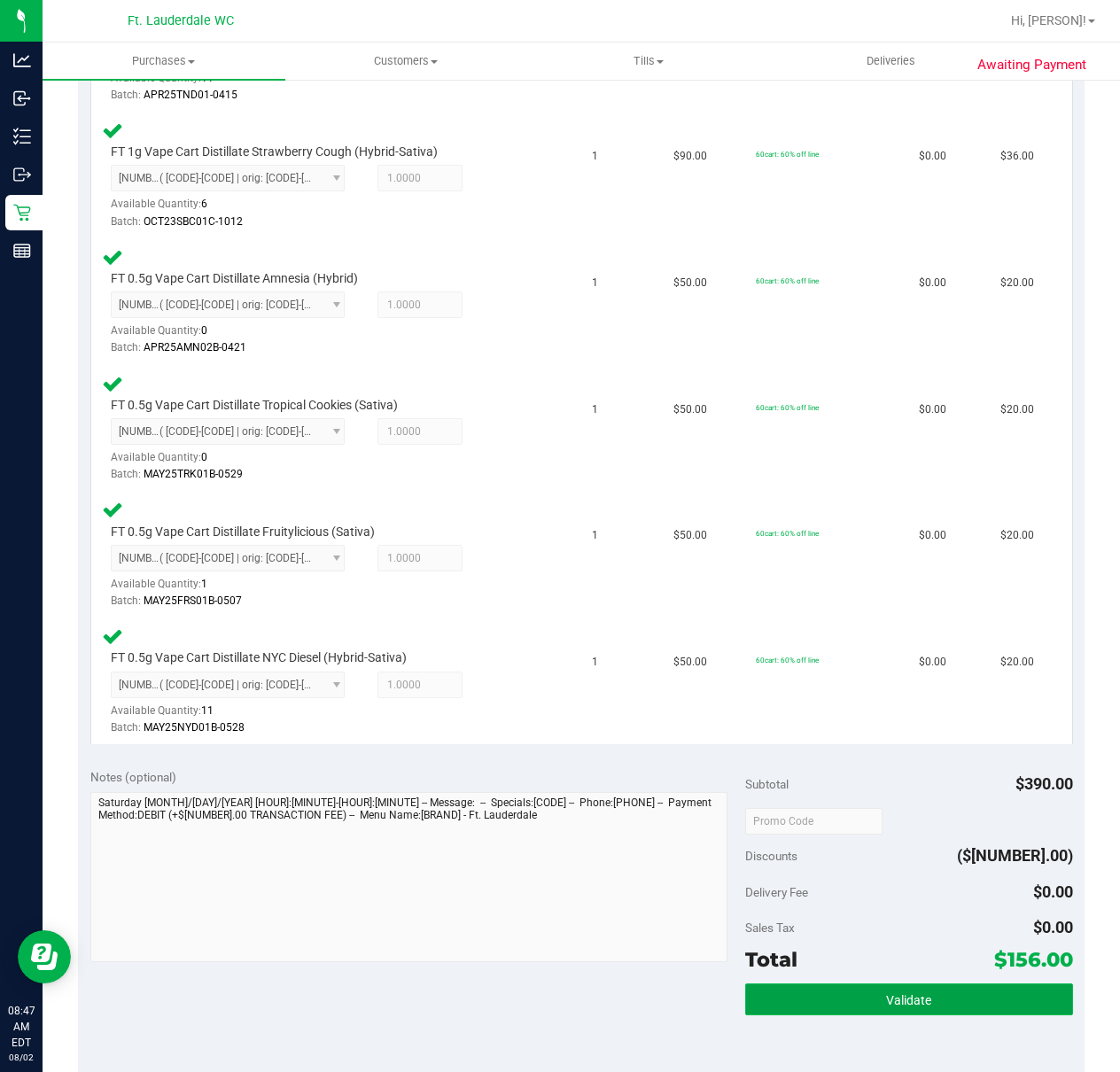 click on "Validate" at bounding box center [909, 999] 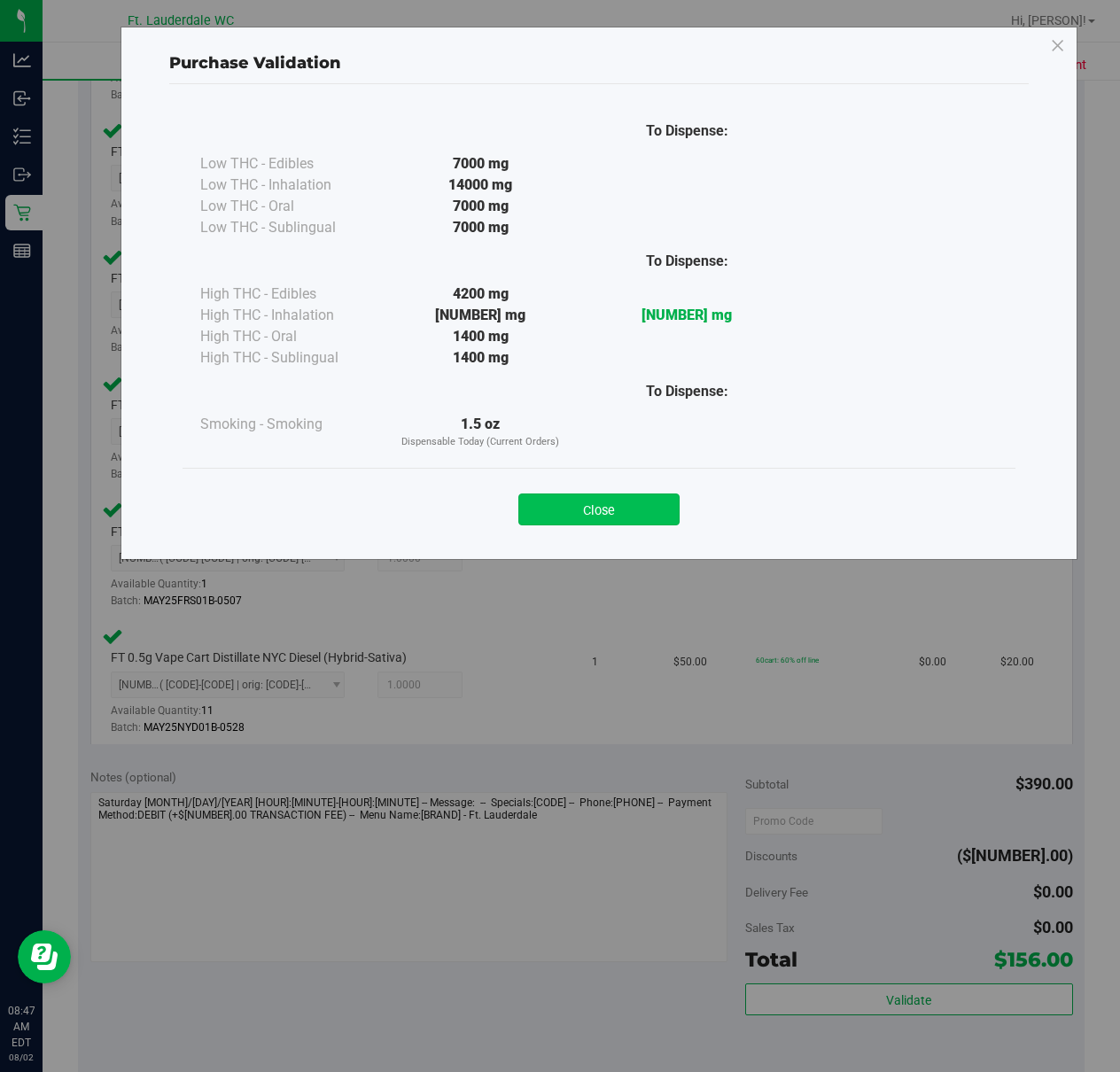 click on "Close" at bounding box center (599, 509) 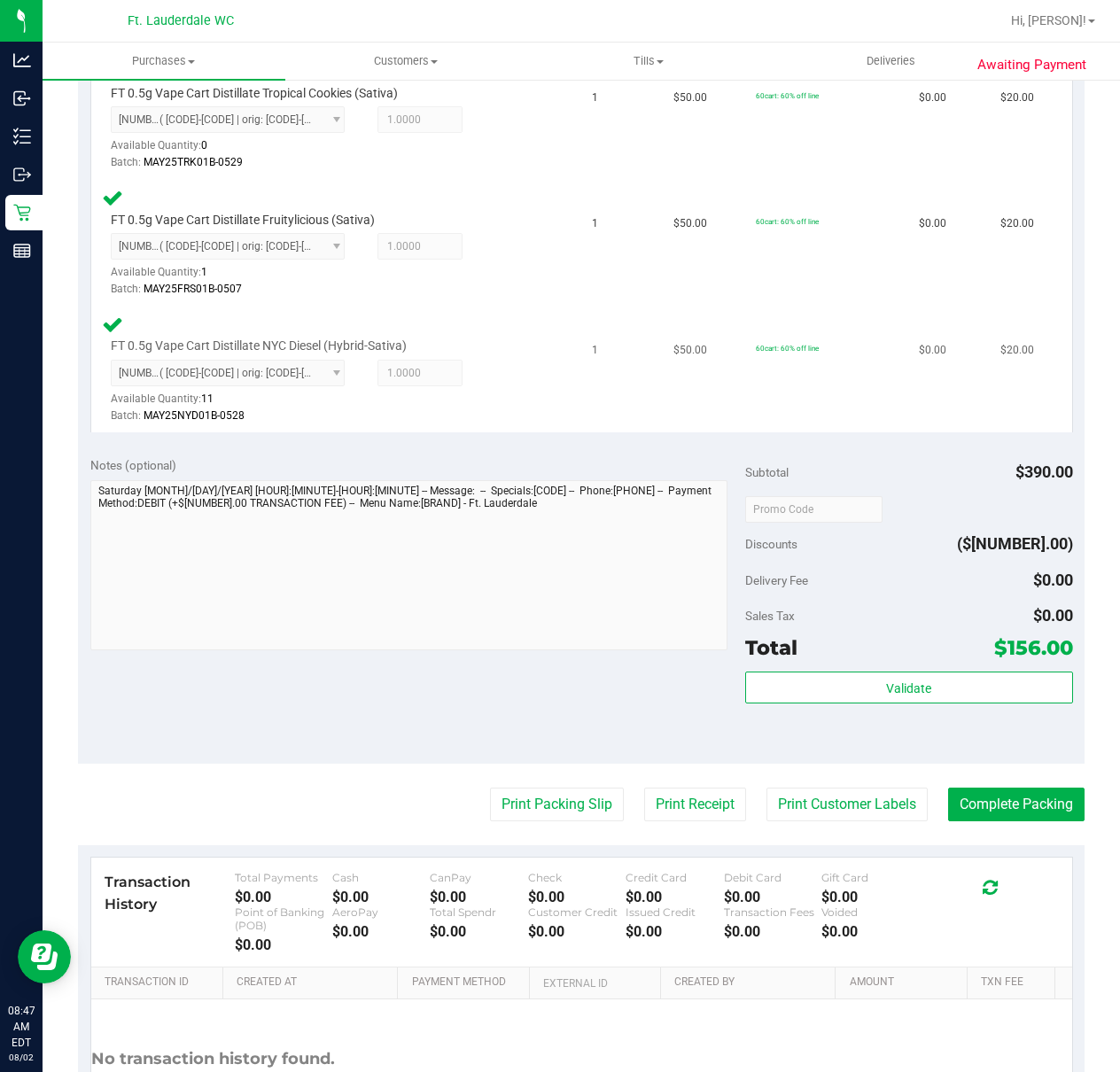 scroll, scrollTop: 1173, scrollLeft: 0, axis: vertical 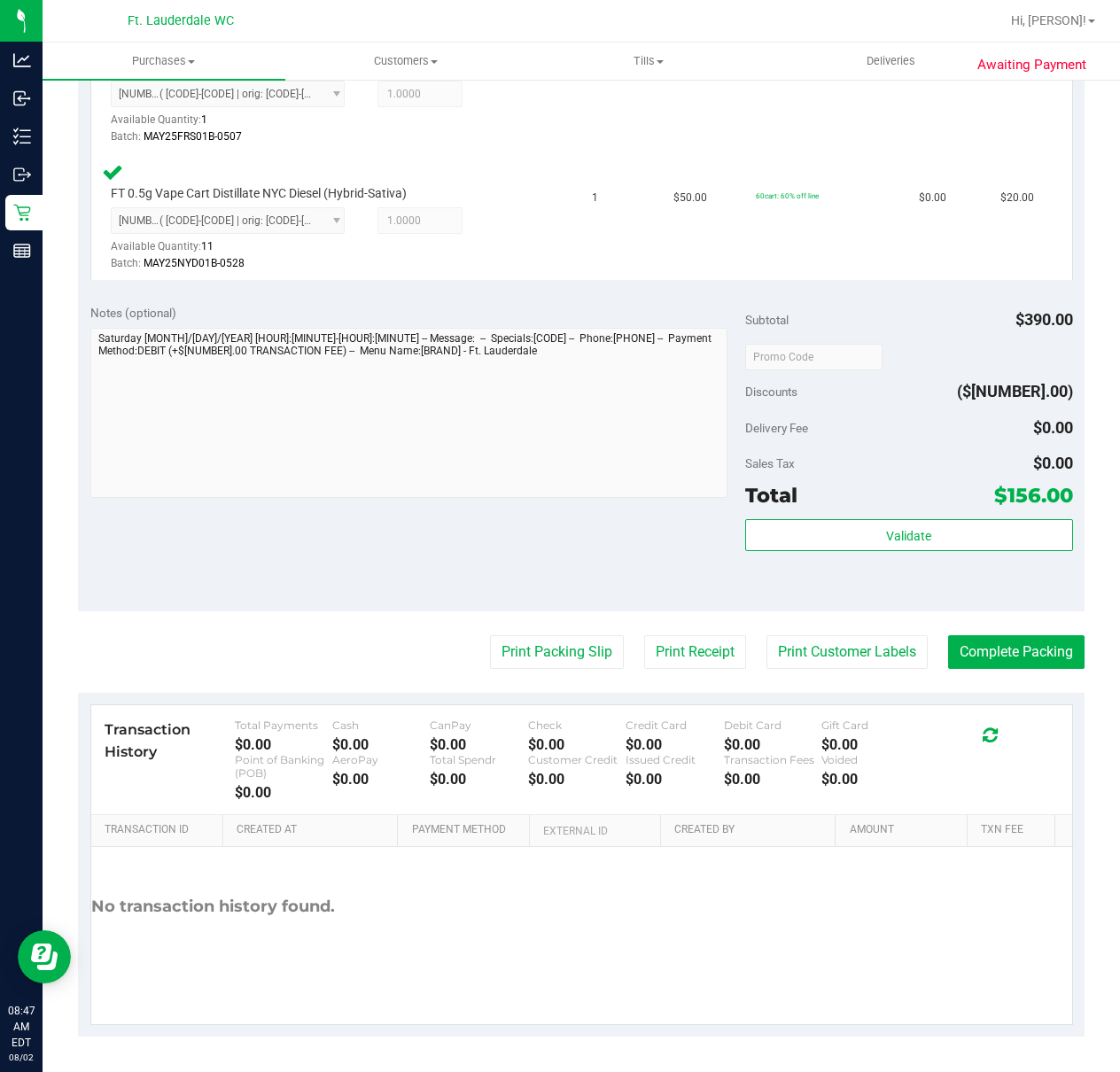 click on "Last Modified
[PERSON]
[MONTH] [DAY], [YEAR] [HOUR]:[MINUTE]:[SECOND] [TIMEZONE]" at bounding box center [581, -20] 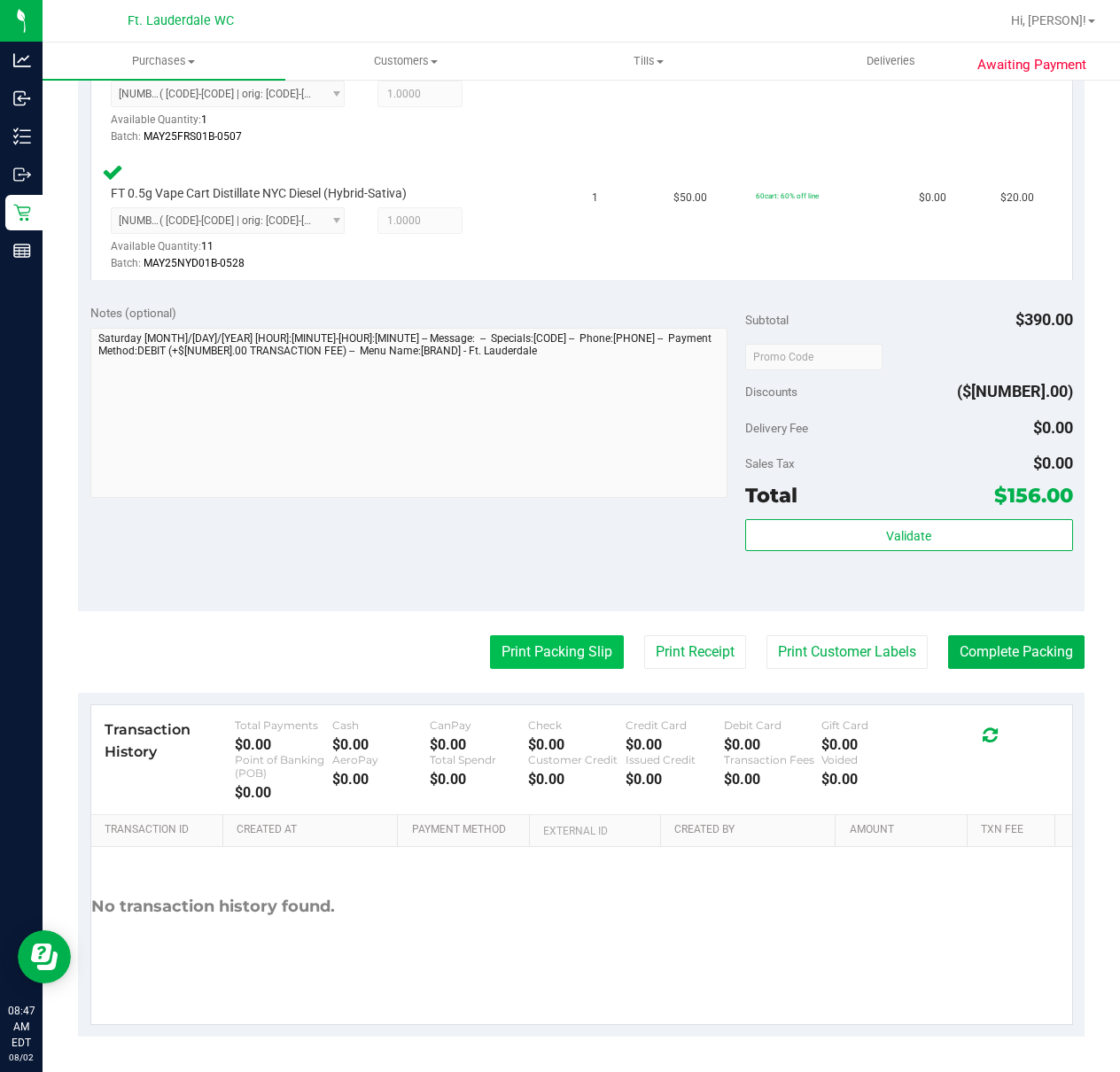 click on "Print Packing Slip" at bounding box center (556, 652) 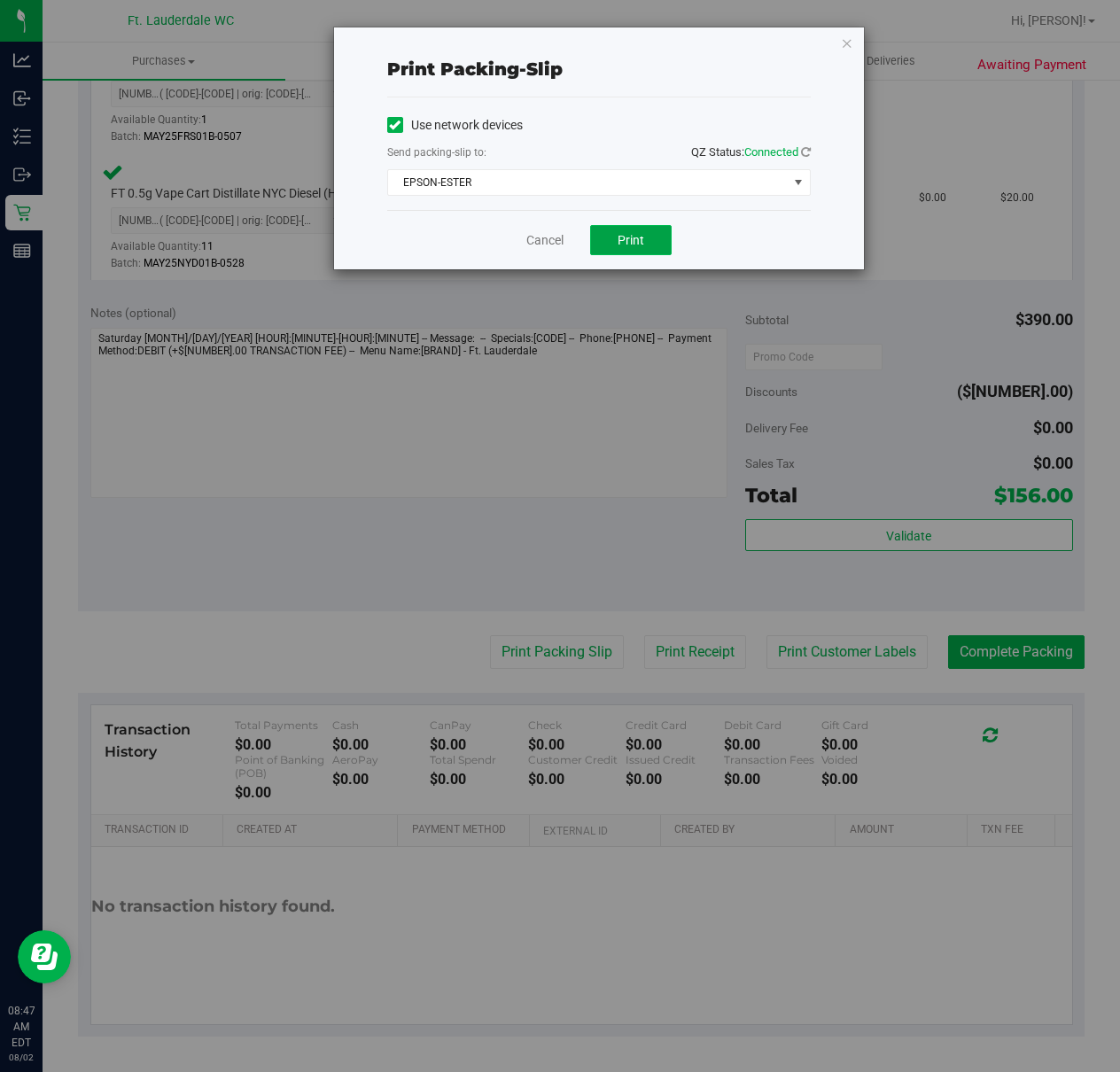 click on "Print" at bounding box center (631, 240) 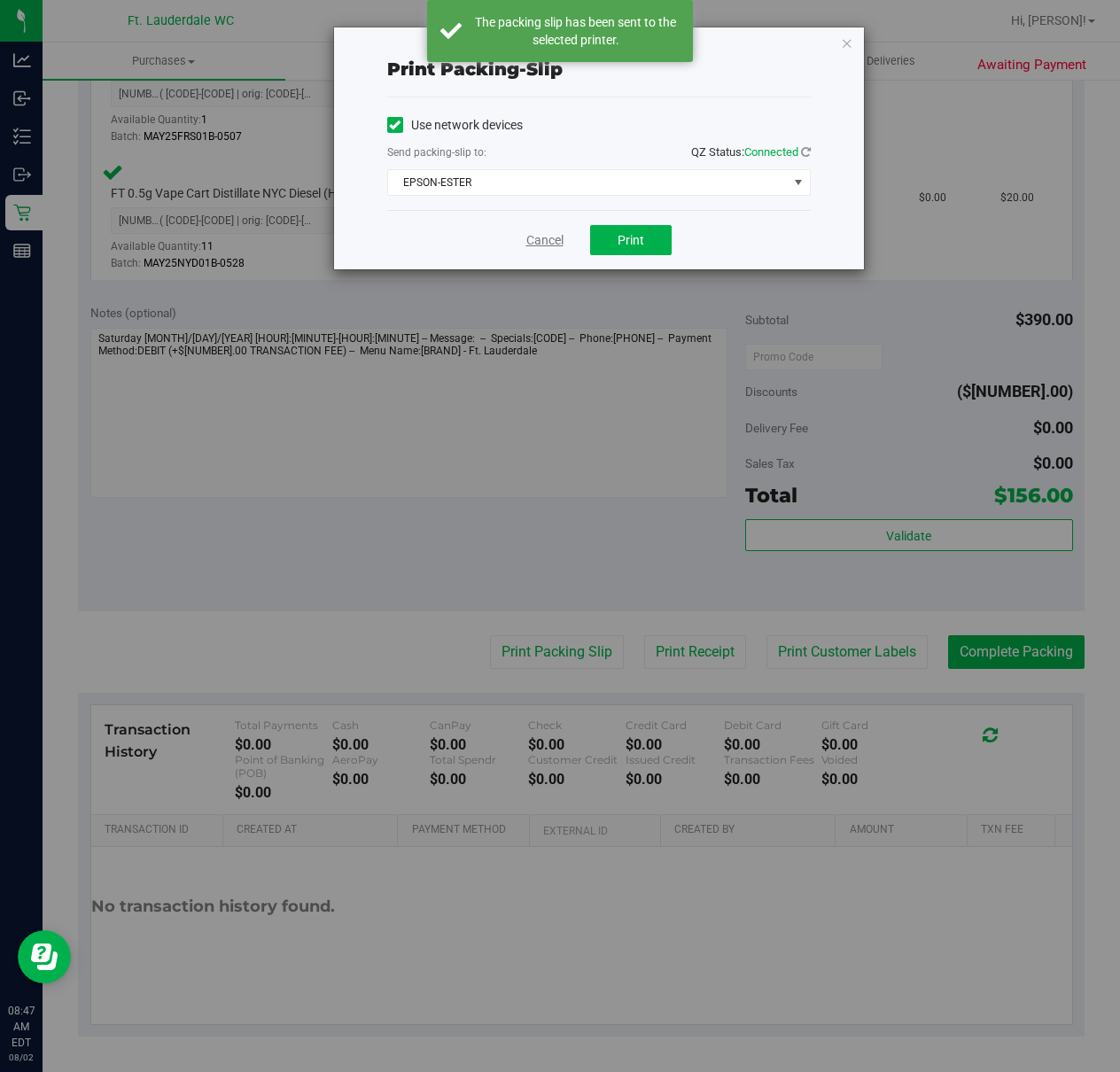 click on "Cancel" at bounding box center [545, 240] 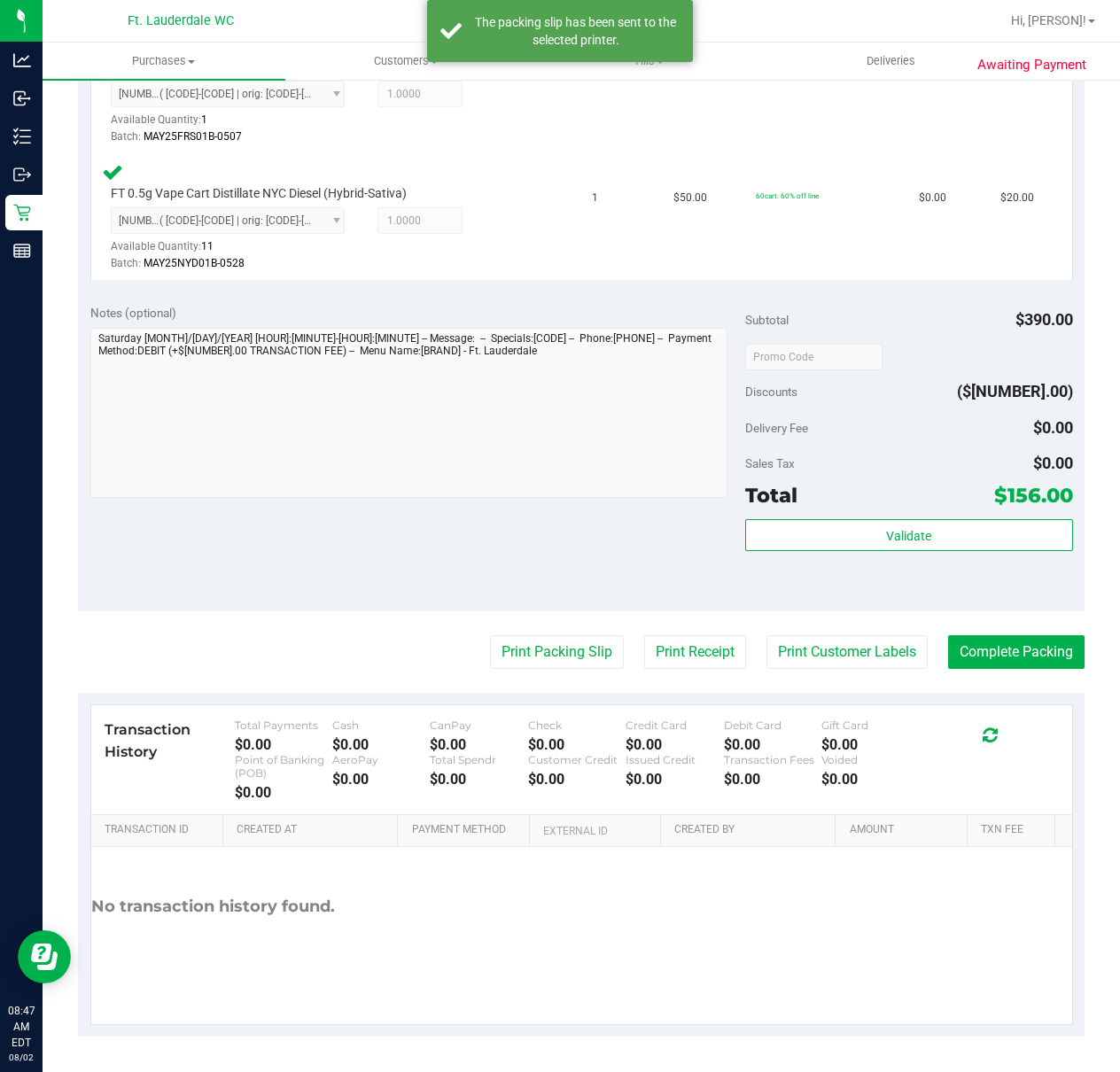 click on "Last Modified
[PERSON]
[MONTH] [DAY], [YEAR] [HOUR]:[MINUTE]:[SECOND] [TIMEZONE]" at bounding box center (581, -20) 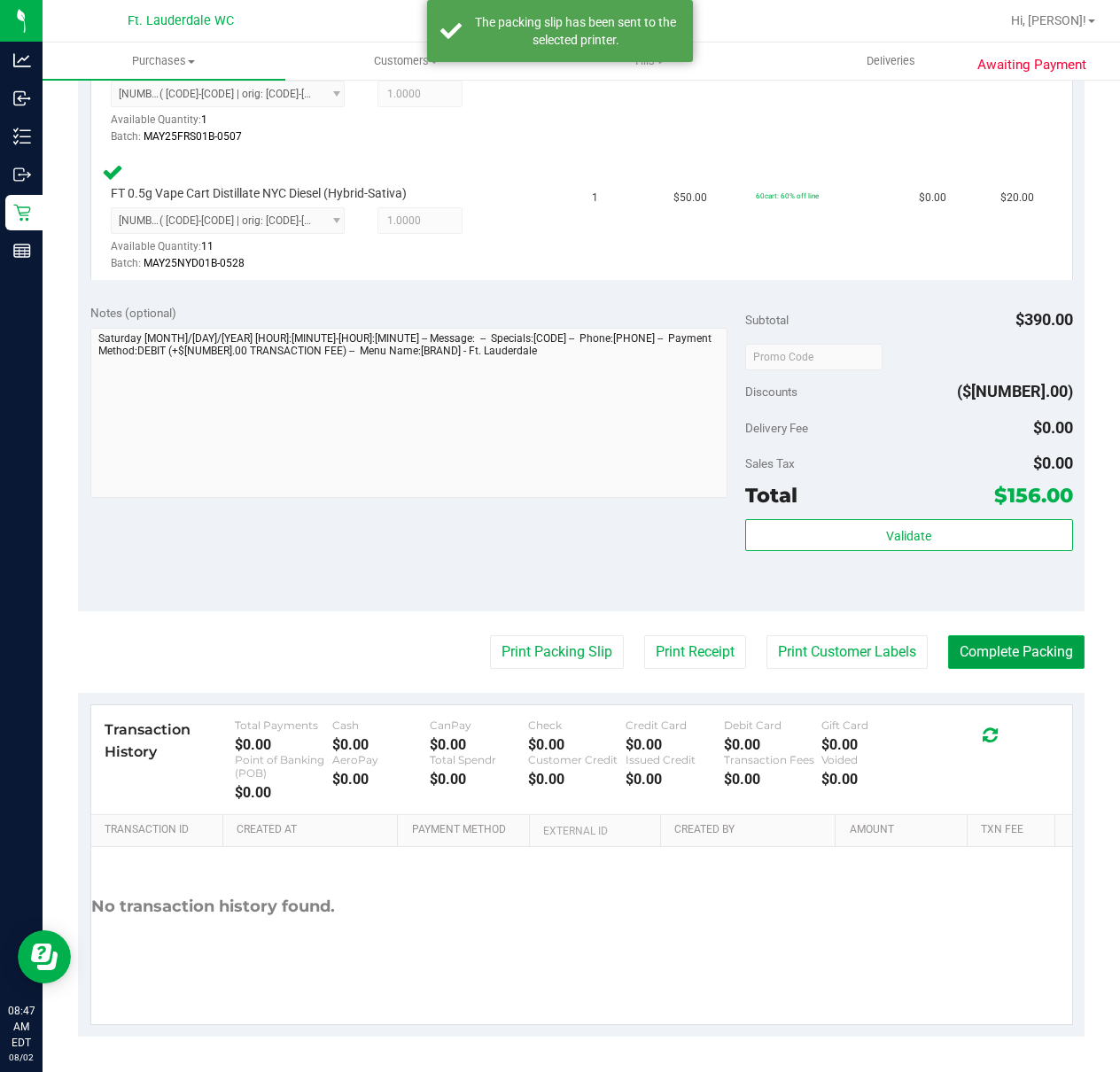 click on "Complete Packing" at bounding box center [1016, 652] 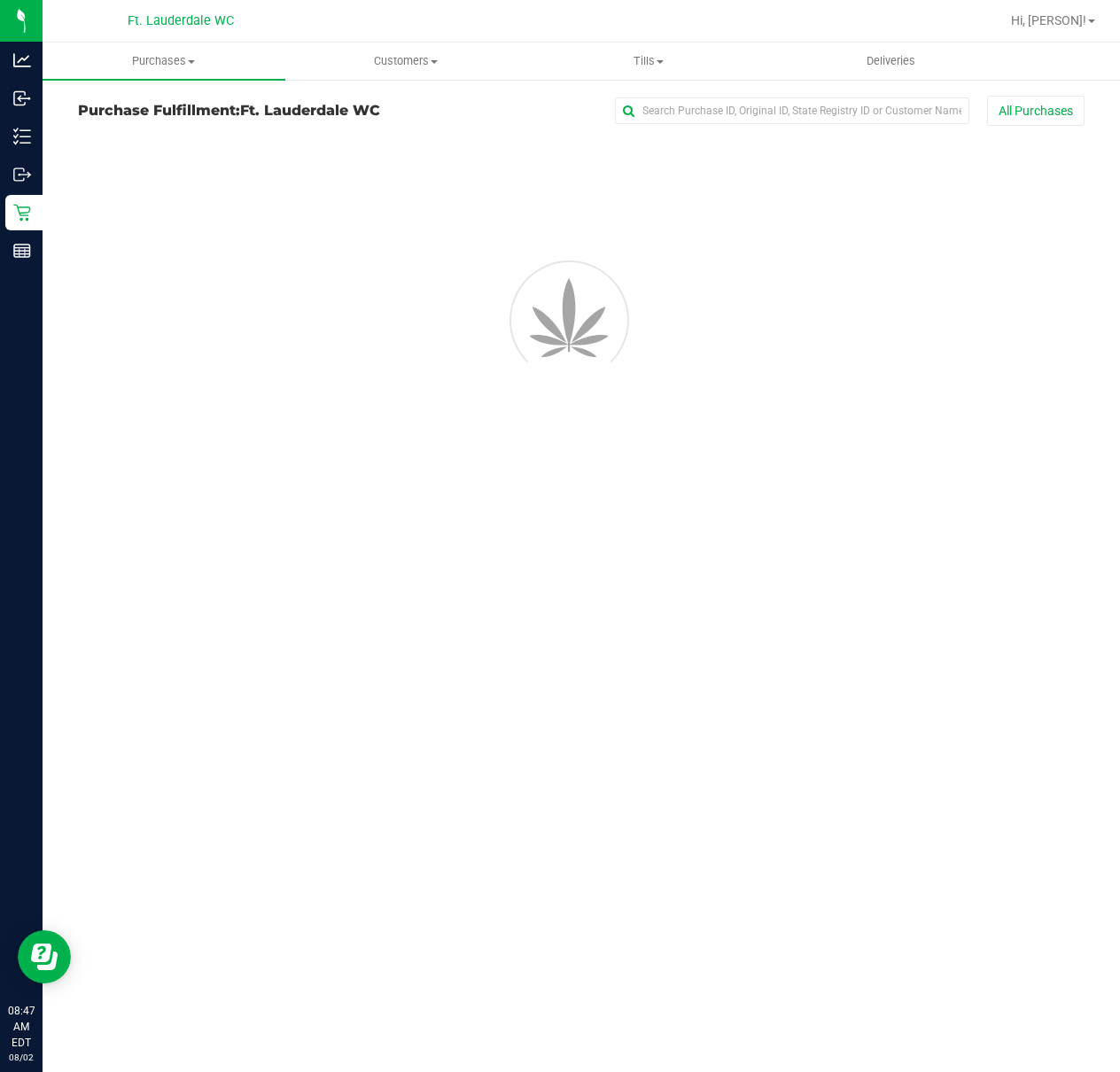 scroll, scrollTop: 0, scrollLeft: 0, axis: both 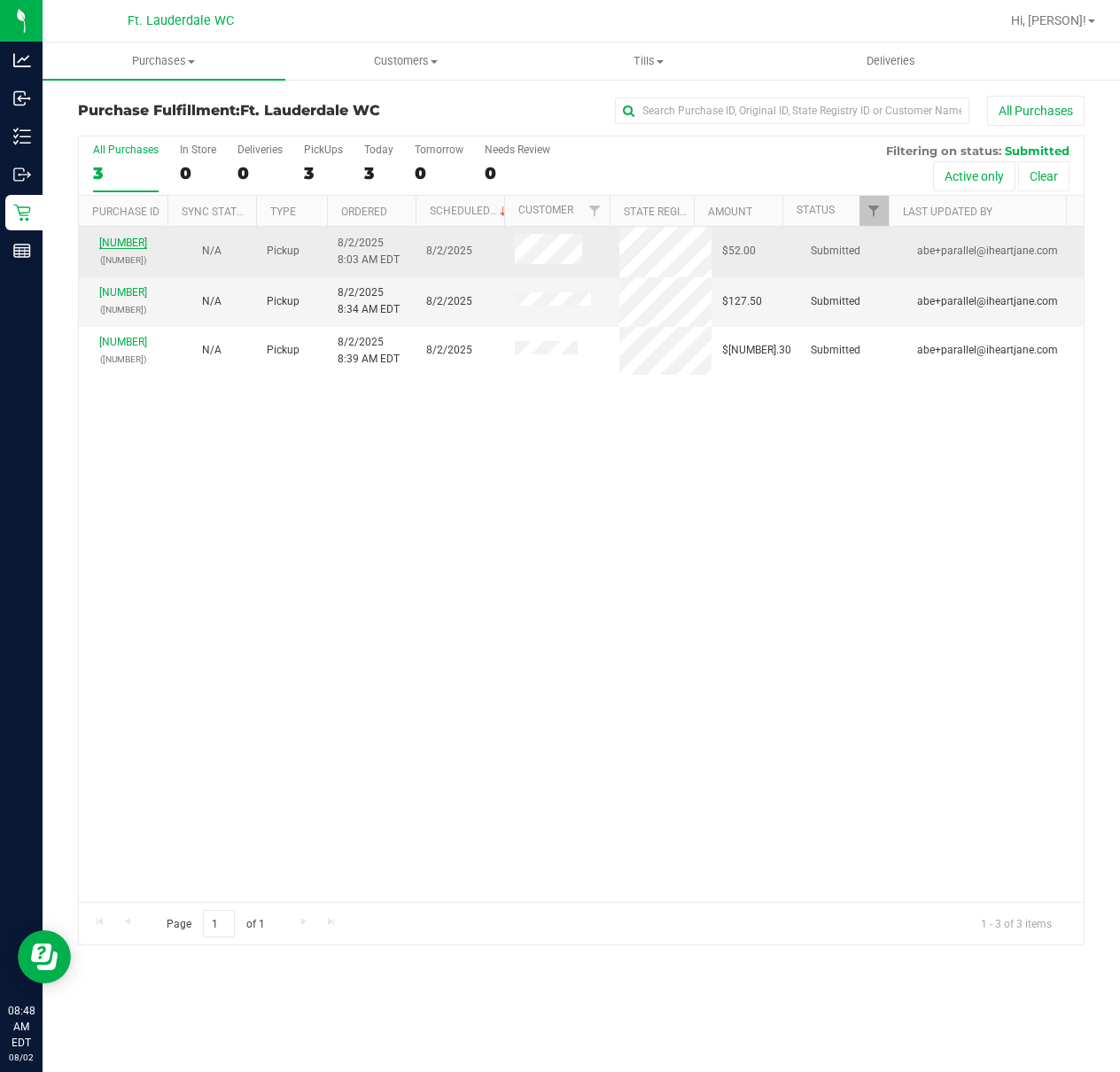 click on "[NUMBER]" at bounding box center [123, 243] 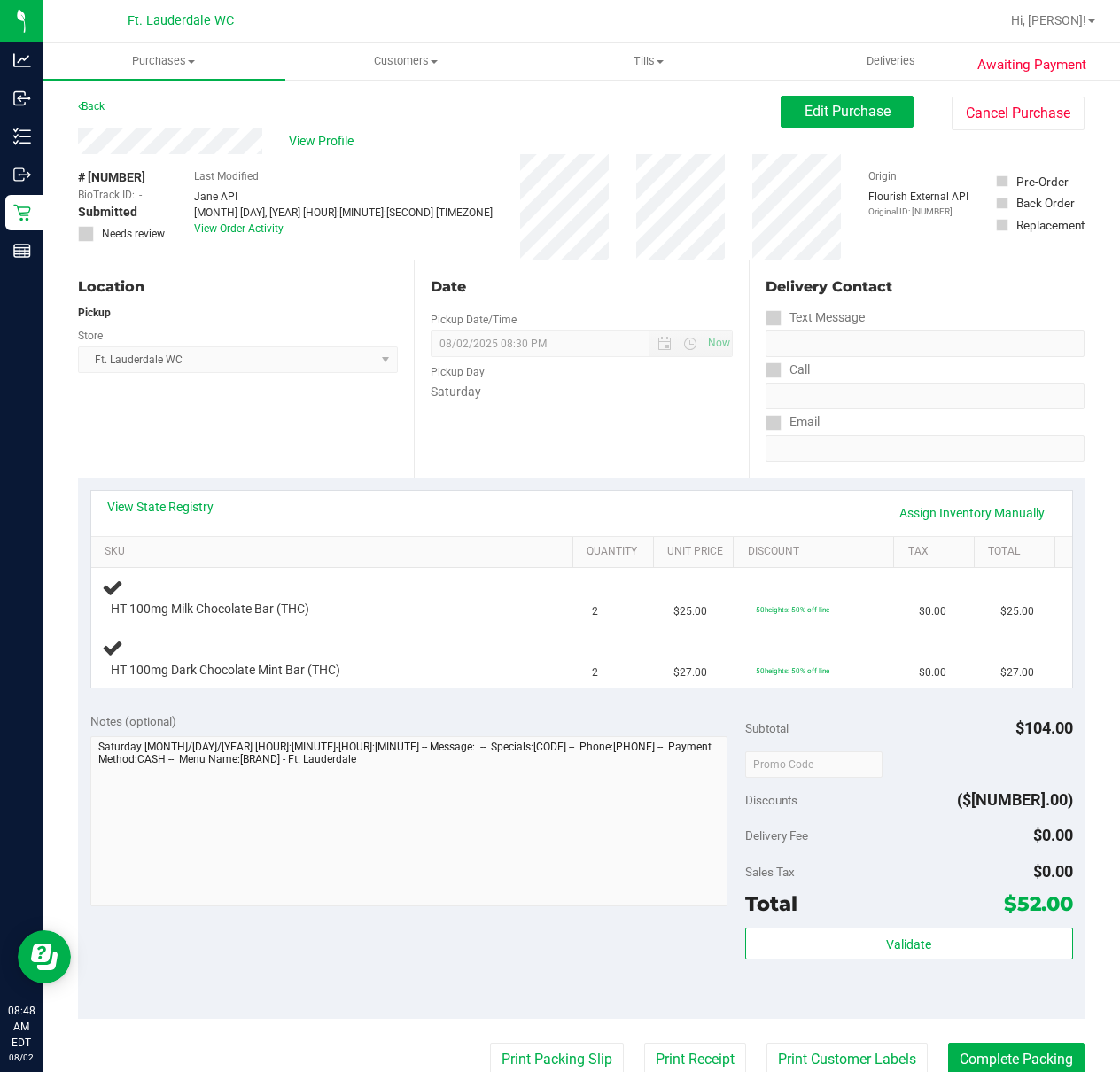 click on "Location
Pickup
Store
Ft. Lauderdale WC Select Store Bonita Springs WC Boynton Beach WC Bradenton WC Brandon WC Brooksville WC Call Center Clermont WC Crestview WC Deerfield Beach WC Delray Beach WC Deltona WC Ft Walton Beach WC Ft. Lauderdale WC Ft. Myers WC Gainesville WC Jax Atlantic WC JAX DC REP Jax WC Key West WC Lakeland WC Largo WC Lehigh Acres DCజె REP Merritt Island WC Miami 72nd WC Miami Beach WC Miami Dadeland WC Miramar DC REP New Port Richey WC North Palm Beach WC North Port WC Ocala WC Orange Park WC Orlando Colonial WC Orlando DC REP Orlando WC Oviedo WC Palm Bay WC Palm Coast WC Panama City WC Pensacola WC Port Orange WC Port St. Lucie WC Sebring WC South Tampa WC St. Pete WC Summerfield WC Tallahassee DC REP Tallahassee WC Tampa DC Testing Tampa Warehouse Tampa WC TX Austin DC TX Plano Retail WPB DC" at bounding box center (245, 369) 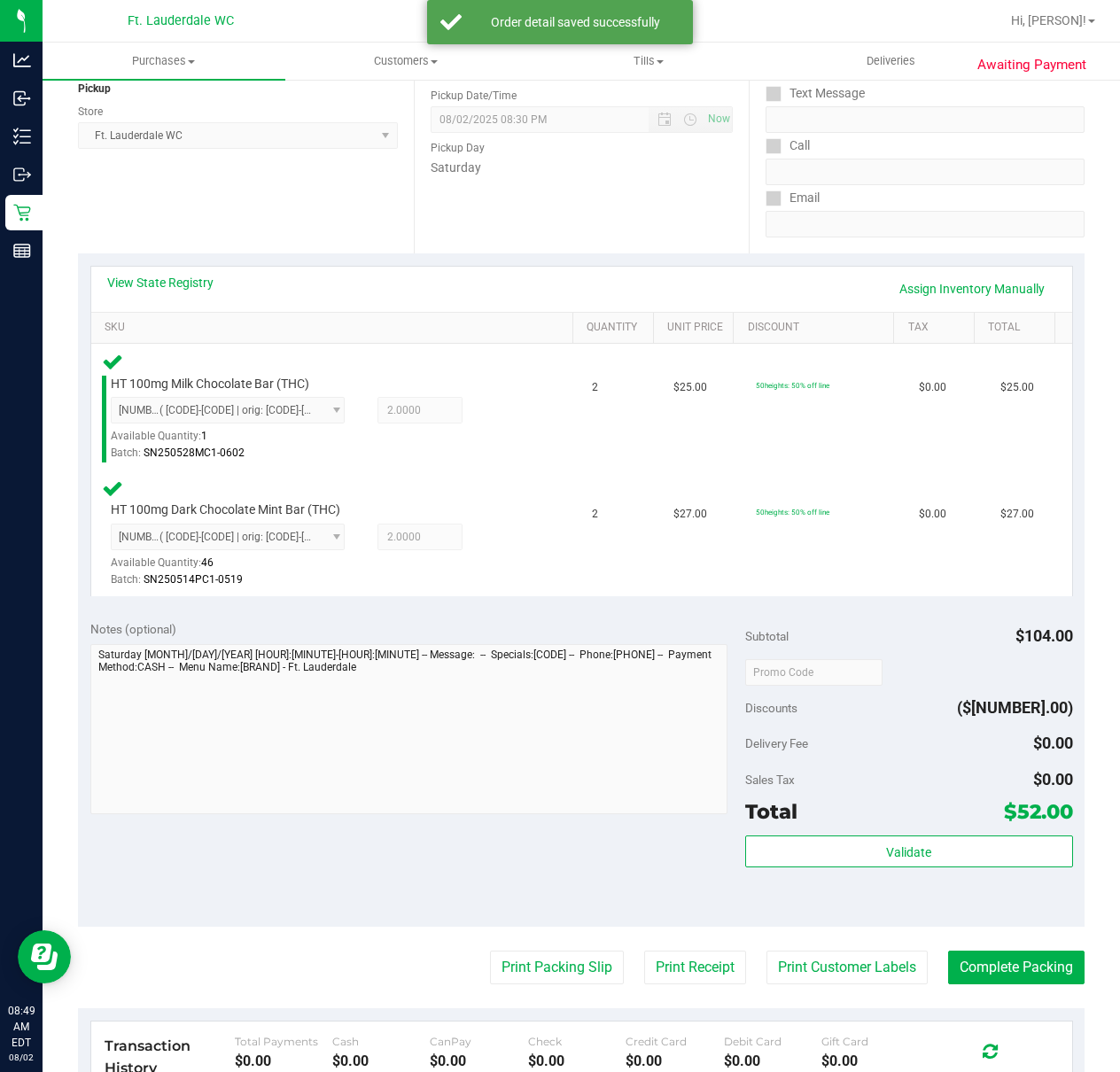 scroll, scrollTop: 354, scrollLeft: 0, axis: vertical 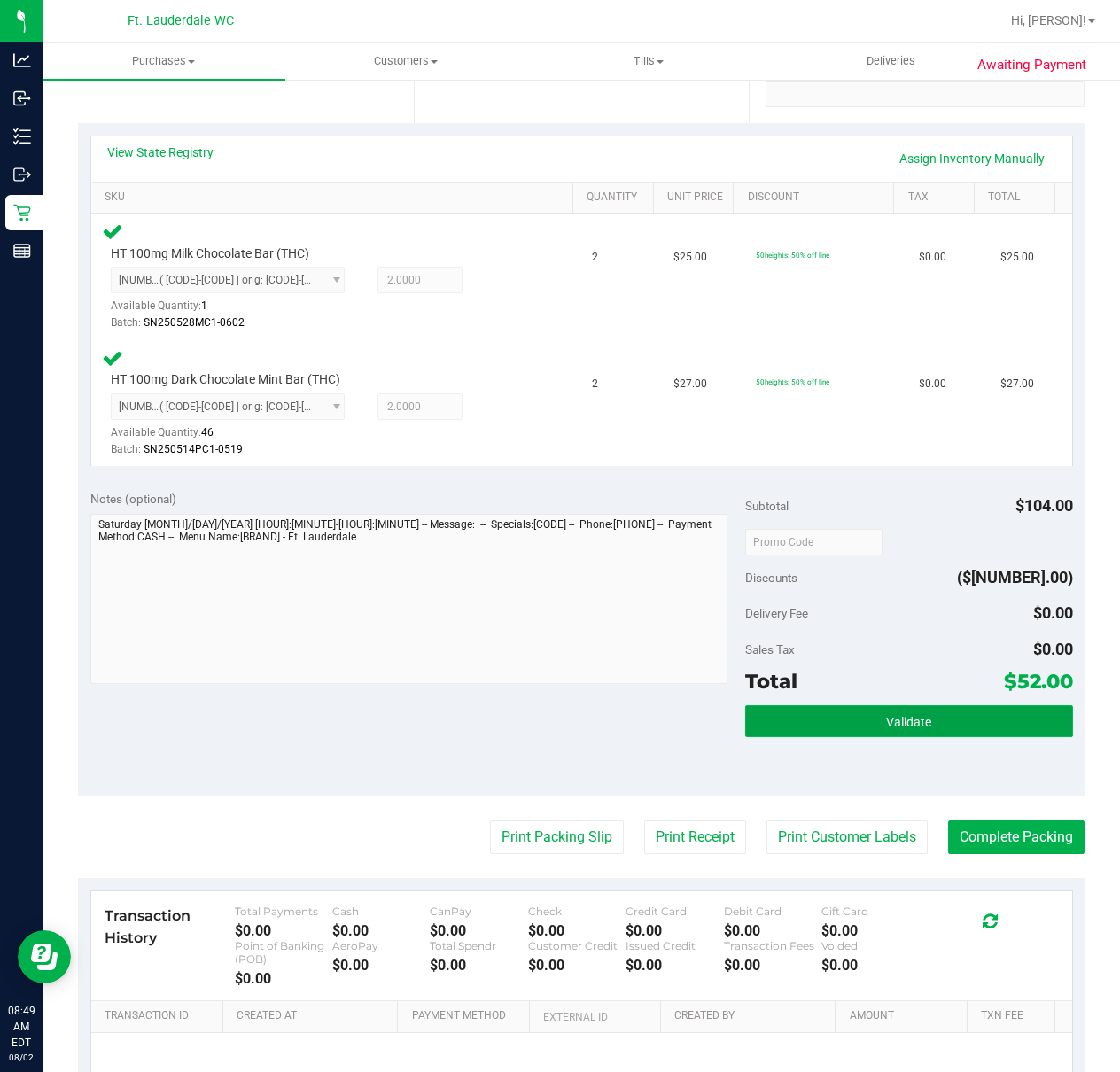 click on "Validate" at bounding box center [909, 721] 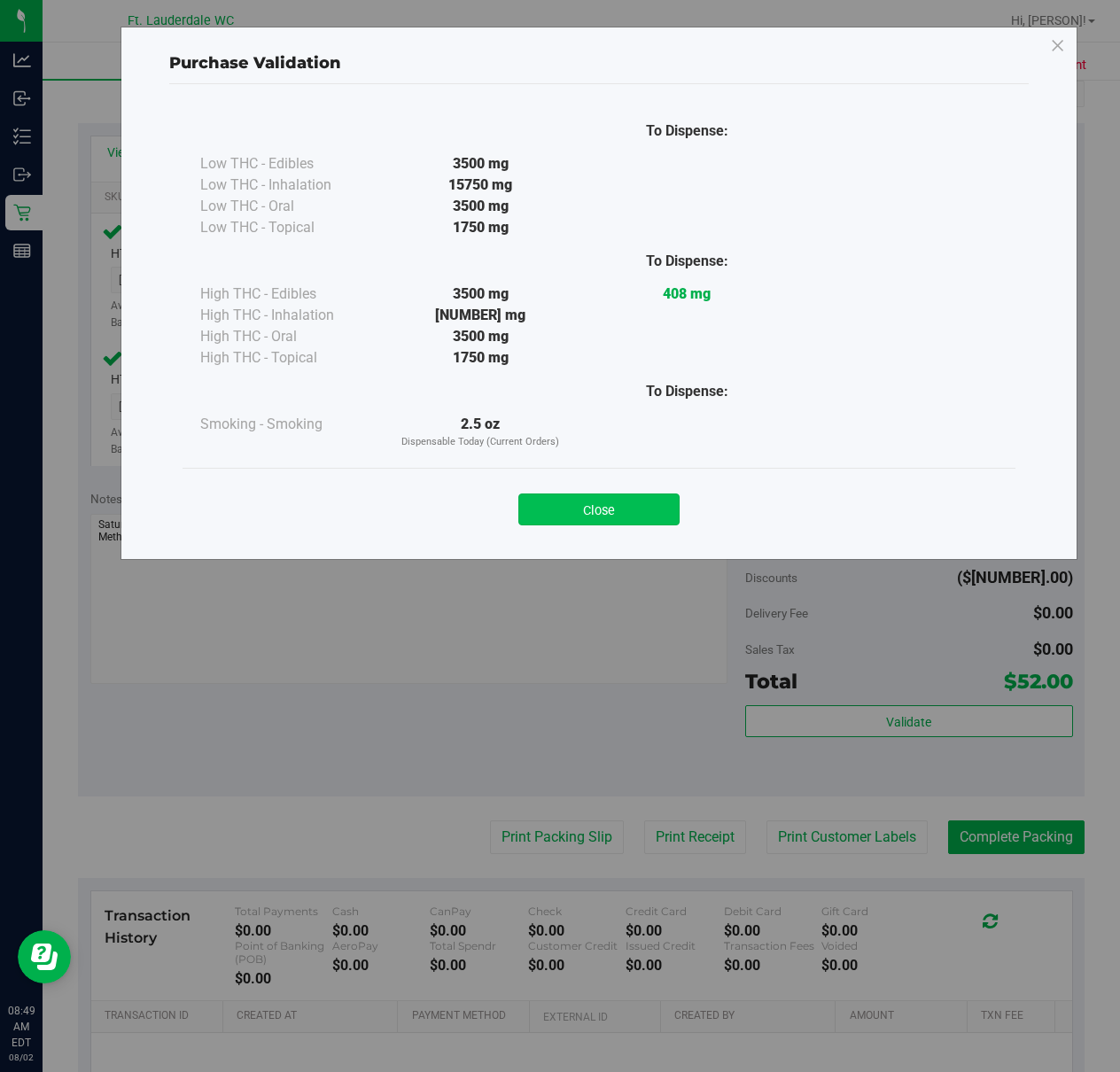drag, startPoint x: 654, startPoint y: 536, endPoint x: 633, endPoint y: 505, distance: 37.44329 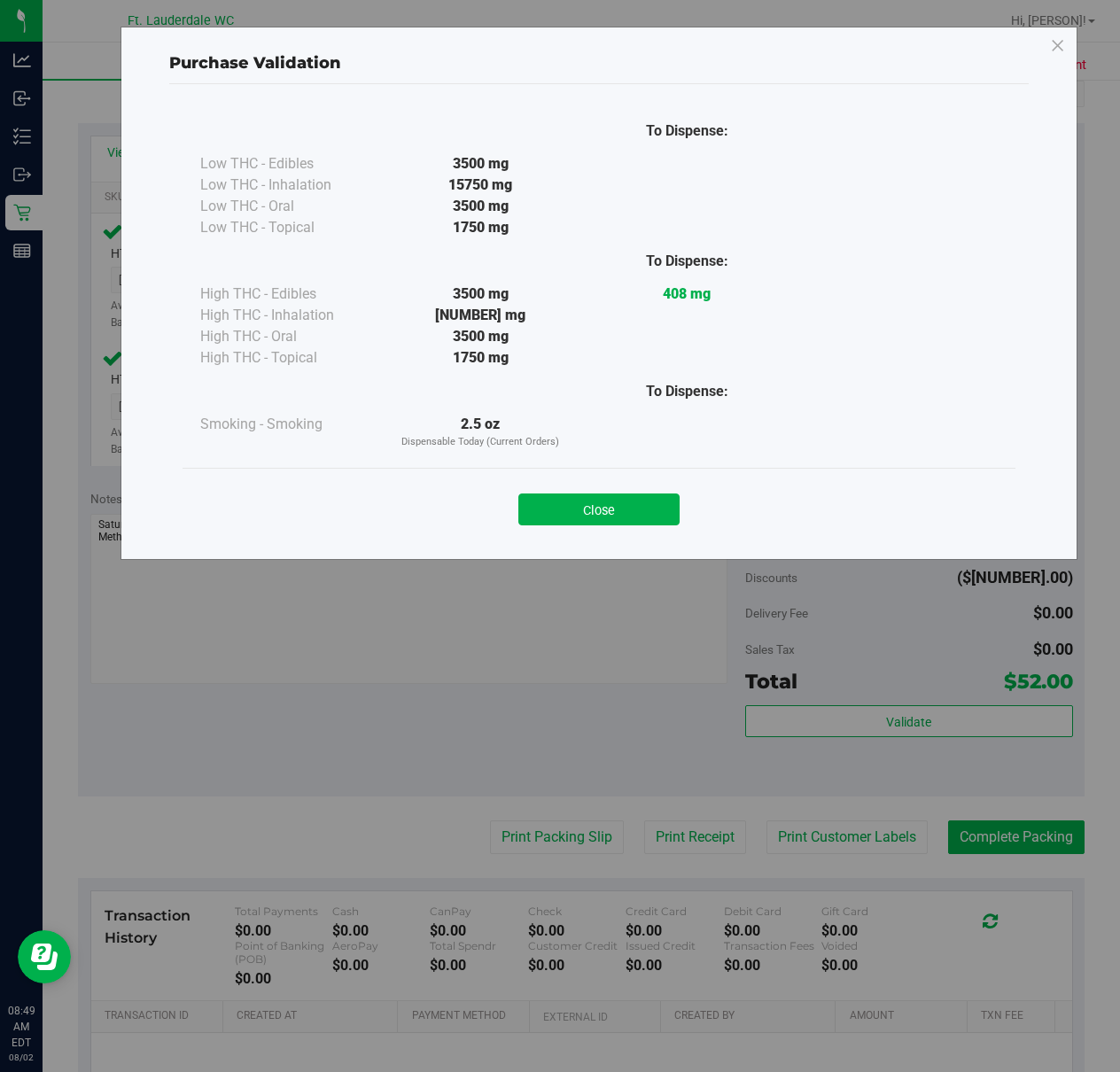 click on "Close" at bounding box center [599, 509] 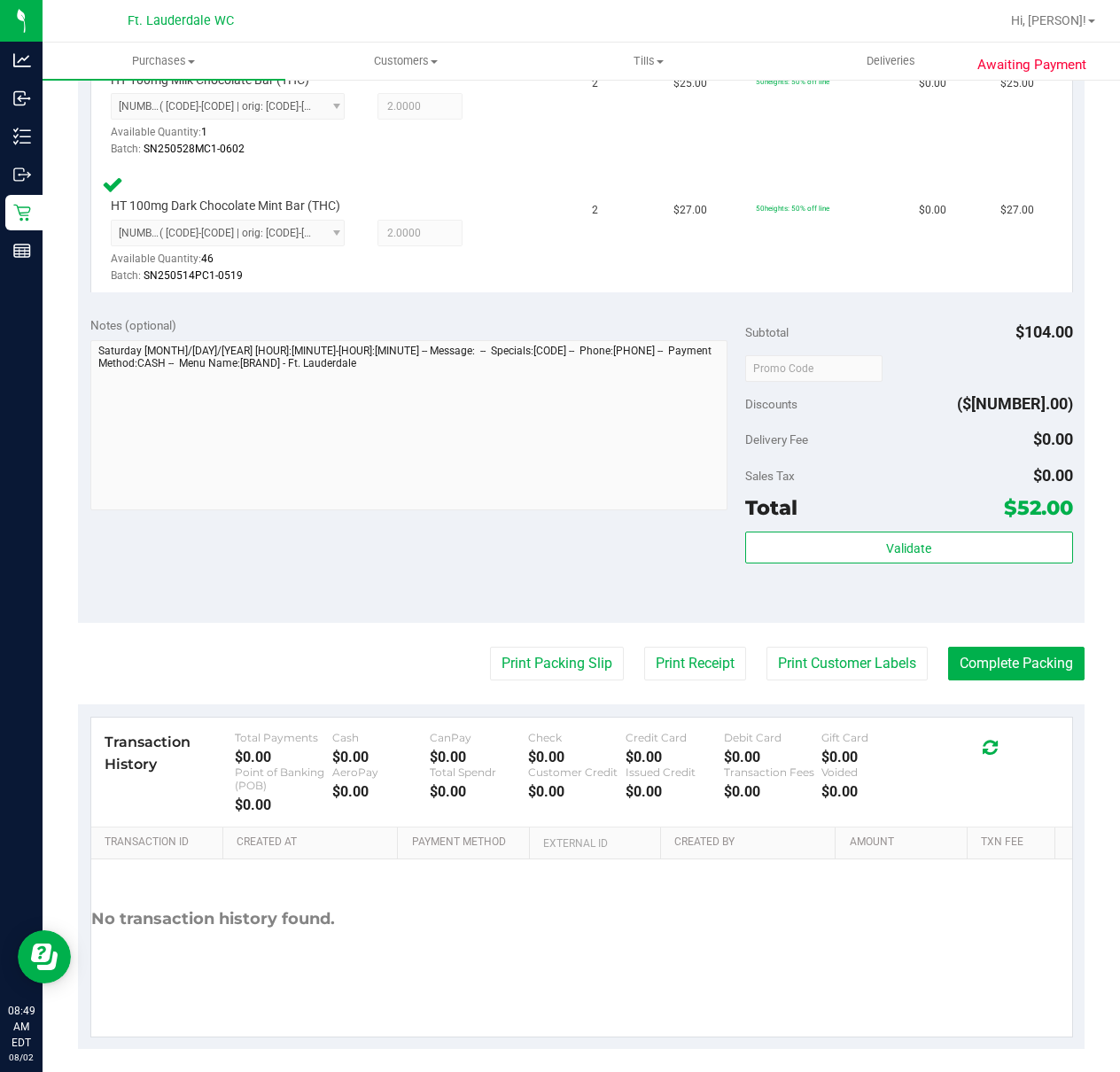 scroll, scrollTop: 540, scrollLeft: 0, axis: vertical 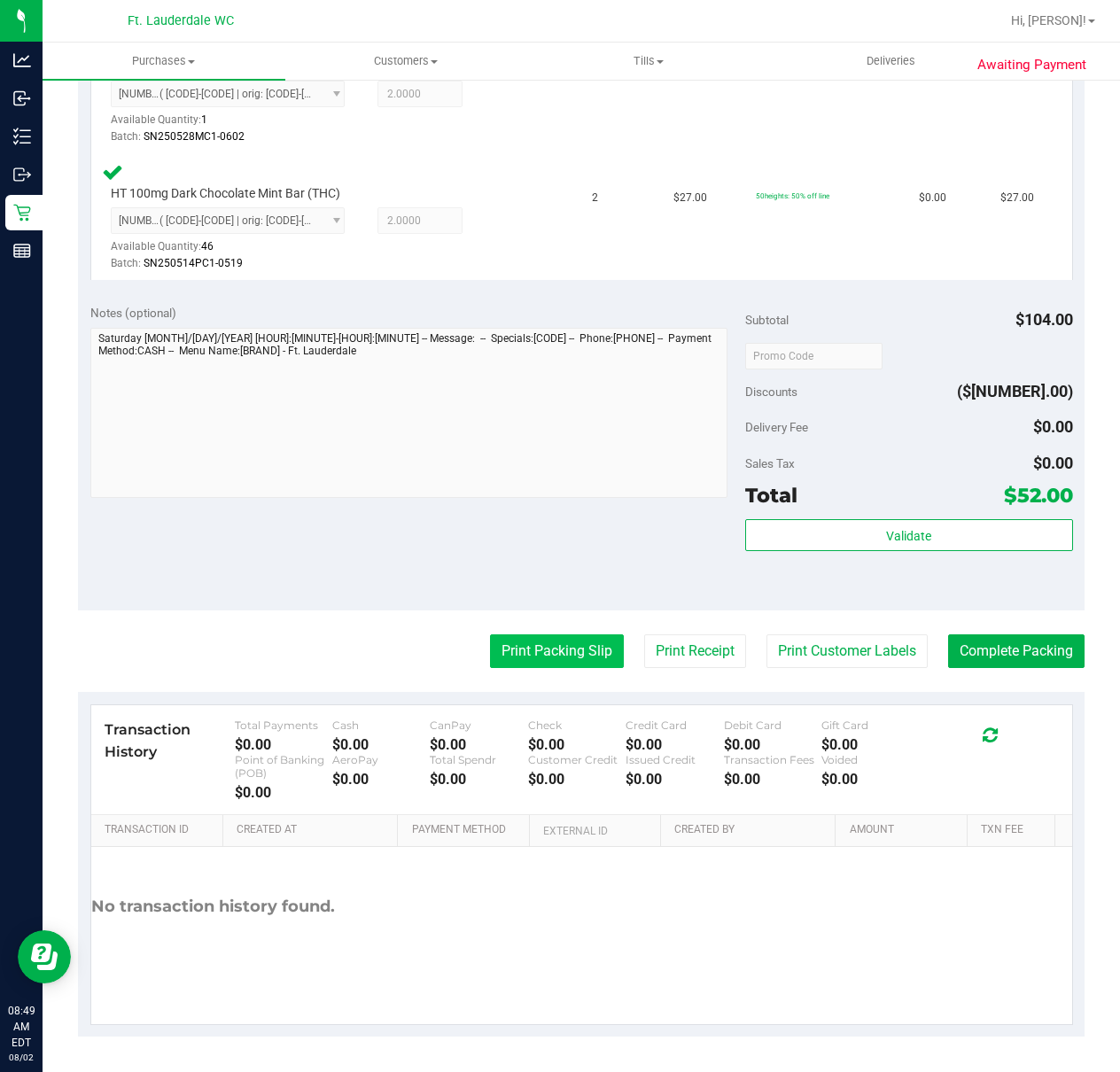 click on "Print Packing Slip" at bounding box center [556, 651] 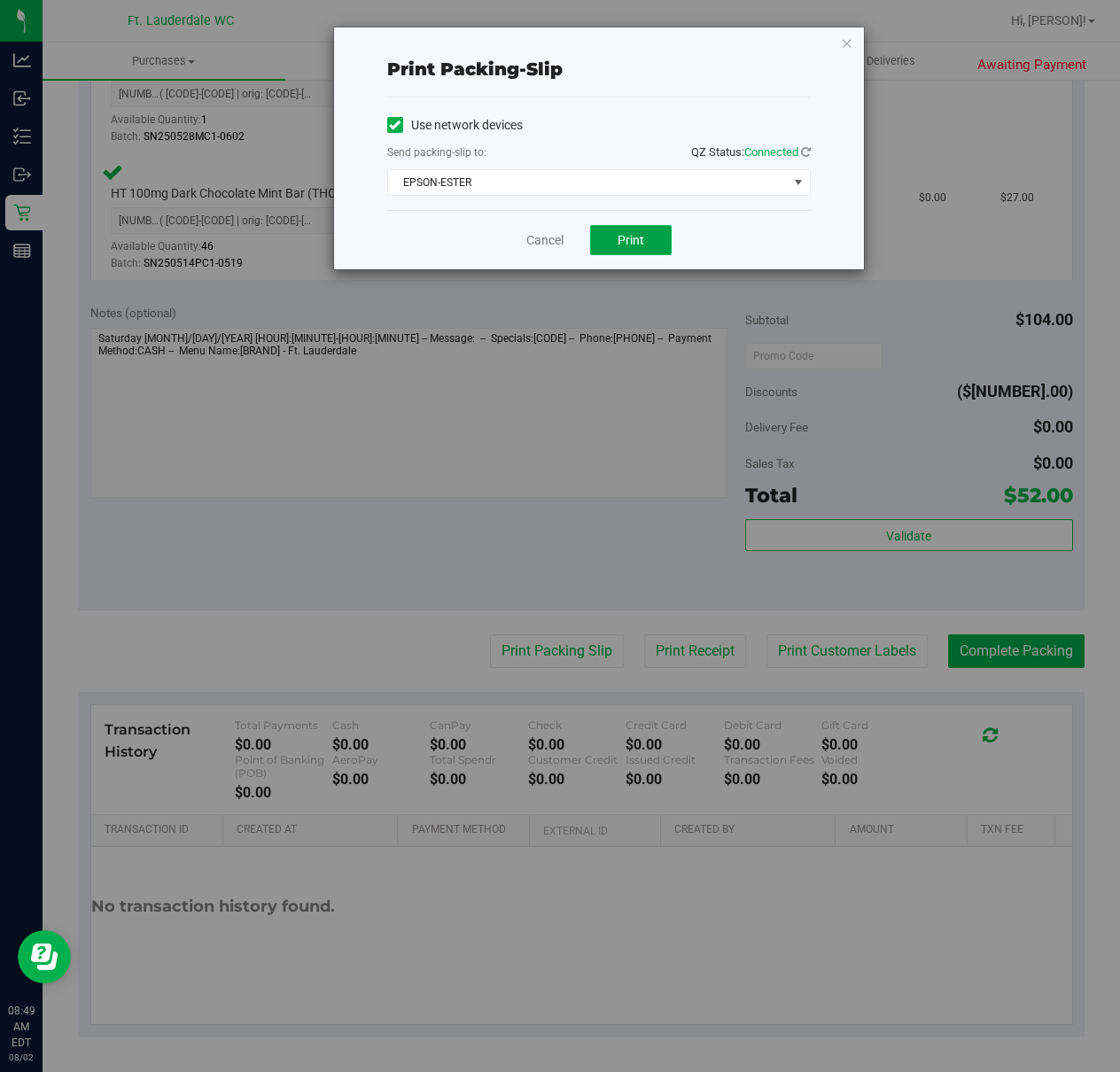click on "Print" at bounding box center [631, 240] 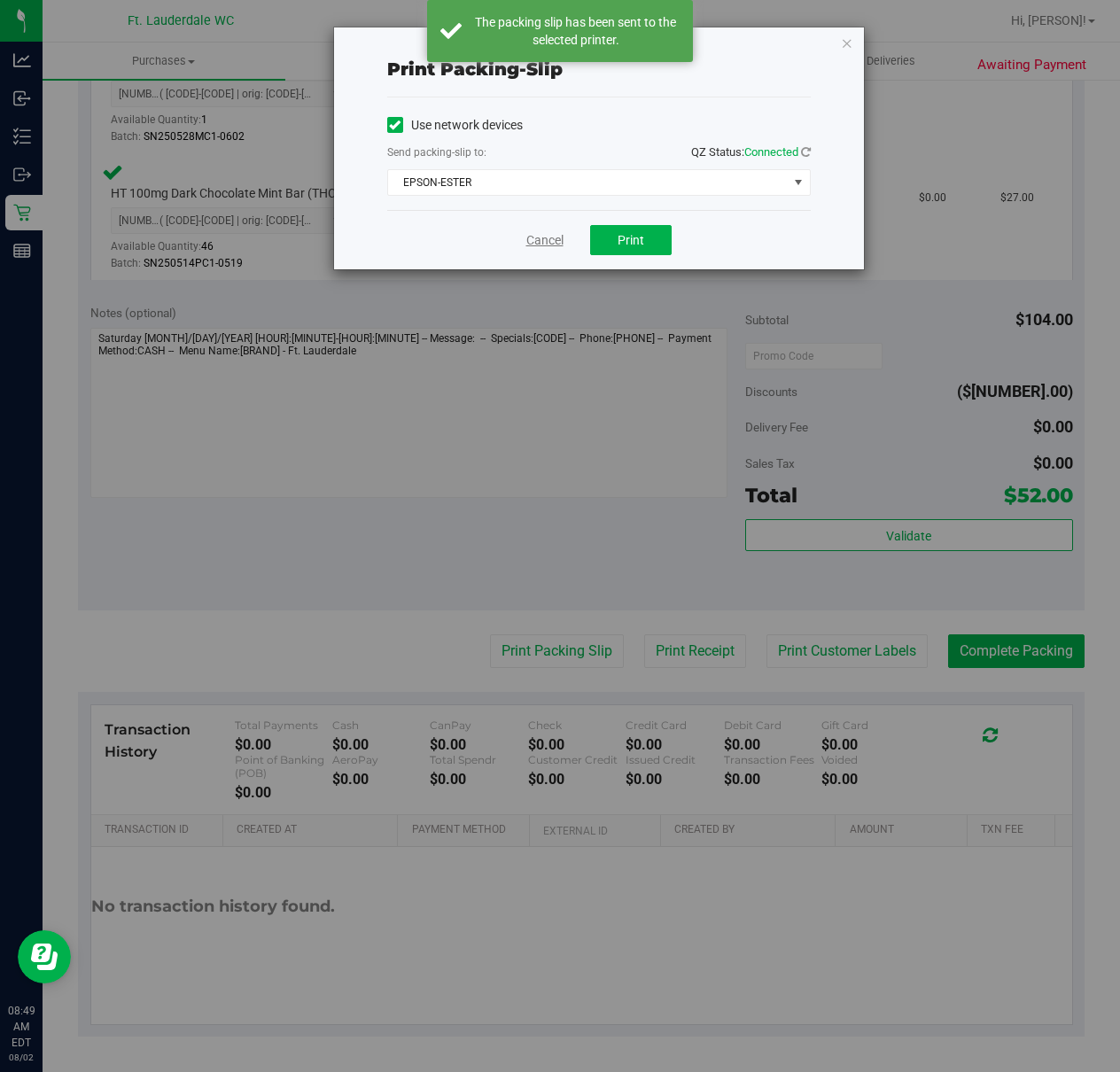 click on "Cancel" at bounding box center [545, 240] 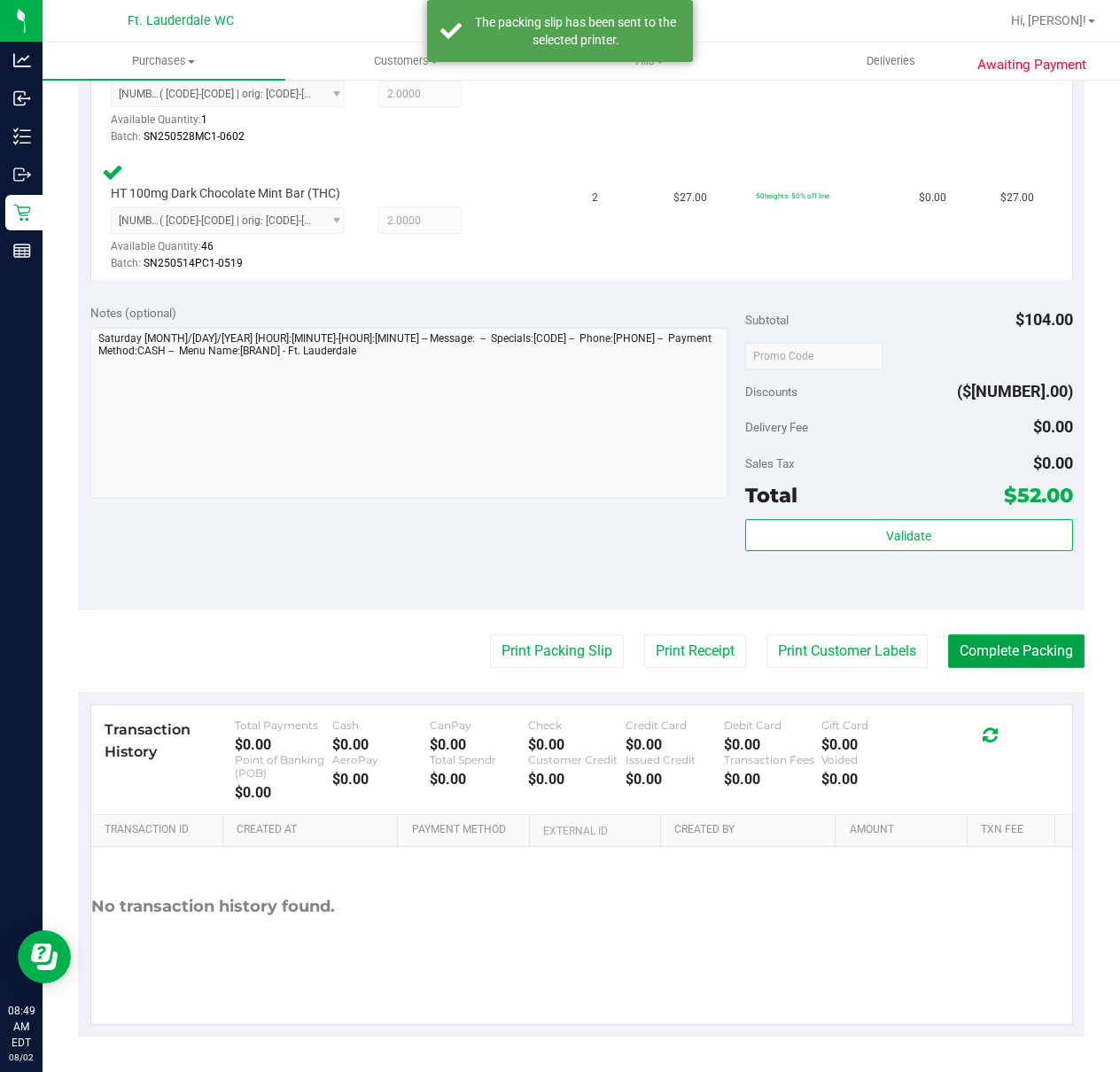 click on "Complete Packing" at bounding box center (1016, 651) 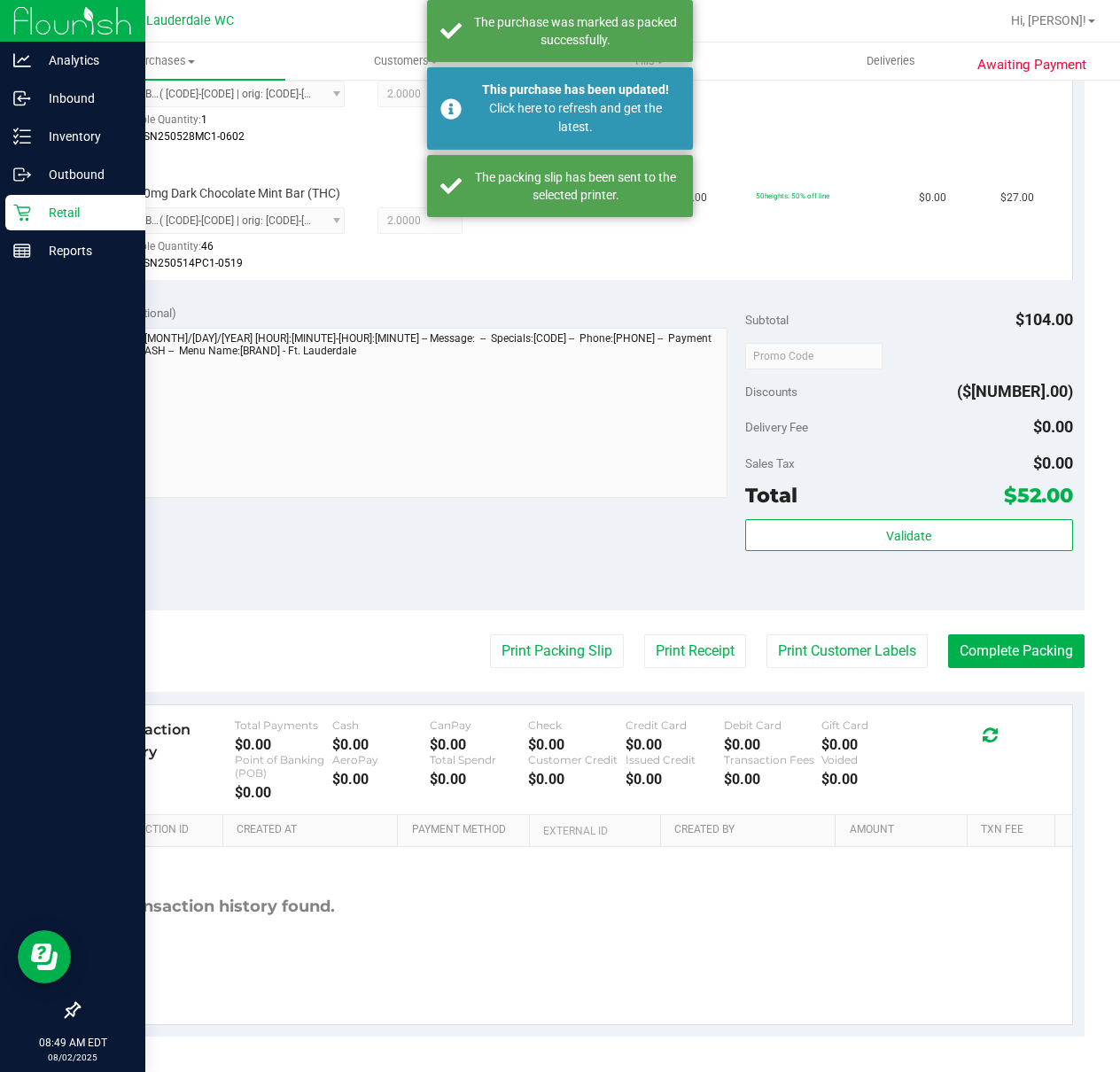 click 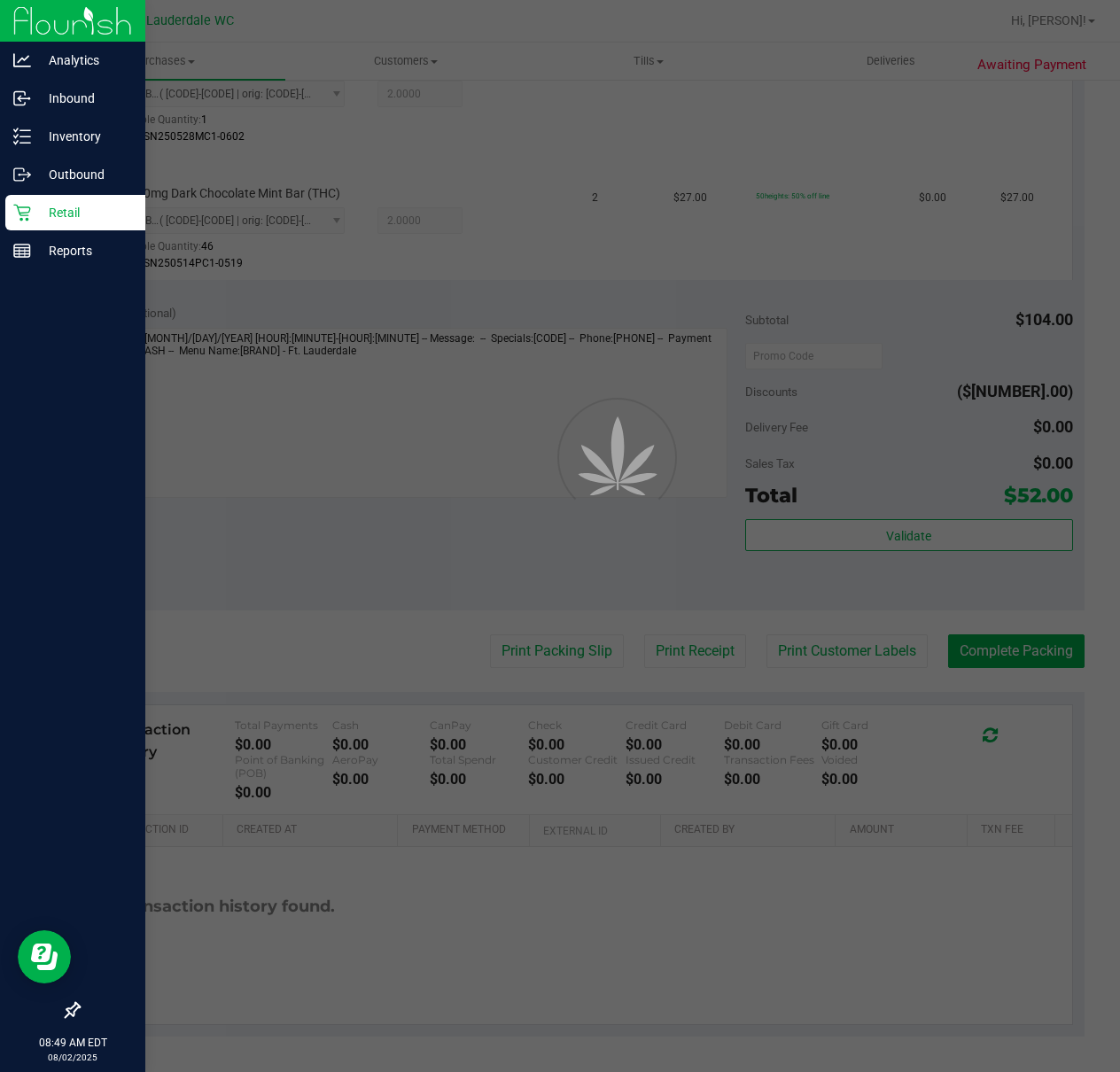 scroll, scrollTop: 0, scrollLeft: 0, axis: both 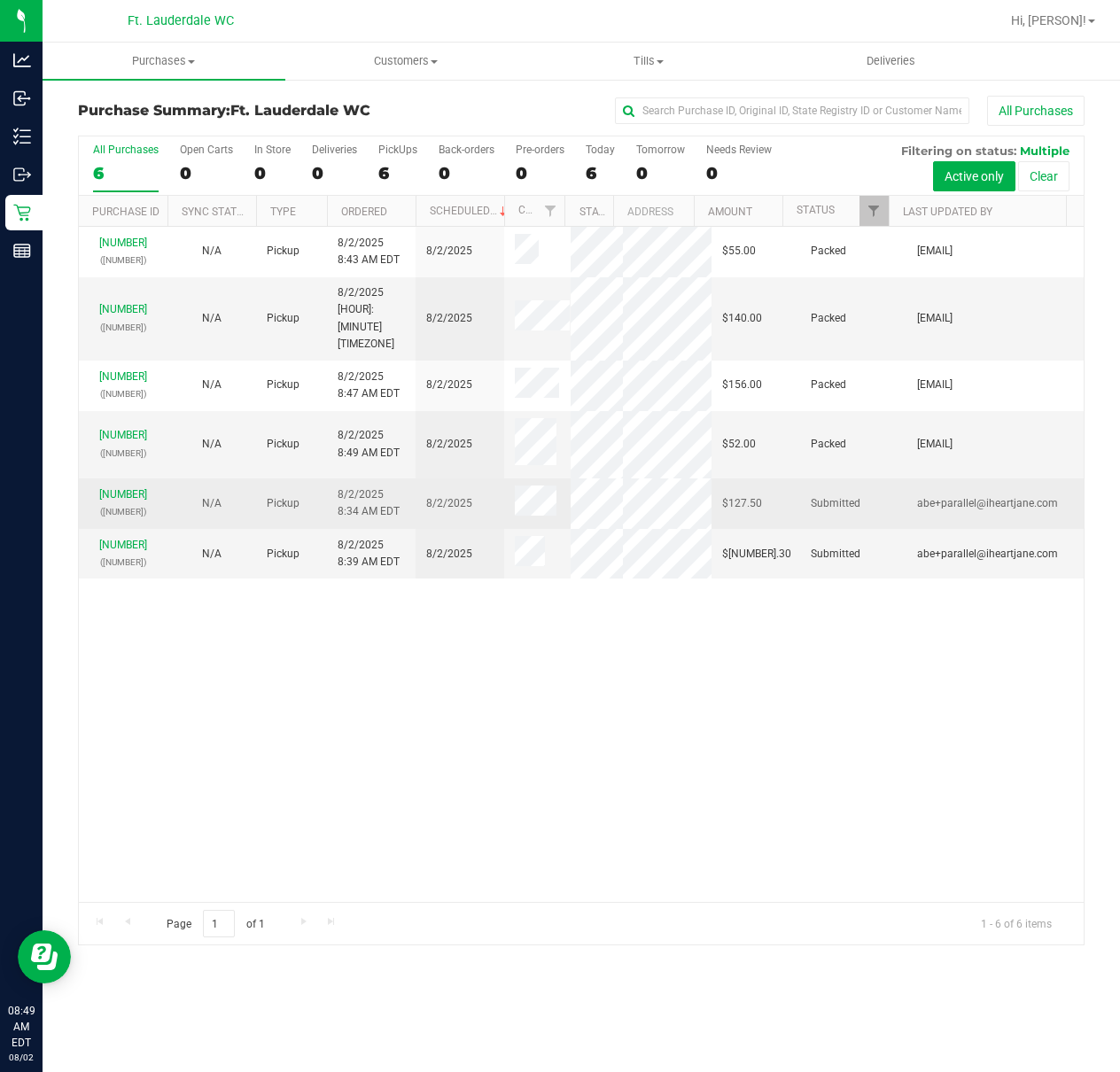 click on "Pickup [MONTH]/[DAY]/[YEAR] [HOUR]:[MINUTE] [TIMEZONE] [MONTH]/[DAY]/[YEAR]
$55.00
Packed [EMAIL]
[NUMBER]
([NUMBER])
N/A
Pickup [MONTH]/[DAY]/[YEAR] [HOUR]:[MINUTE] [TIMEZONE] [MONTH]/[DAY]/[YEAR]
$140.00
Packed [EMAIL]
[NUMBER]
([NUMBER])
N/A
Pickup [MONTH]/[DAY]/[YEAR] [HOUR]:[MINUTE] [TIMEZONE] [MONTH]/[DAY]/[YEAR]
$156.00
Packed [EMAIL]
[NUMBER]" at bounding box center (123, 503) 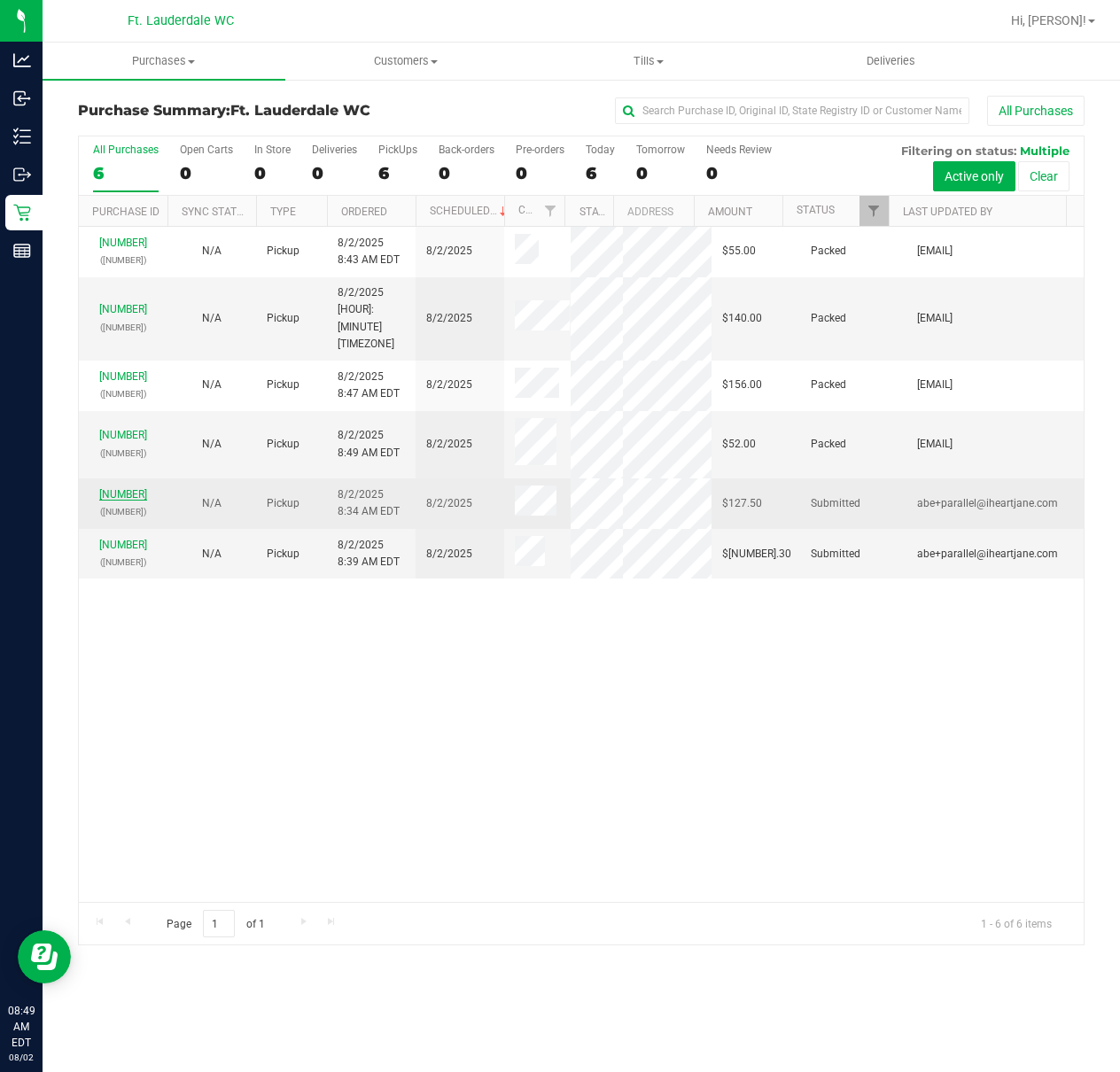 click on "[NUMBER]" at bounding box center (123, 494) 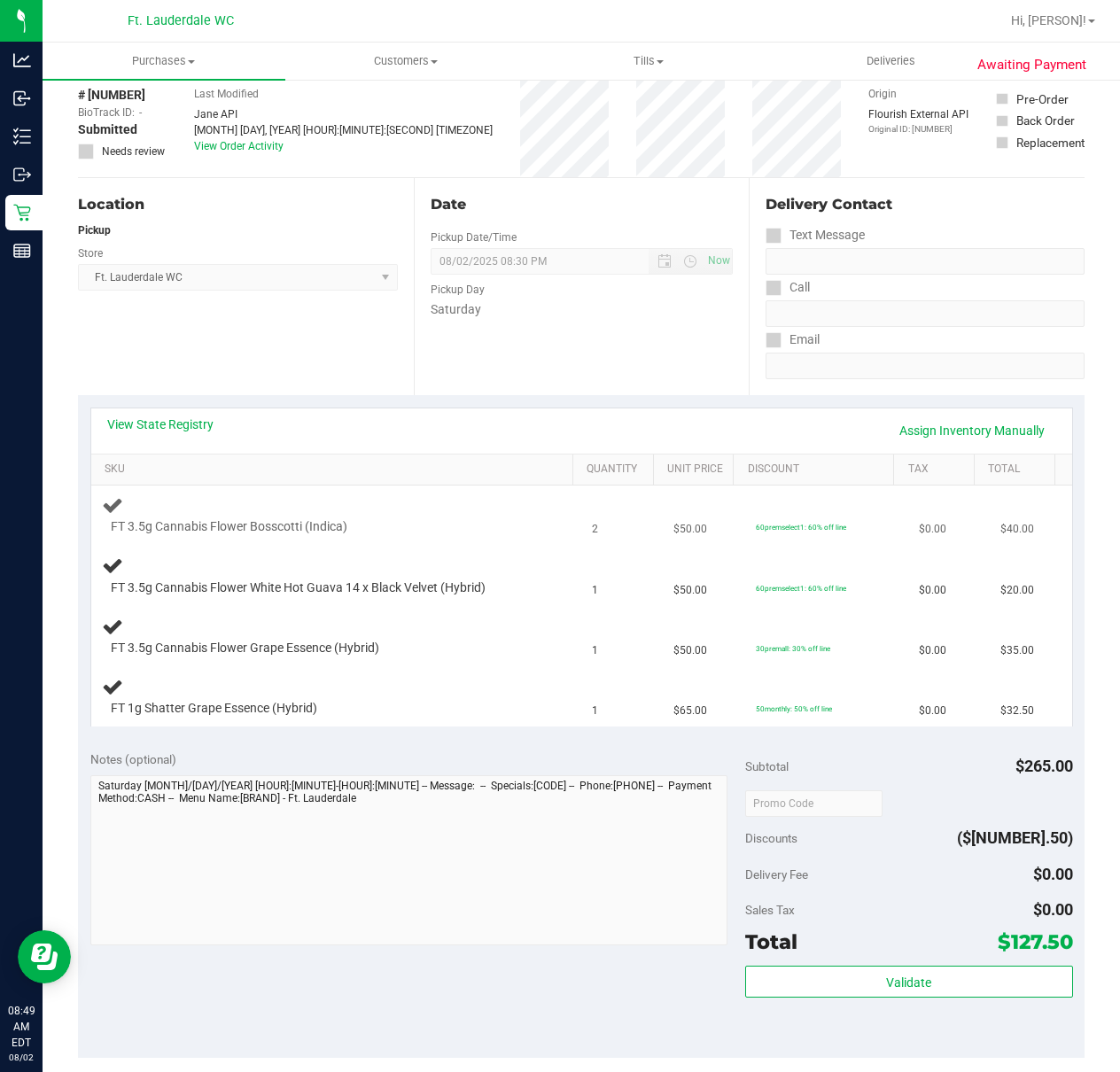 scroll, scrollTop: 118, scrollLeft: 0, axis: vertical 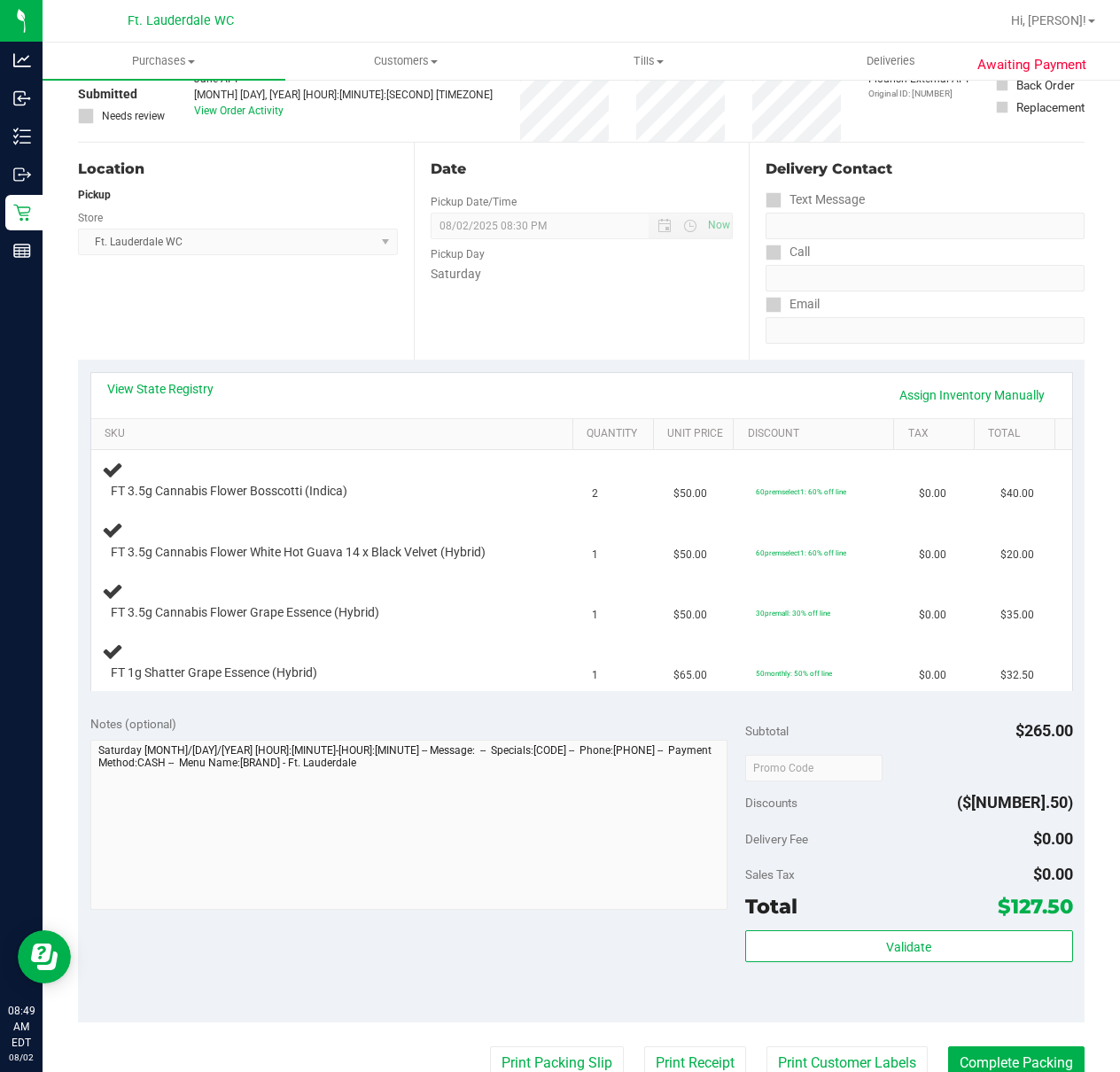 click on "Ft. Lauderdale WC Select Store Bonita Springs WC Boynton Beach WC Bradenton WC Brandon WC Brooksville WC Call Center Clermont WC Crestview WC Deerfield Beach WC Delray Beach WC Deltona WC Ft Walton Beach WC Ft. Lauderdale WC Ft. Myers WC Gainesville WC Jax Atlantic WC JAX DC REP Jax WC Key West WC Lakeland WC Largo WC Lehigh Acres DCజె REP Merritt Island WC Miami 72nd WC Miami Beach WC Miami Dadeland WC Miramar DC REP New Port Richey WC North Palm Beach WC North Port WC Ocala WC Orange Park WC Orlando Colonial WC Orlando DC REP Orlando WC Oviedo WC Palm Bay WC Palm Coast WC Panama City WC Pensacola WC Port Orange WC Port St. Lucie WC Sebring WC South Tampa WC St. Pete WC Summerfield WC Tallahassee DC REP Tallahassee WC Tampa DC Testing Tampa Warehouse Tampa WC TX Austin DC TX Plano Retail TX San Antonio Retail TX South-Austin Retail TX Sugarland Retail Winter Haven WC WPB DC WPB WC" at bounding box center (237, 242) 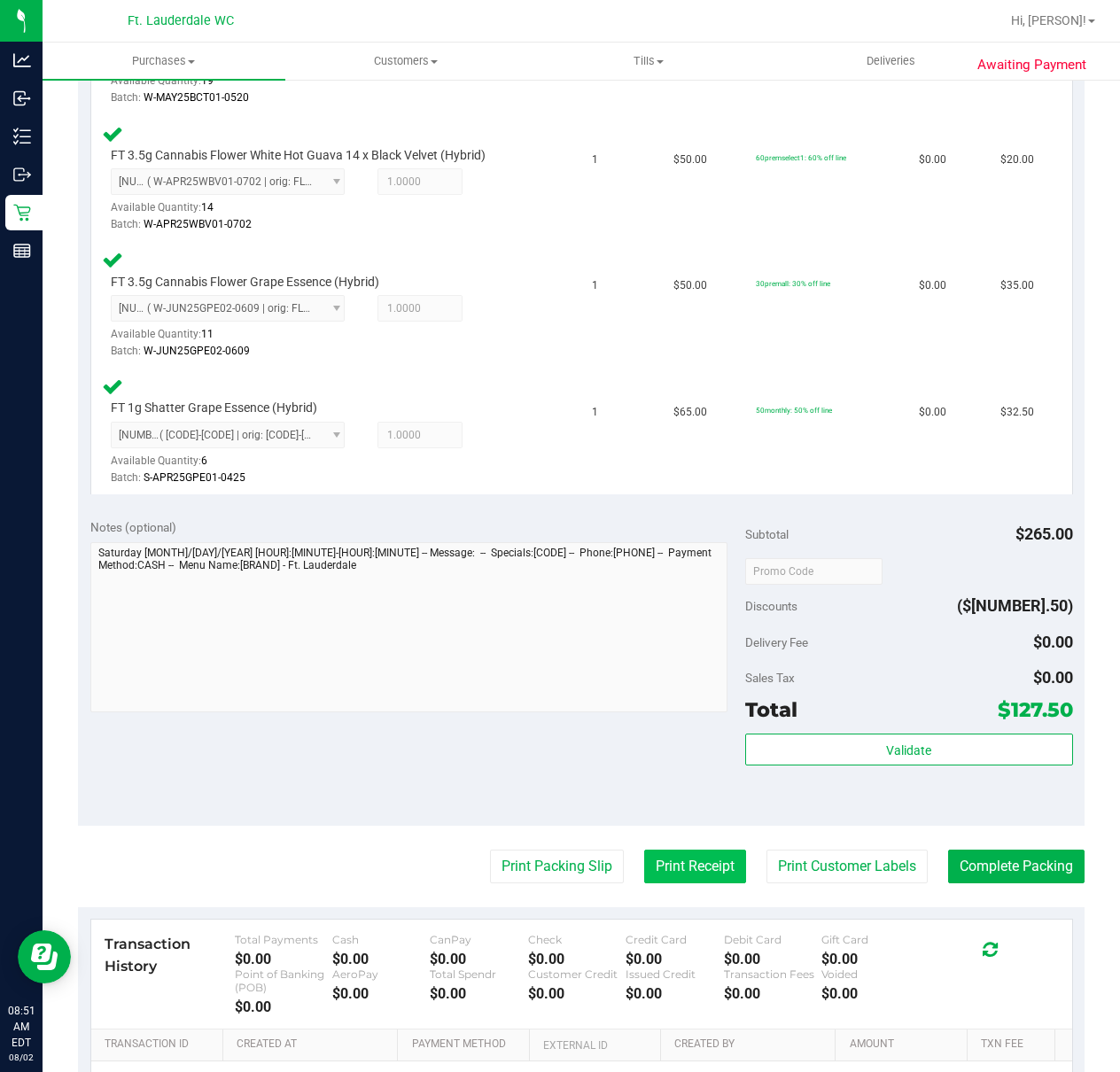 scroll, scrollTop: 863, scrollLeft: 0, axis: vertical 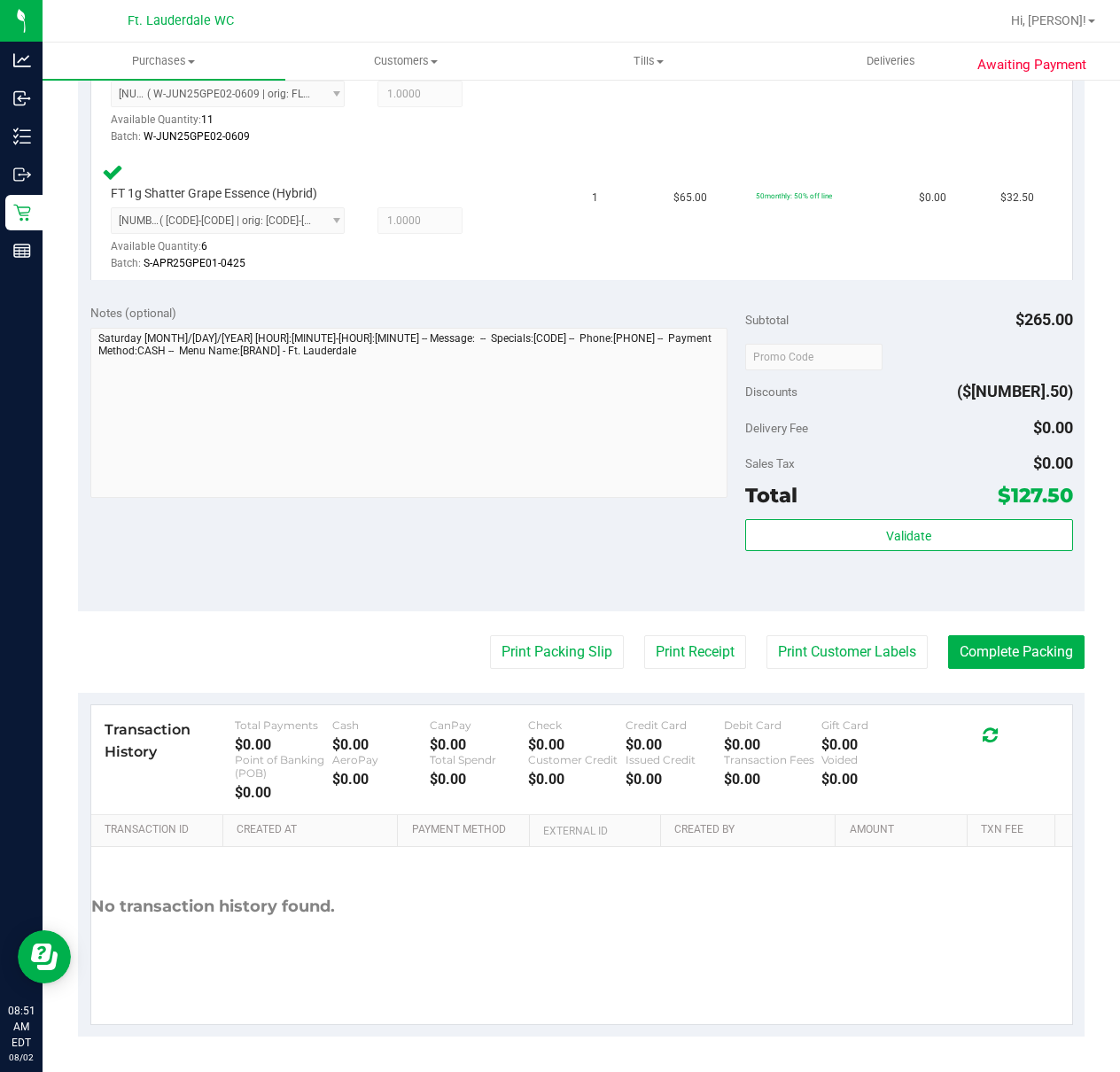 click on "Validate" at bounding box center [909, 559] 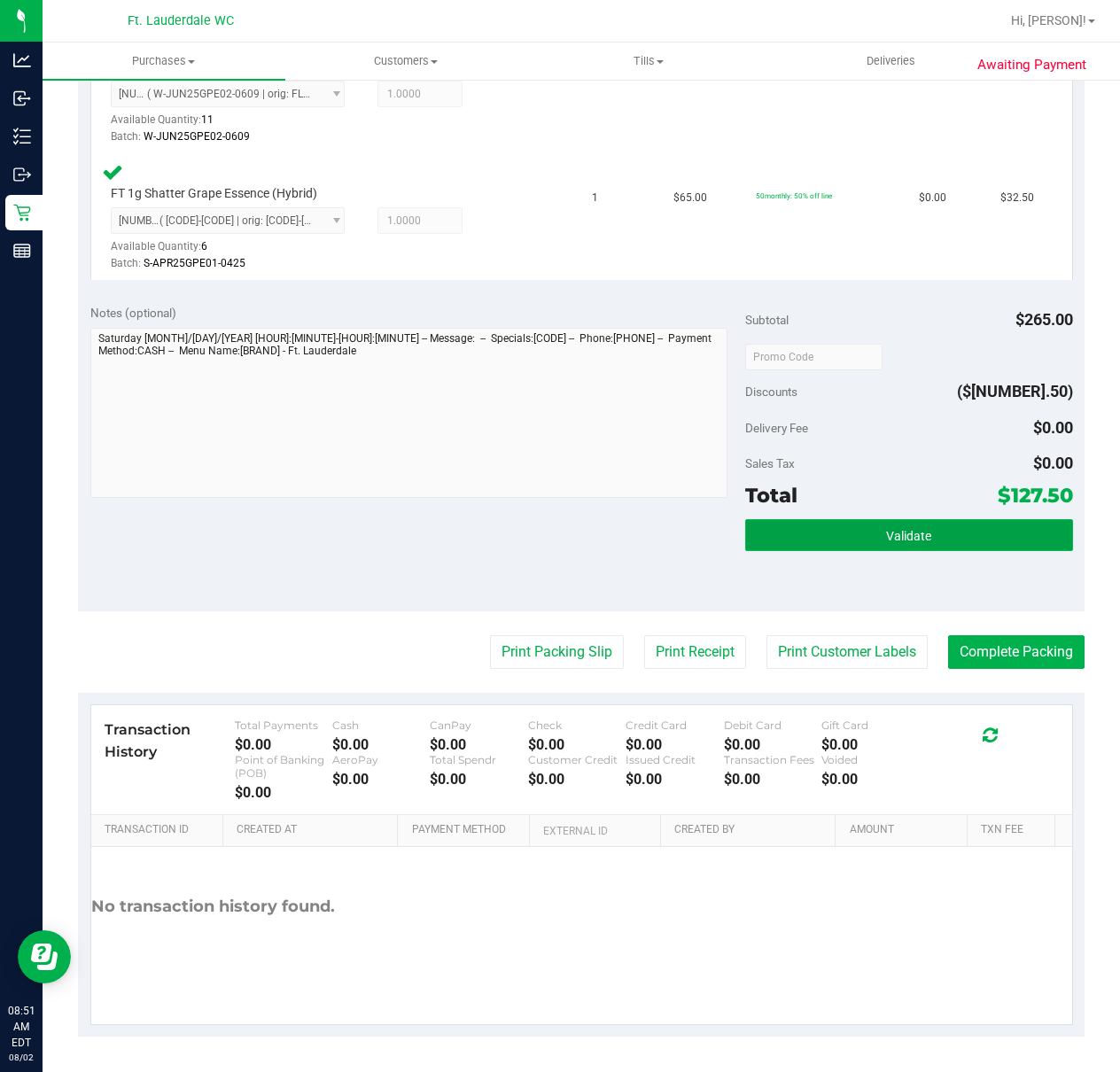 click on "Validate" at bounding box center [909, 535] 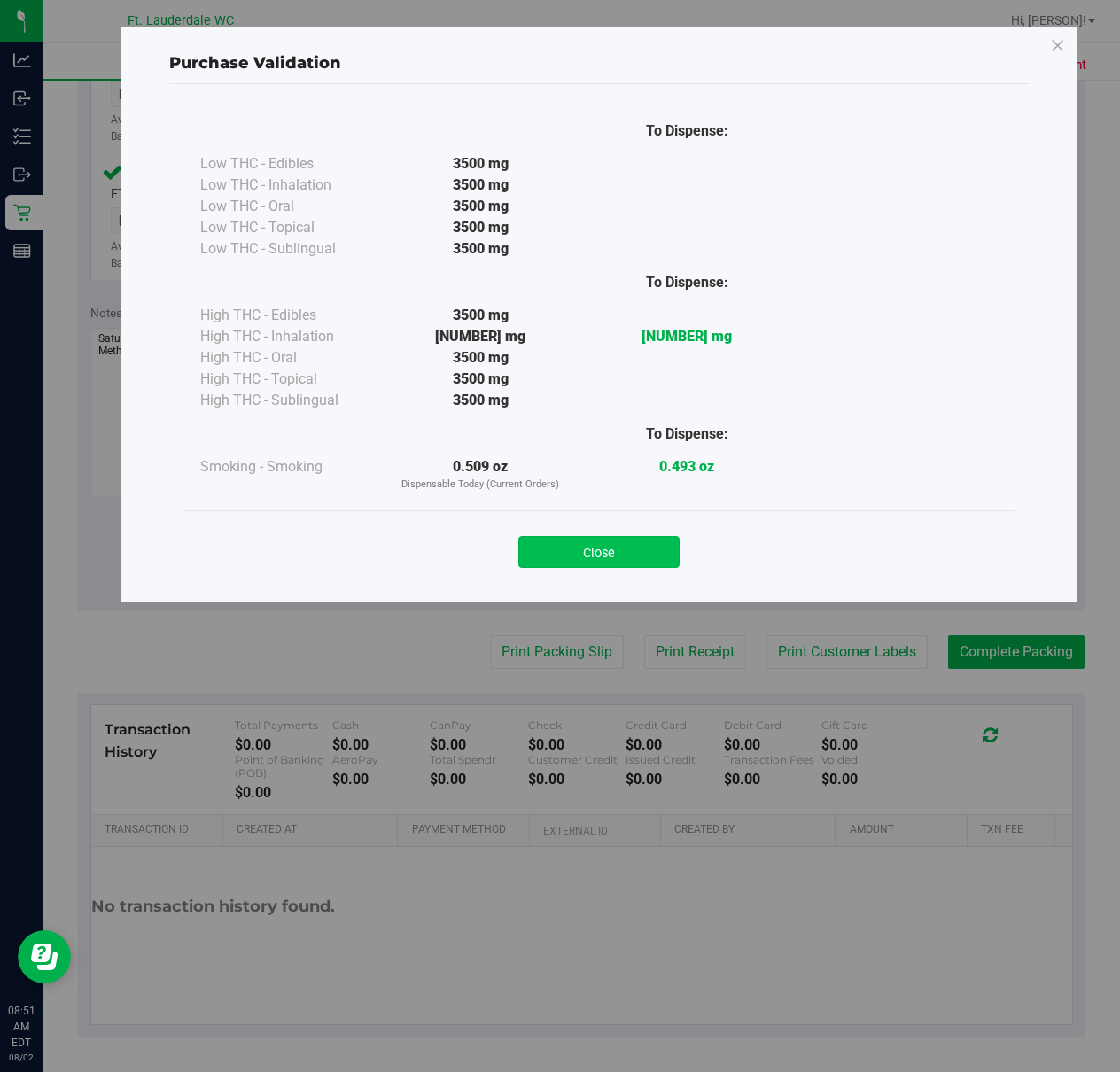 click on "Close" at bounding box center (599, 552) 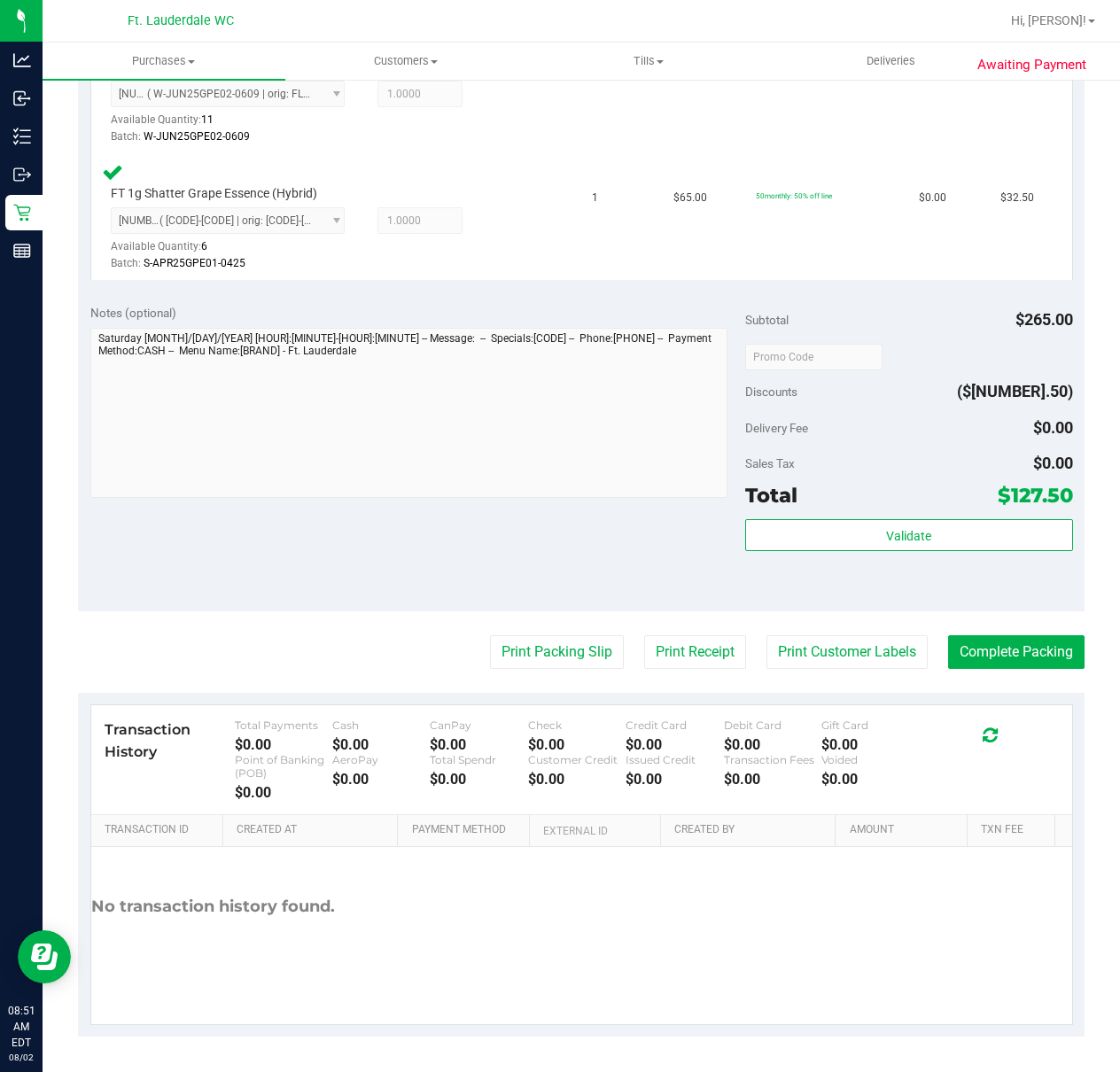 click on "Print Packing Slip
Print Receipt
Print Customer Labels
Complete Packing" at bounding box center (581, 652) 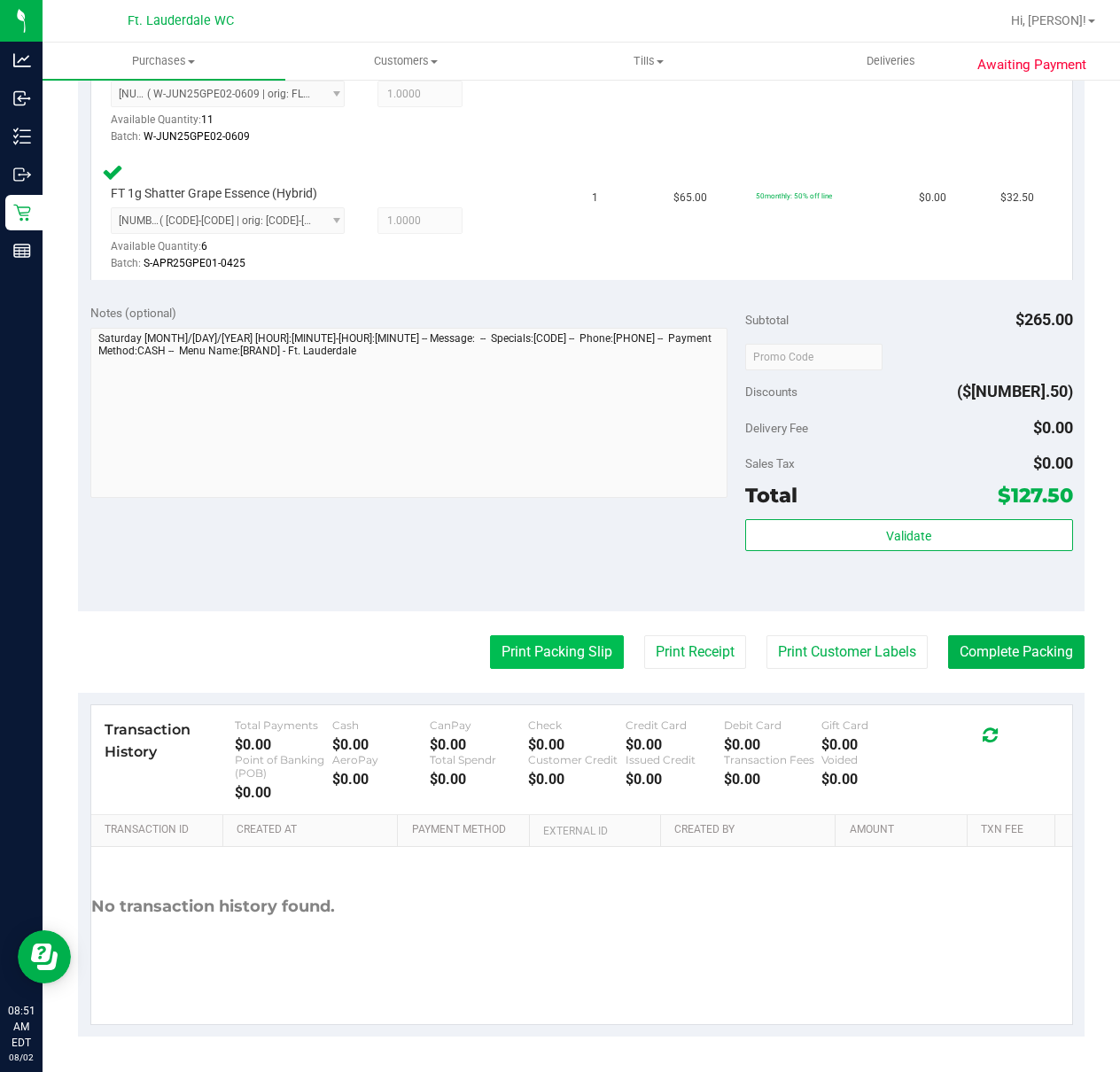 click on "Print Packing Slip" at bounding box center [556, 652] 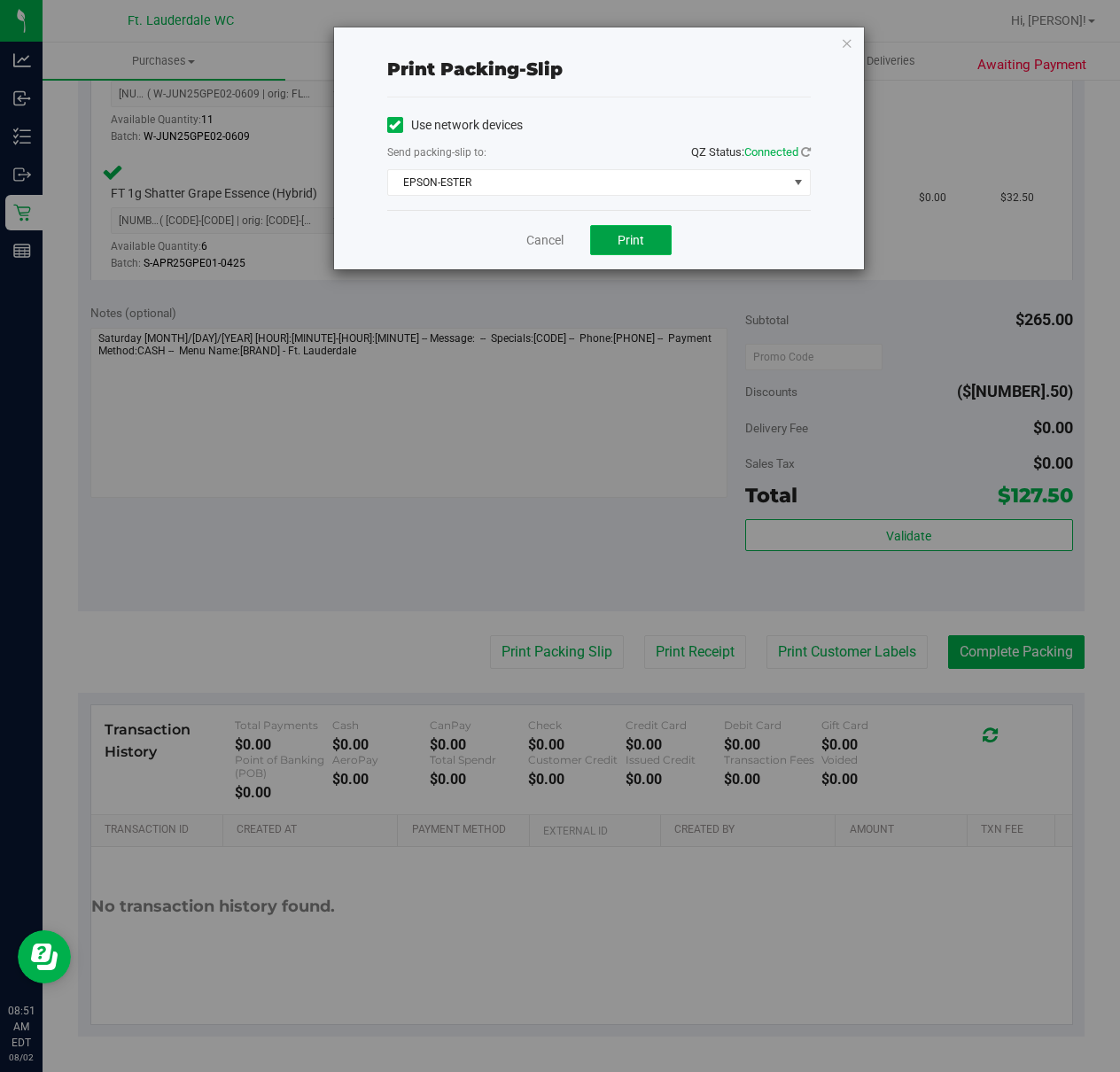 click on "Print" at bounding box center [631, 240] 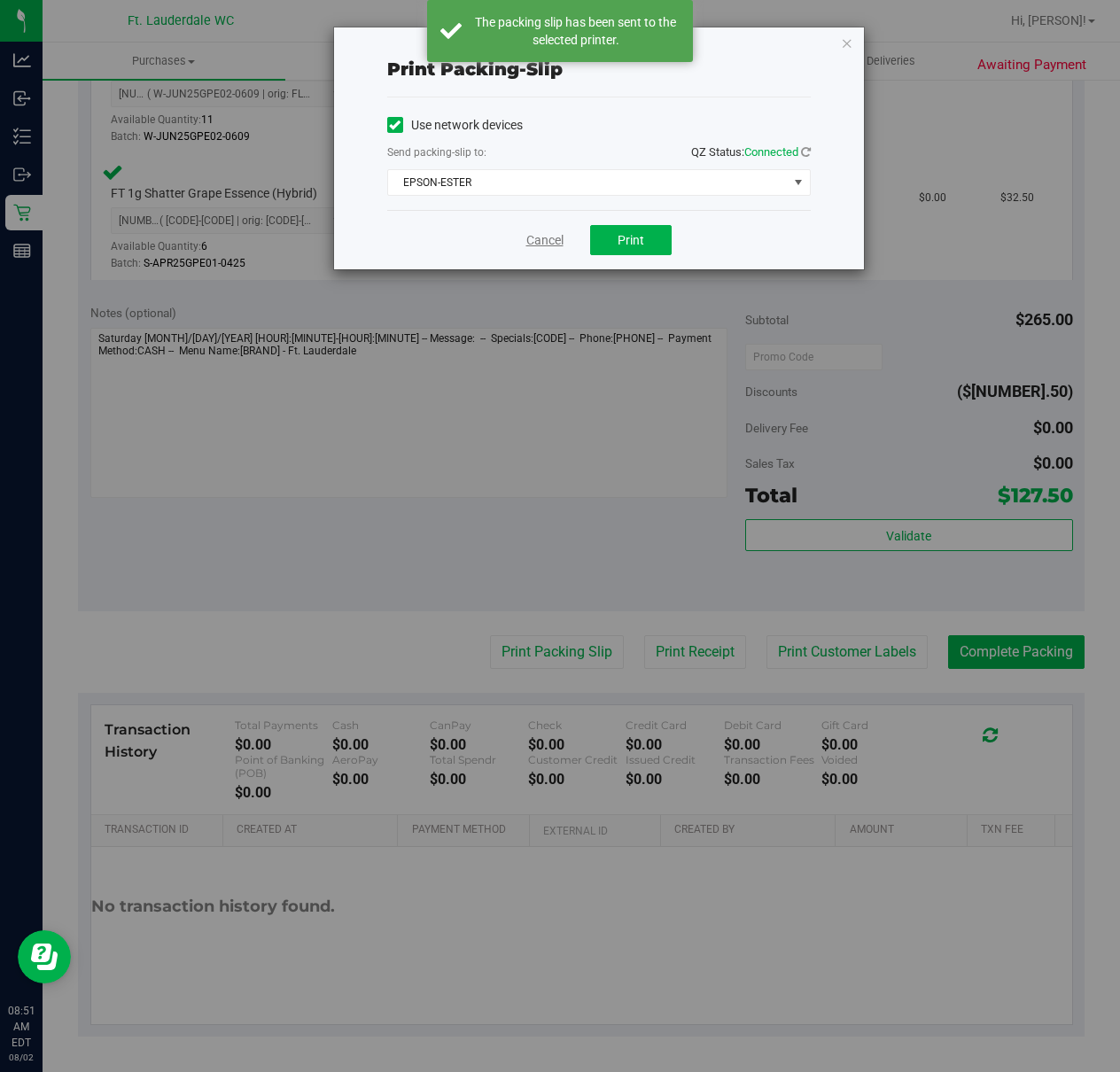 click on "Cancel" at bounding box center [545, 240] 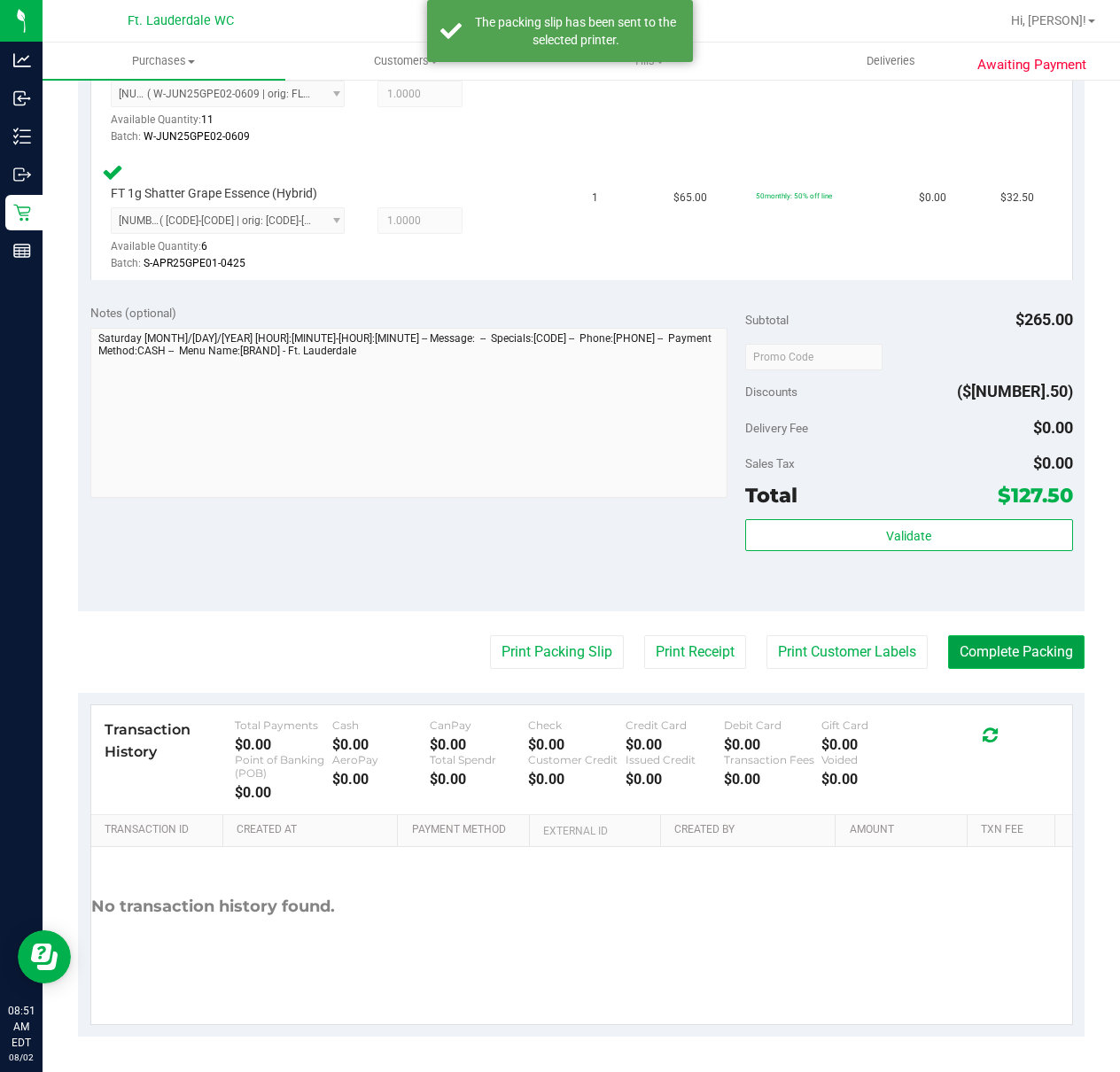 click on "Complete Packing" at bounding box center [1016, 652] 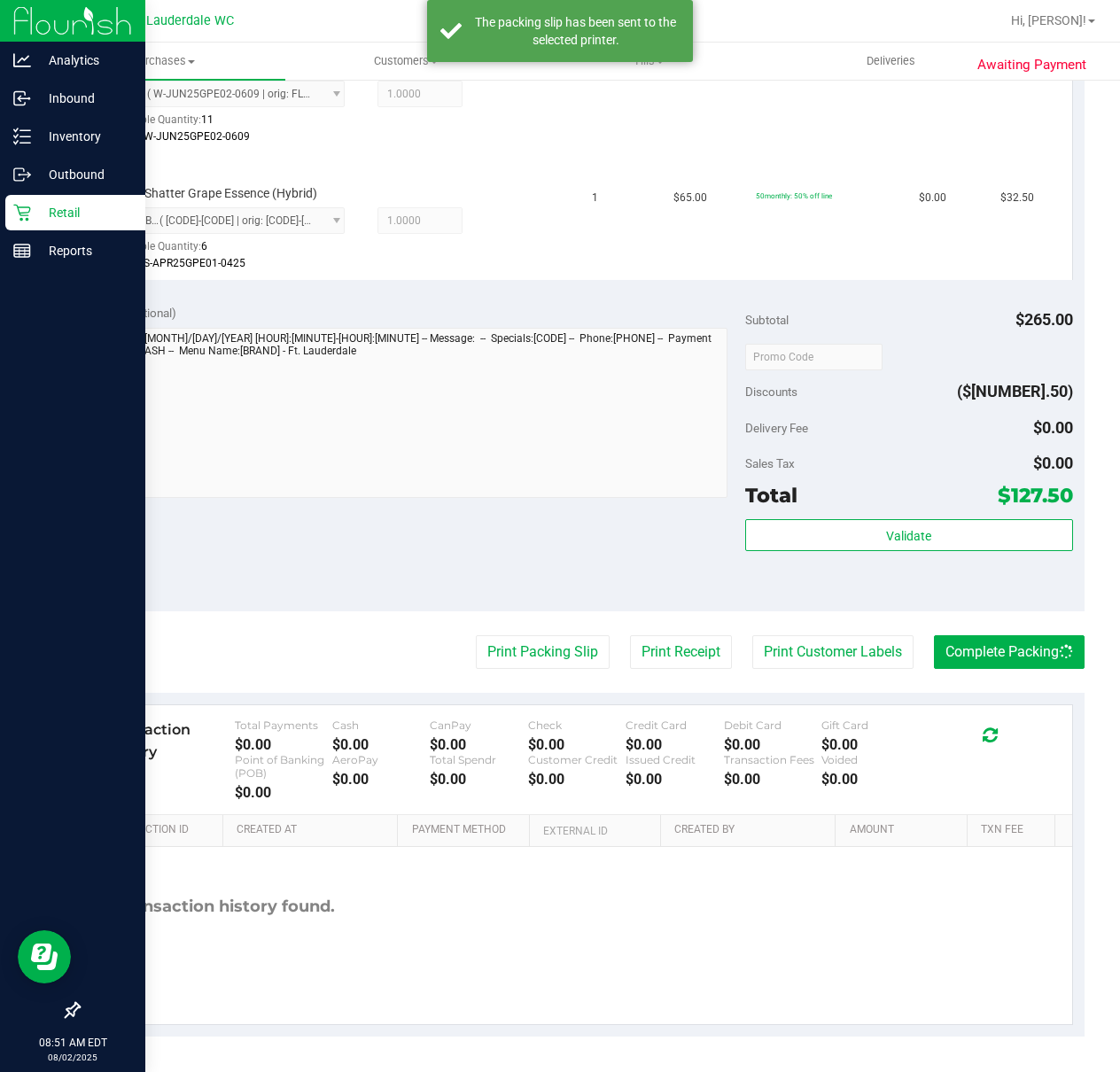 click on "Retail" at bounding box center [84, 213] 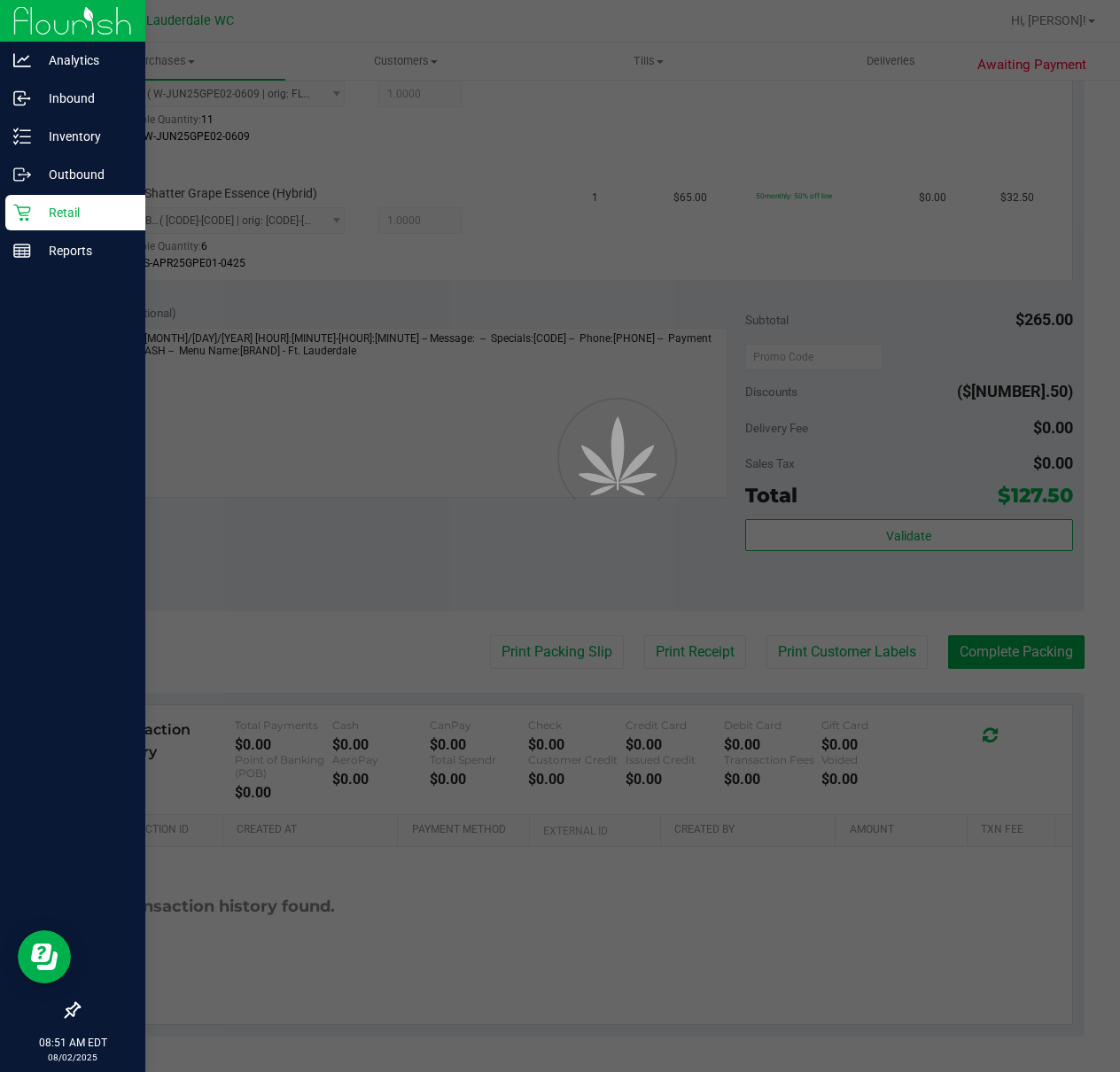 scroll, scrollTop: 0, scrollLeft: 0, axis: both 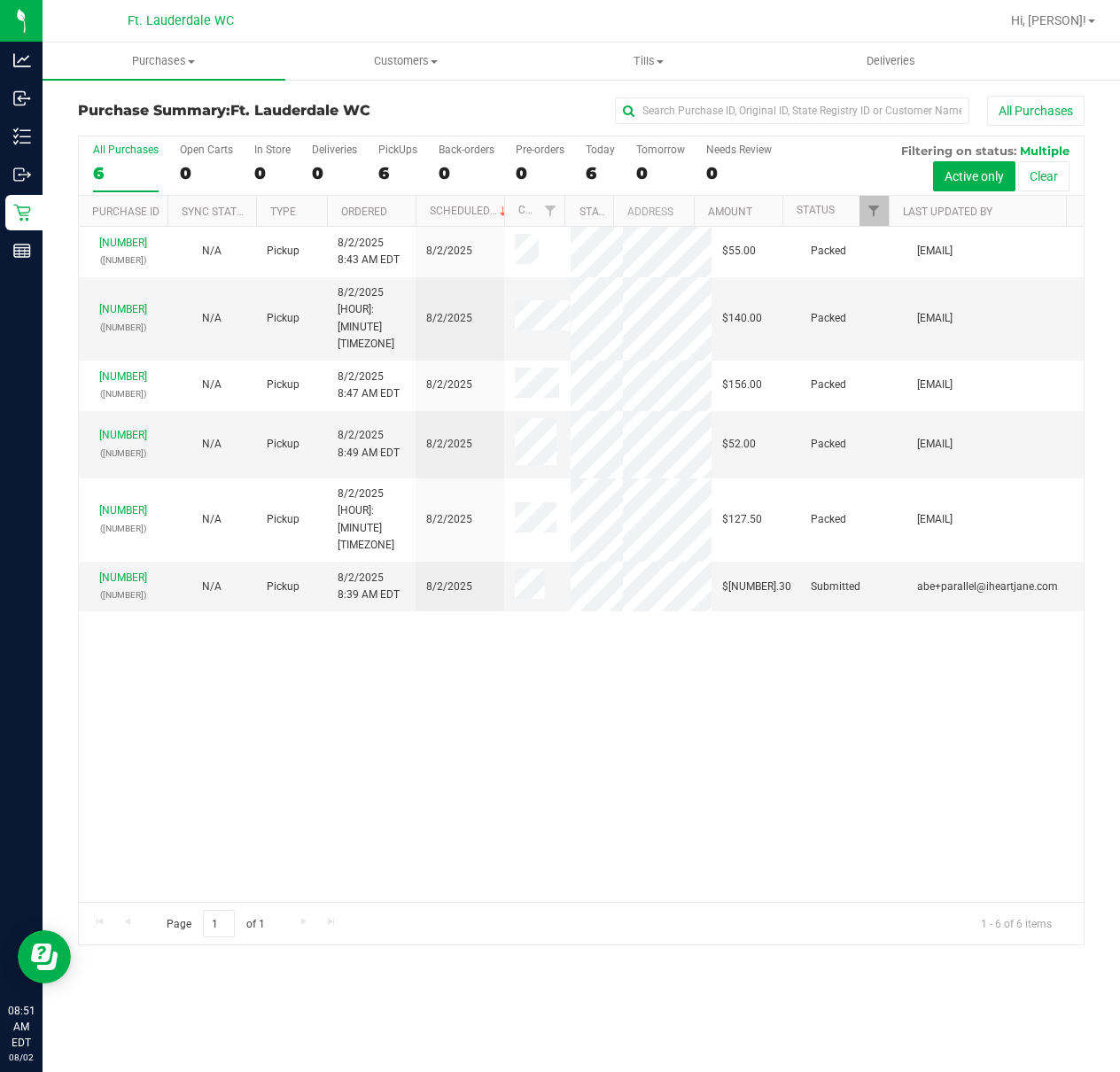click on "[NUMBER]" at bounding box center [581, 564] 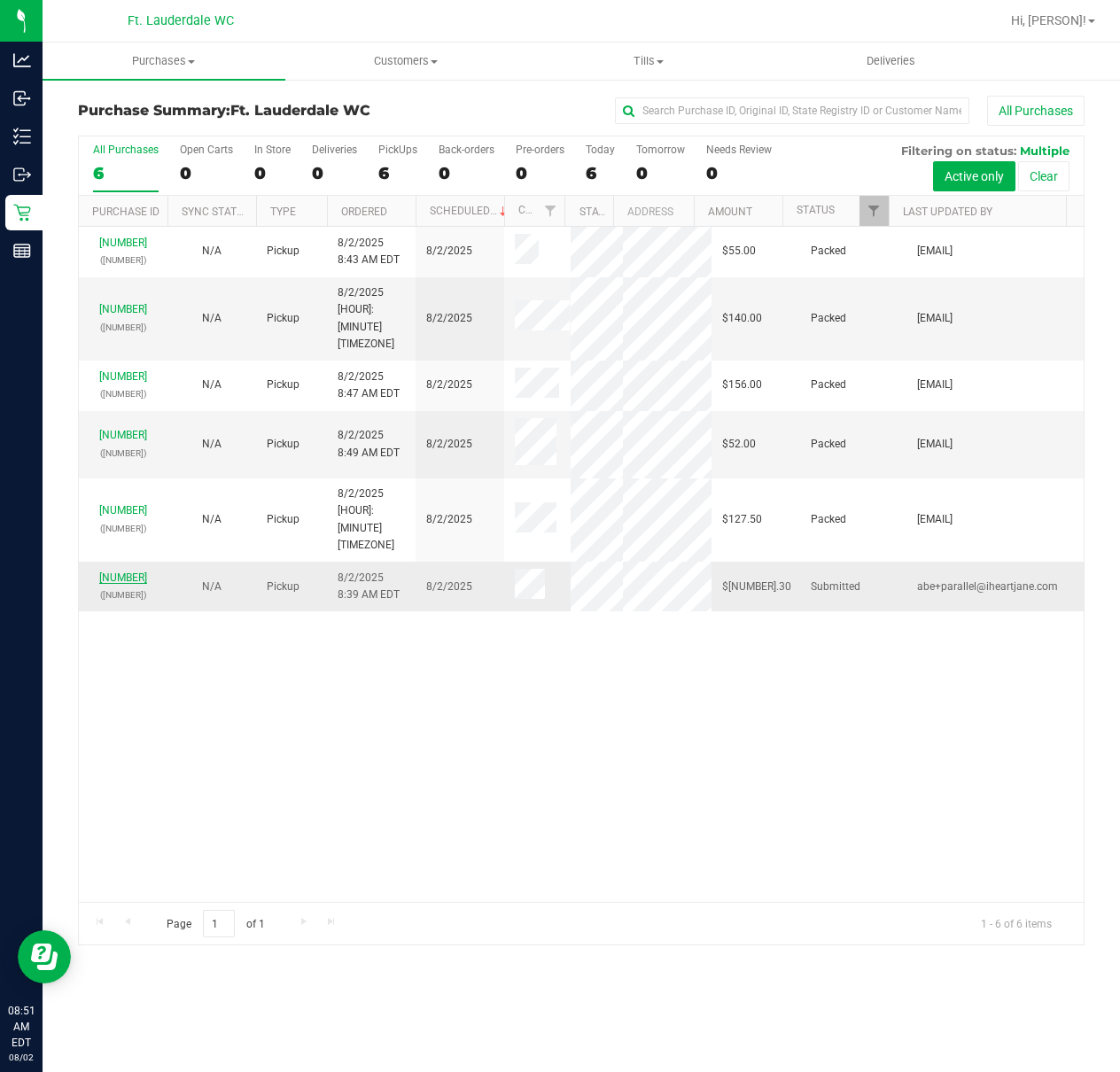 click on "[NUMBER]" at bounding box center (123, 578) 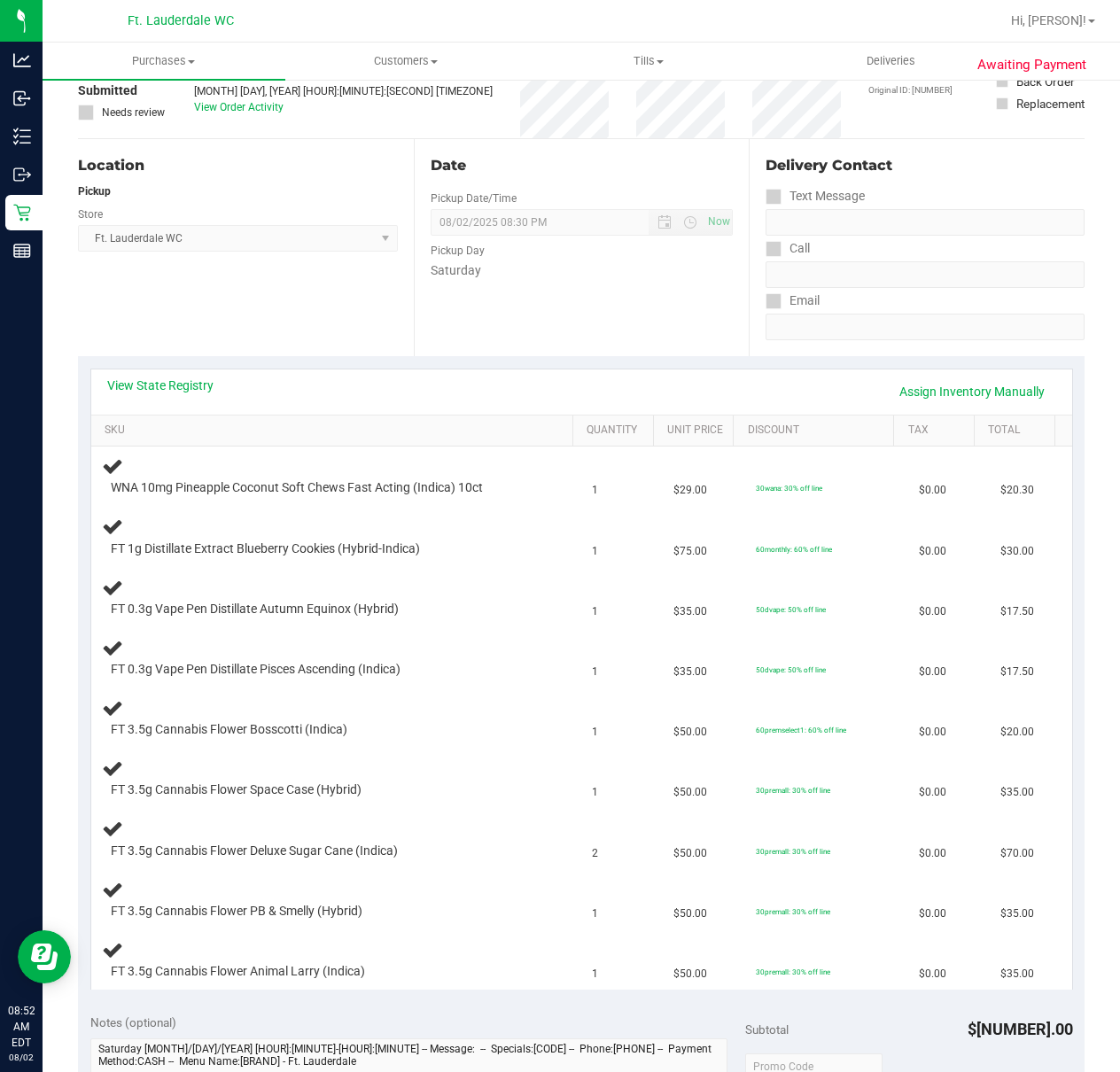 scroll, scrollTop: 118, scrollLeft: 0, axis: vertical 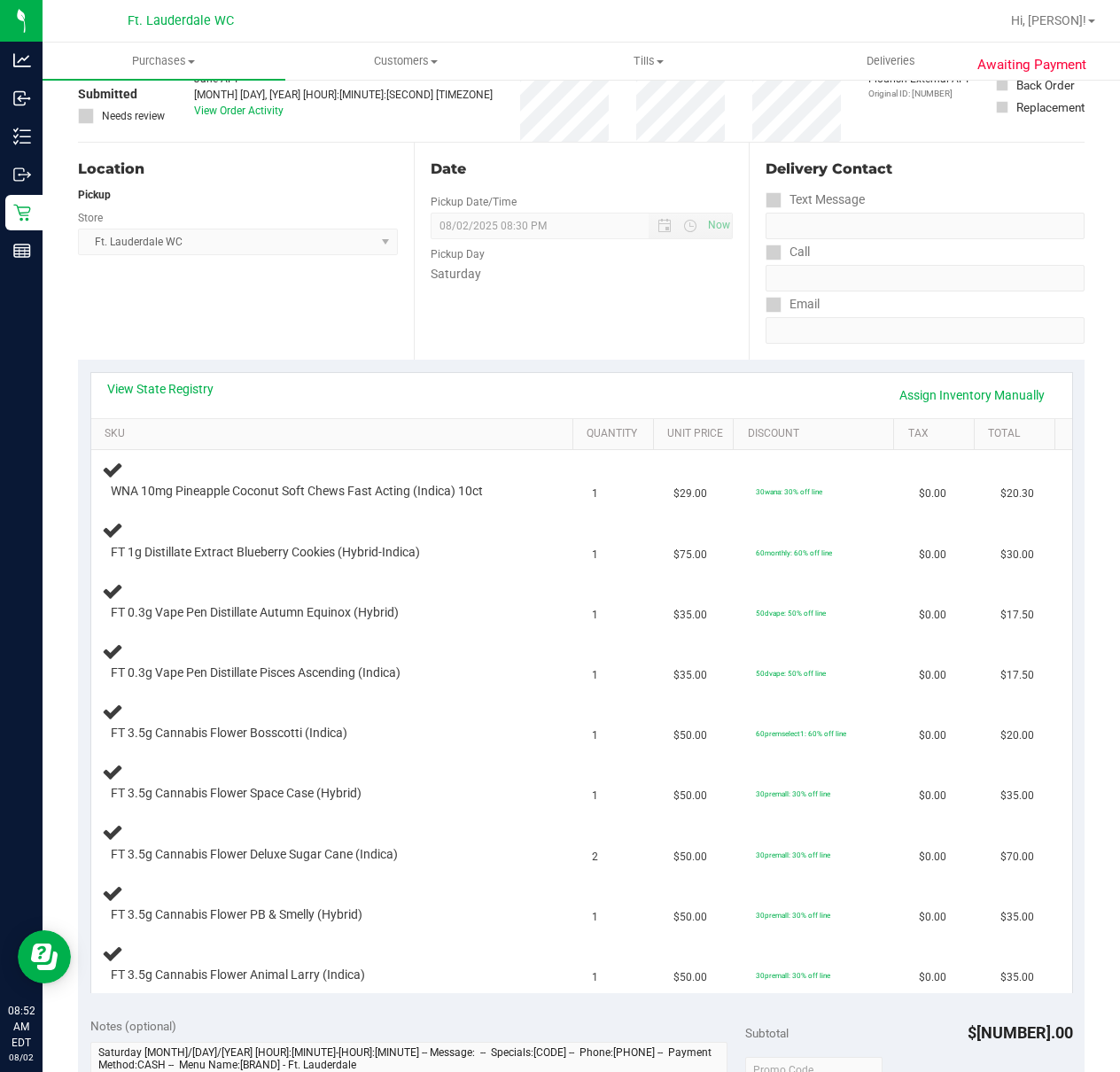 click on "Location
Pickup
Store
Ft. Lauderdale WC Select Store Bonita Springs WC Boynton Beach WC Bradenton WC Brandon WC Brooksville WC Call Center Clermont WC Crestview WC Deerfield Beach WC Delray Beach WC Deltona WC Ft Walton Beach WC Ft. Lauderdale WC Ft. Myers WC Gainesville WC Jax Atlantic WC JAX DC REP Jax WC Key West WC Lakeland WC Largo WC Lehigh Acres DCజె REP Merritt Island WC Miami 72nd WC Miami Beach WC Miami Dadeland WC Miramar DC REP New Port Richey WC North Palm Beach WC North Port WC Ocala WC Orange Park WC Orlando Colonial WC Orlando DC REP Orlando WC Oviedo WC Palm Bay WC Palm Coast WC Panama City WC Pensacola WC Port Orange WC Port St. Lucie WC Sebring WC South Tampa WC St. Pete WC Summerfield WC Tallahassee DC REP Tallahassee WC Tampa DC Testing Tampa Warehouse Tampa WC TX Austin DC TX Plano Retail WPB DC" at bounding box center (245, 251) 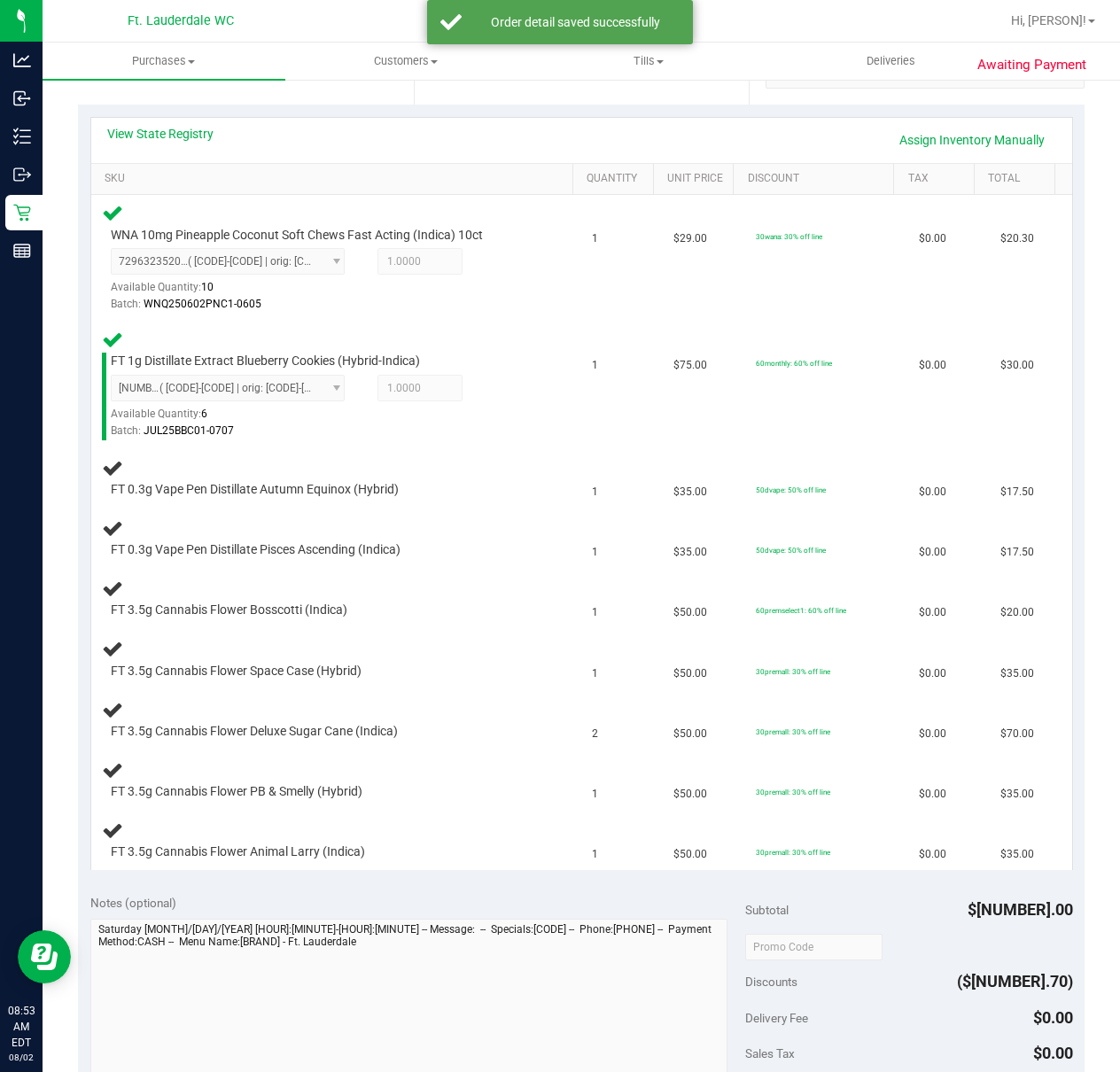 scroll, scrollTop: 376, scrollLeft: 0, axis: vertical 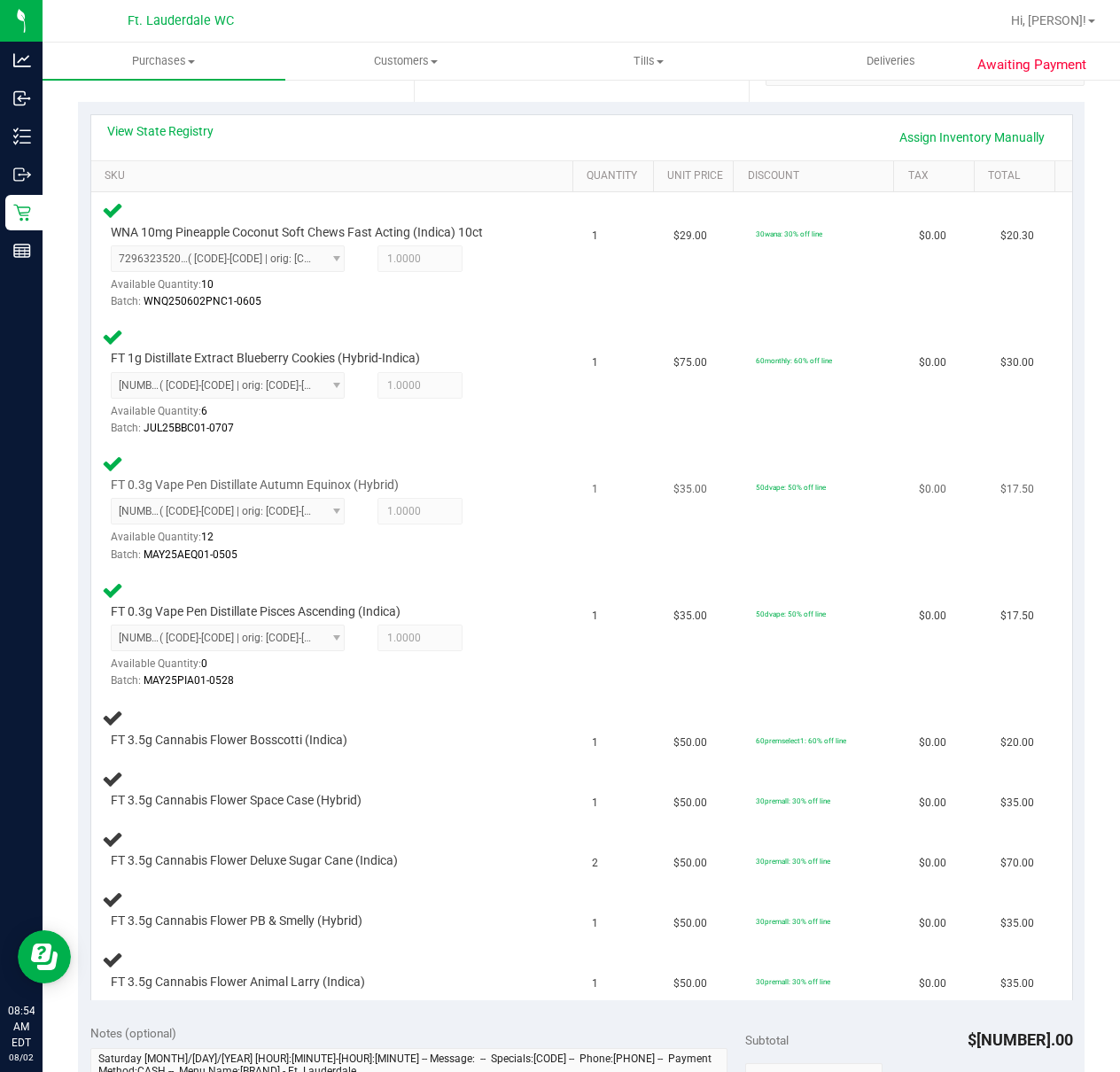 click on "[PRODUCT]
[NUMBER]
(
[CODE]-[CODE] | orig: [CODE]-[CODE]
)
[NUMBER]
Available Quantity:  [NUMBER]
[NUMBER] [NUMBER]
Batch:" at bounding box center [337, 509] 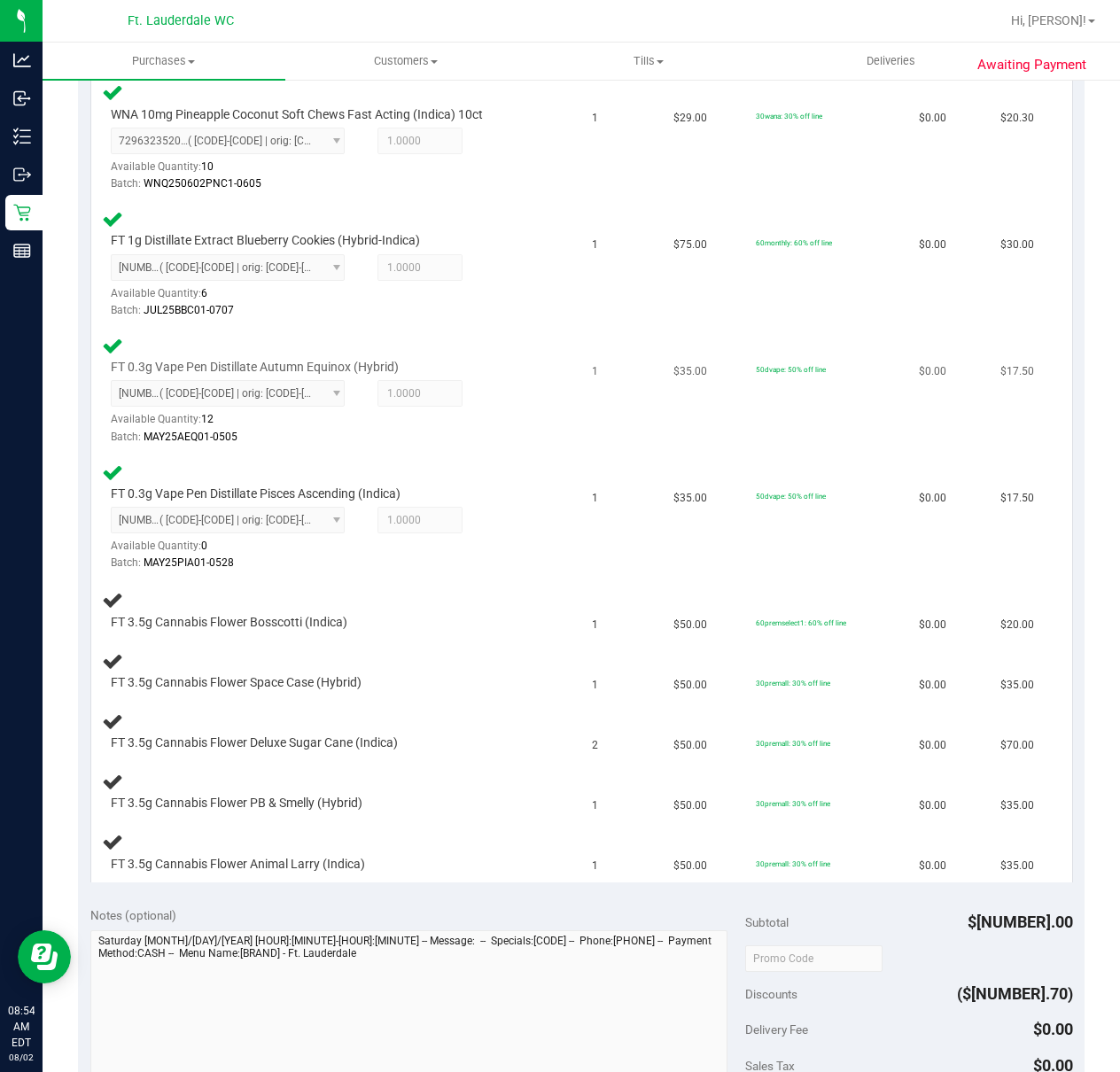 scroll, scrollTop: 376, scrollLeft: 0, axis: vertical 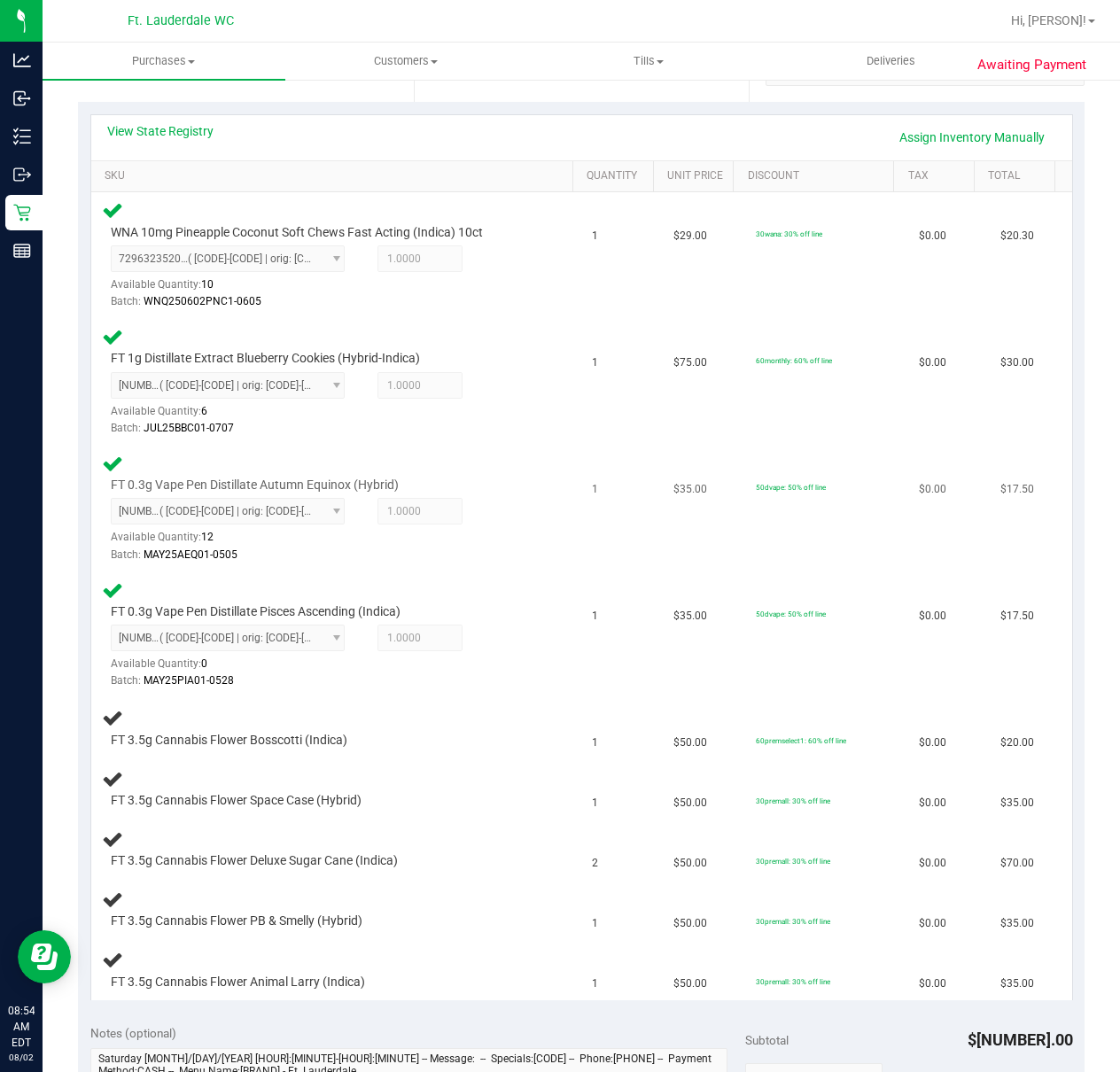 click on "1" at bounding box center (622, 509) 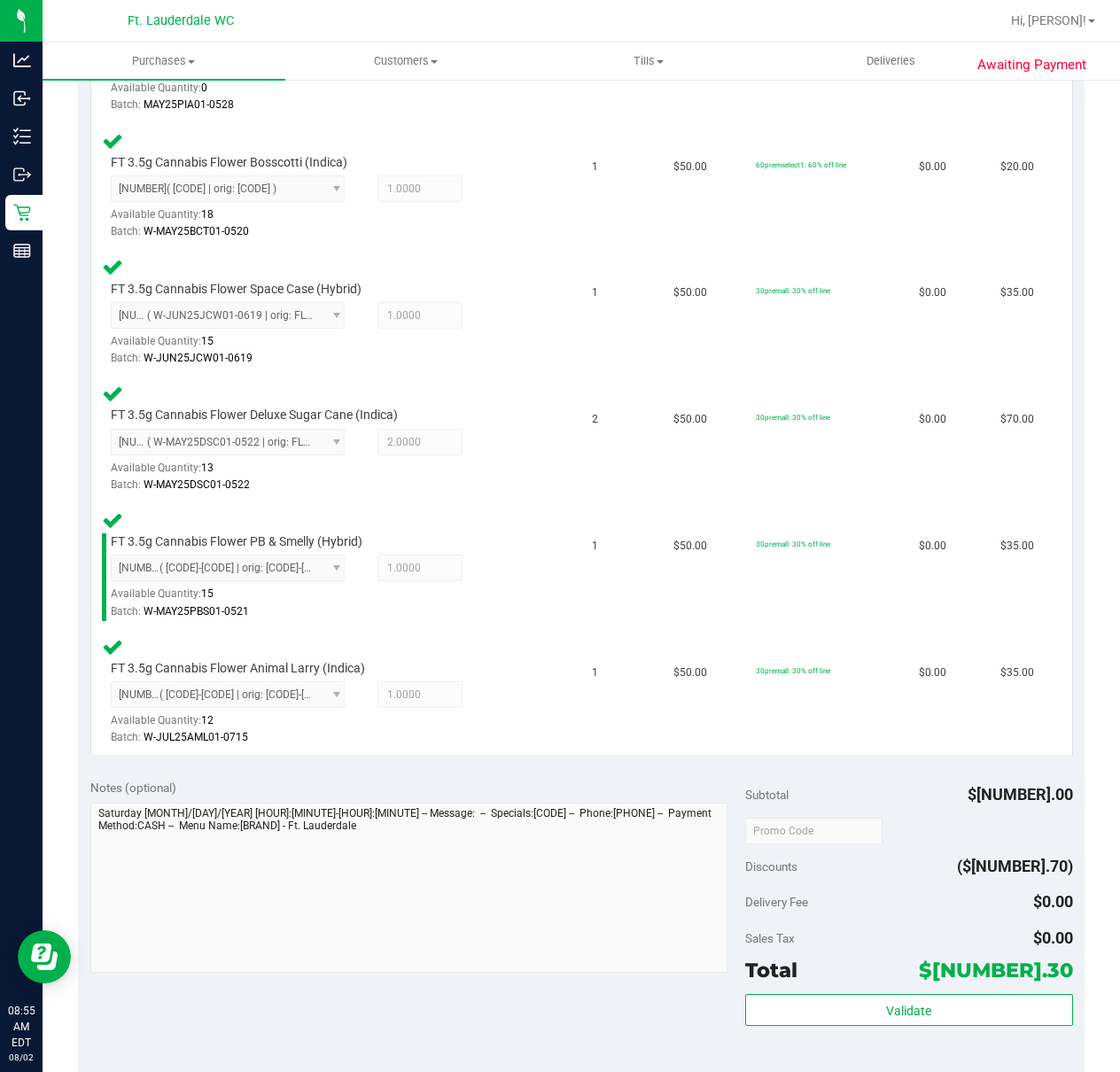 scroll, scrollTop: 1100, scrollLeft: 0, axis: vertical 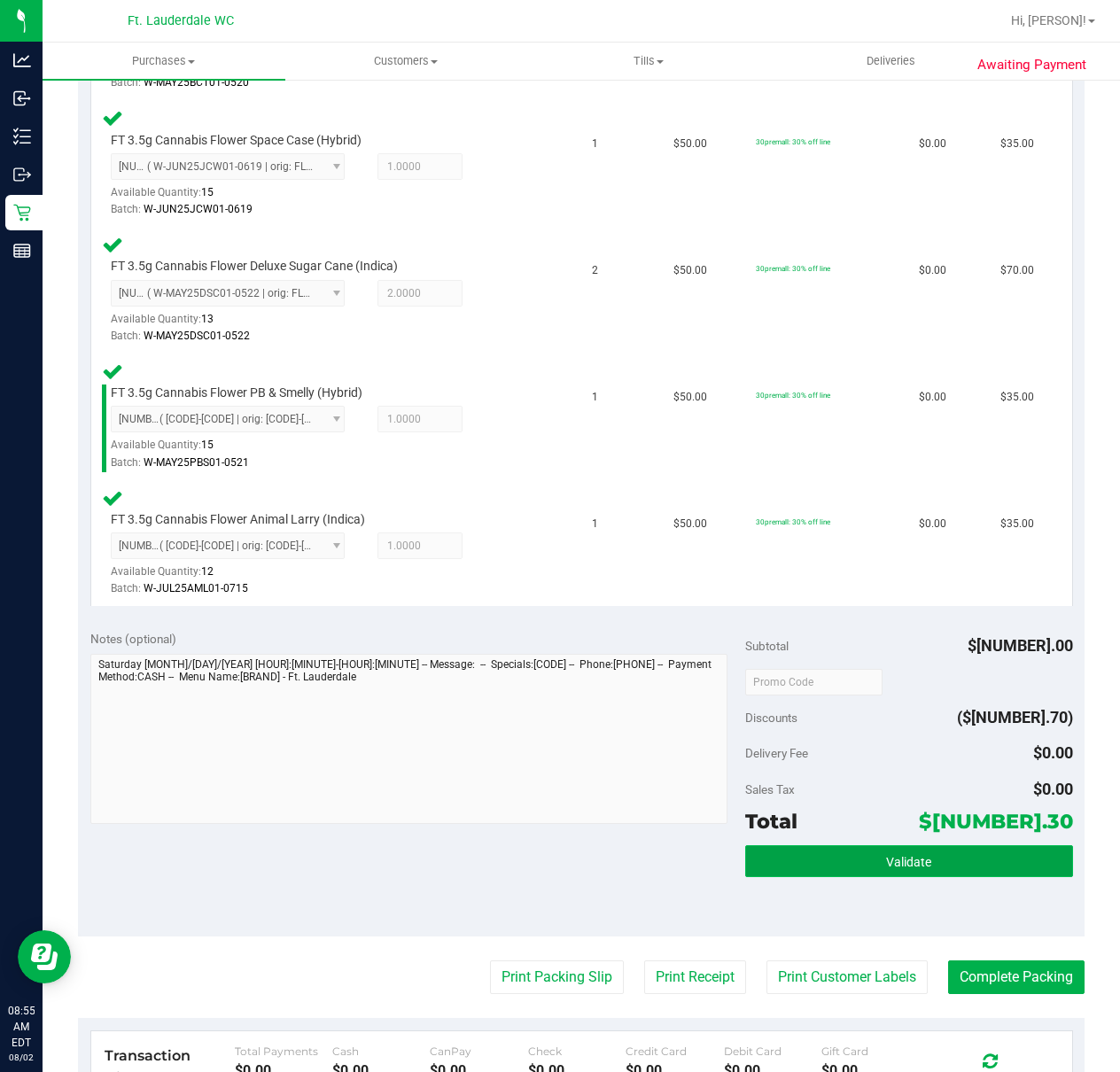 click on "Validate" at bounding box center [909, 861] 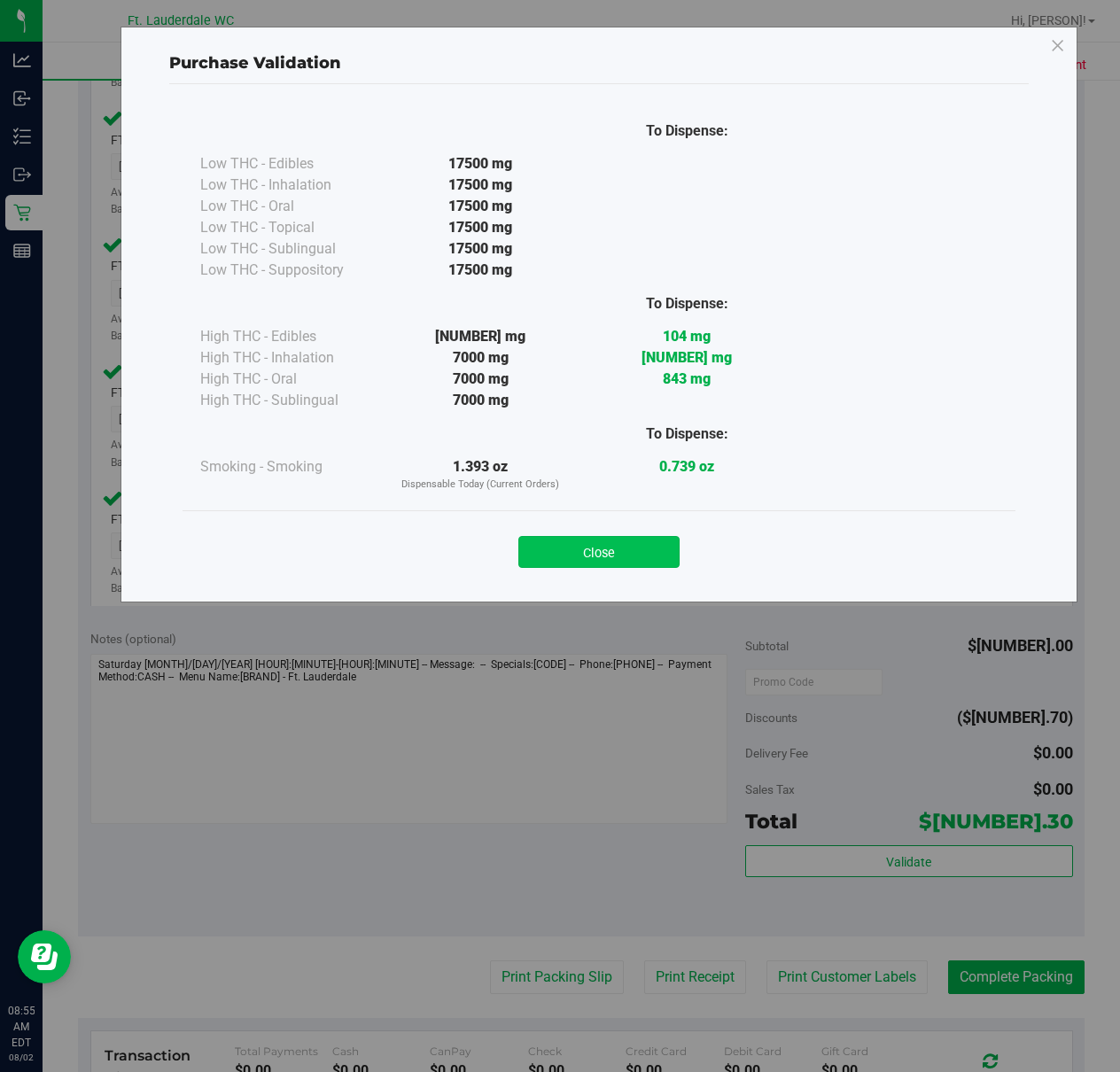 click on "Close" at bounding box center (599, 552) 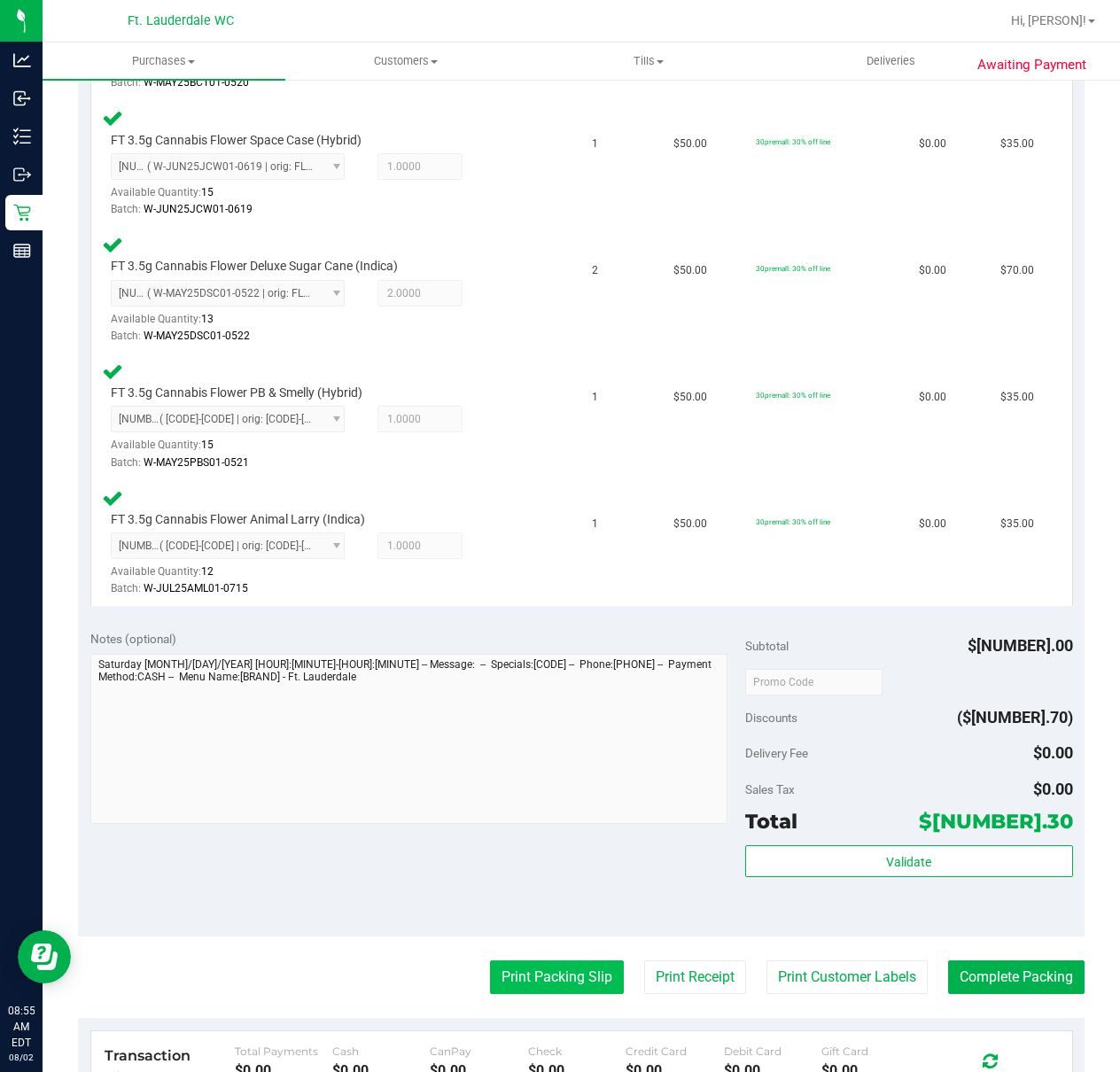 click on "Print Packing Slip" at bounding box center [556, 977] 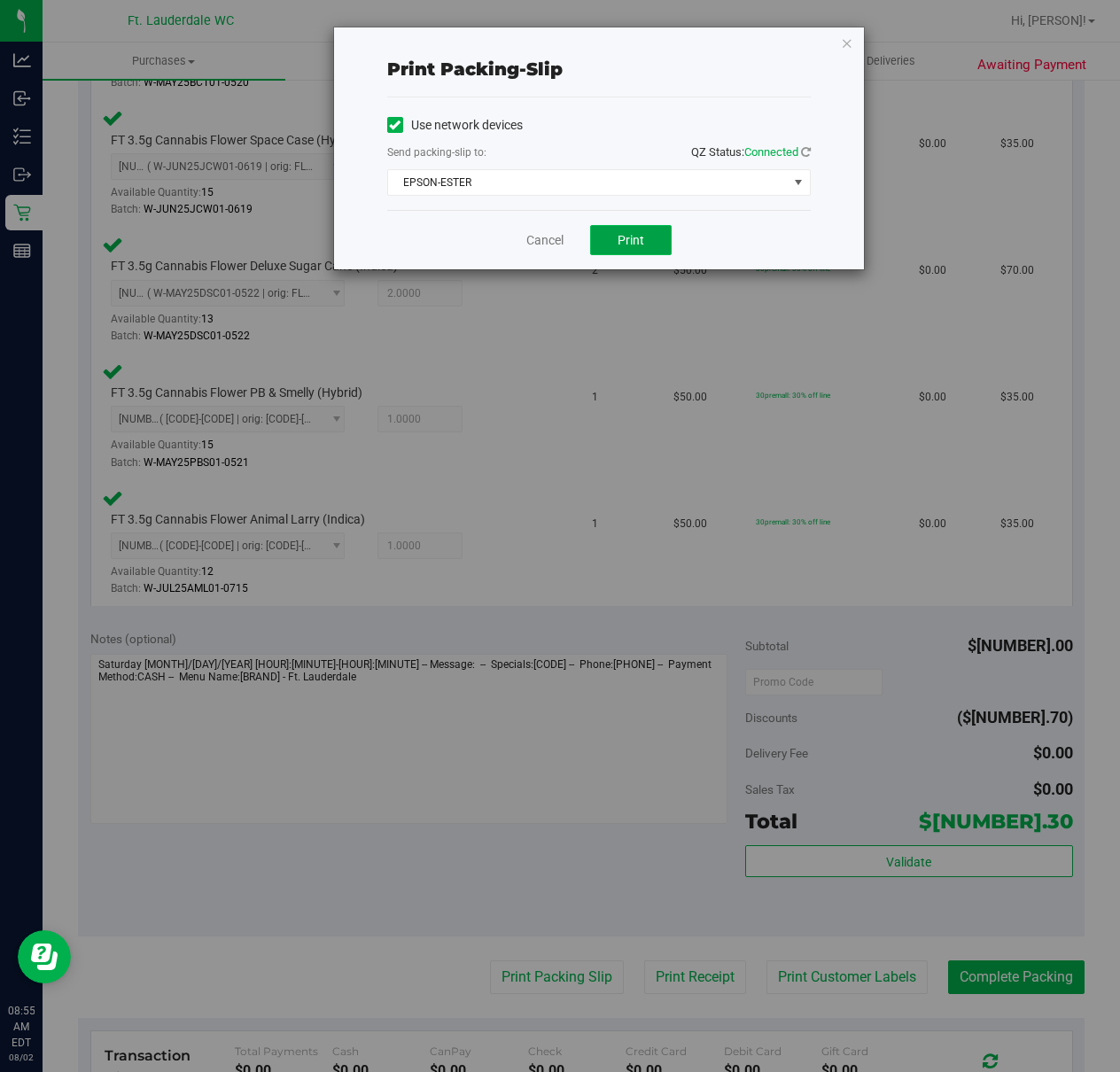 click on "Print" at bounding box center (631, 240) 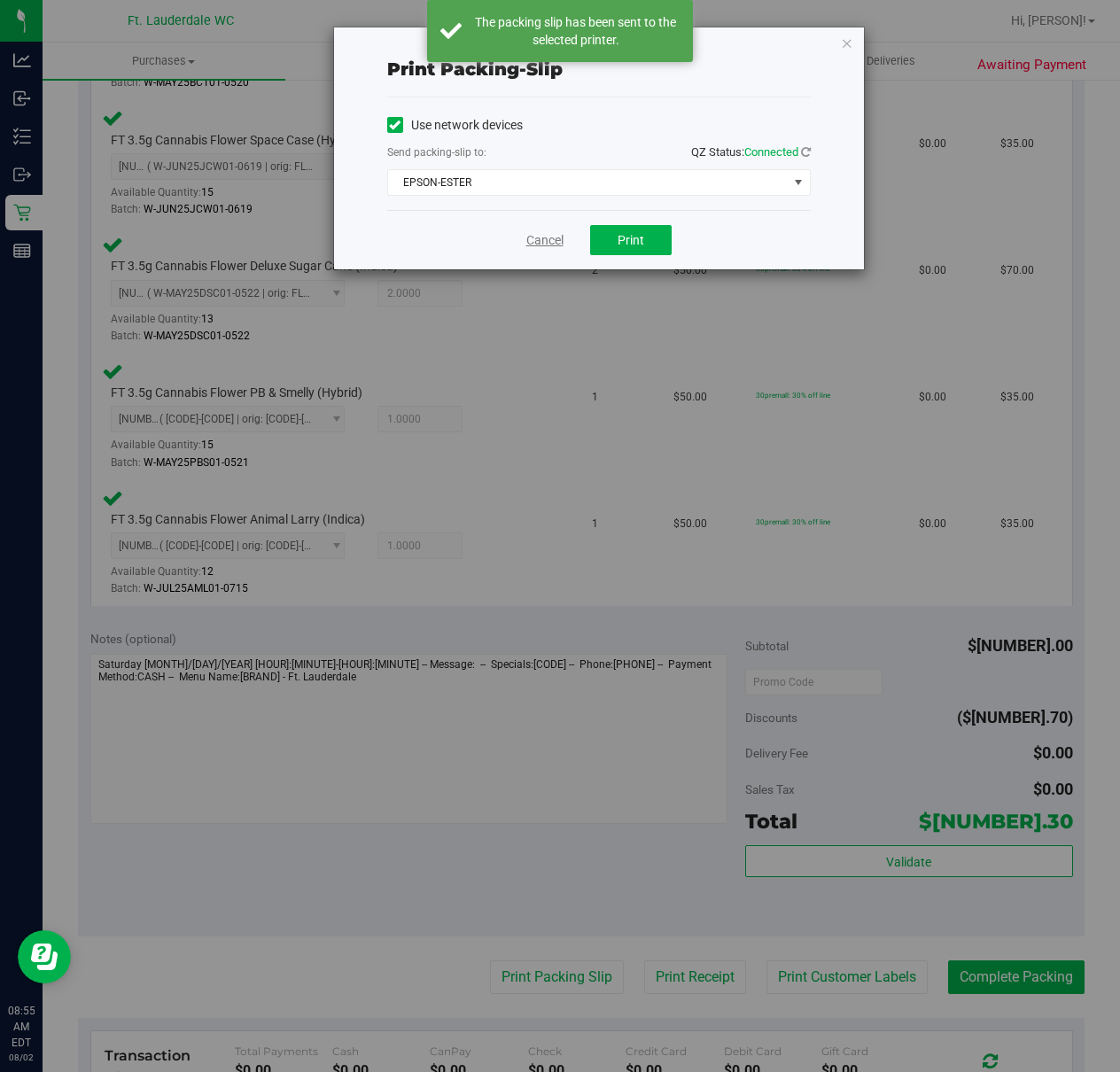 click on "Cancel" at bounding box center (545, 240) 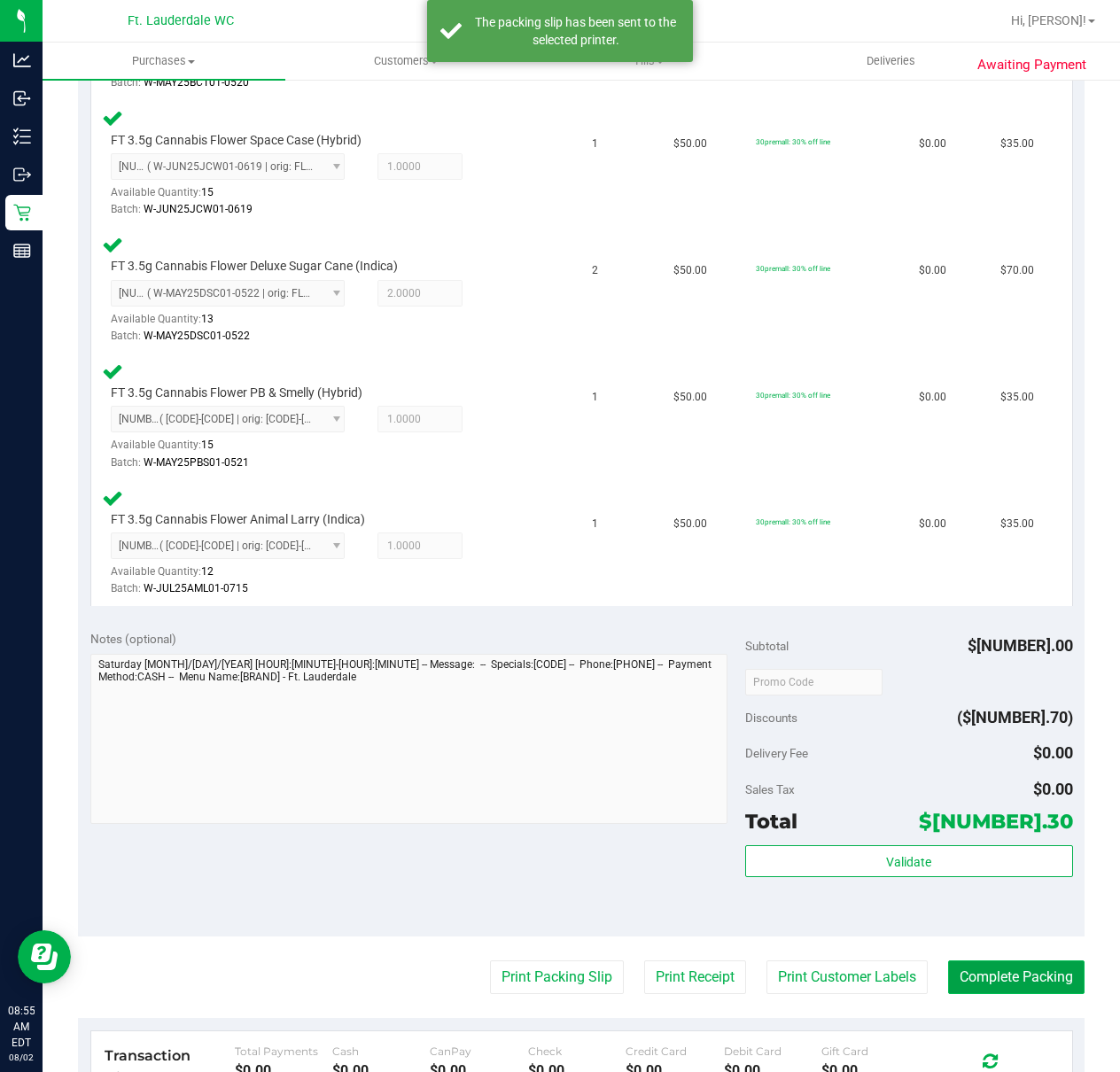click on "Complete Packing" at bounding box center [1016, 977] 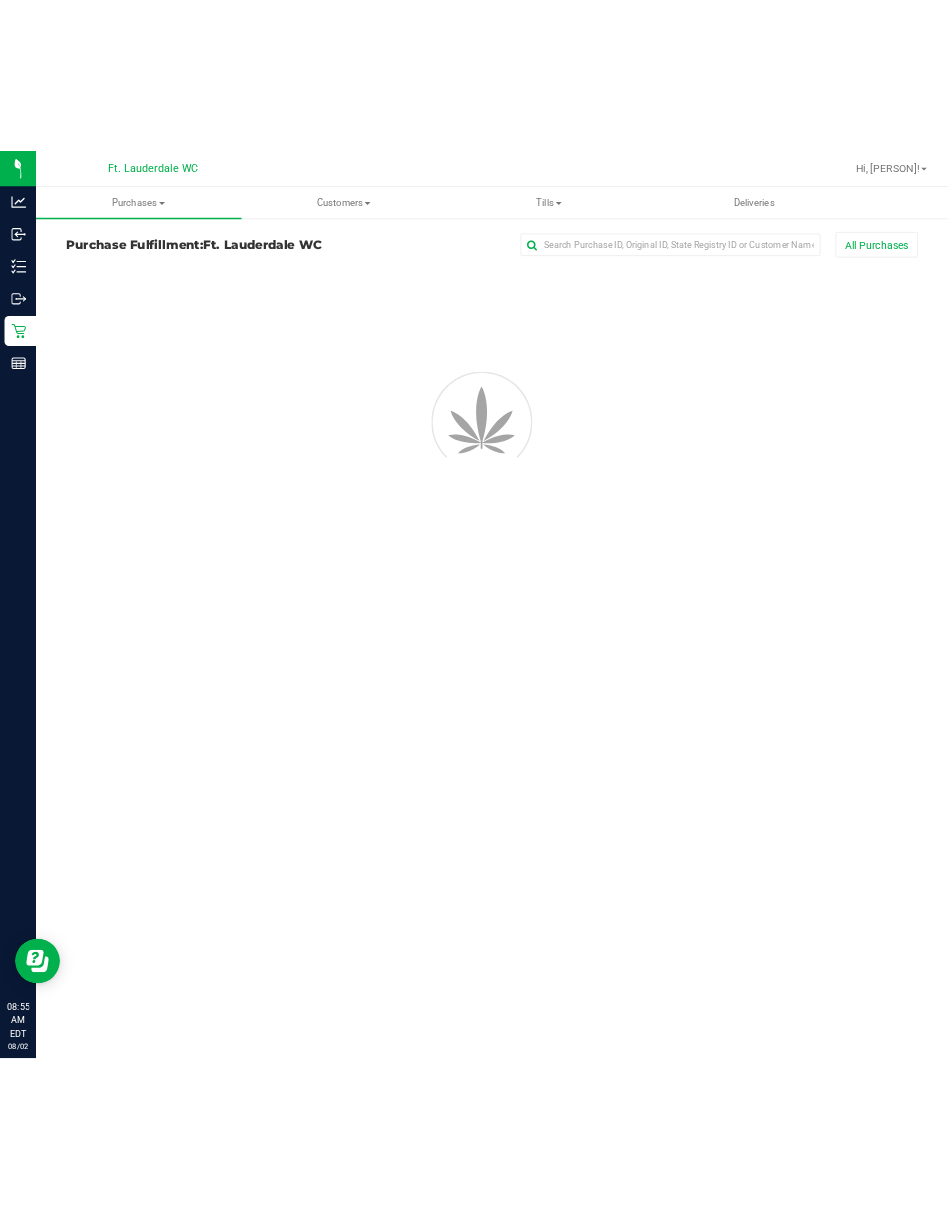 scroll, scrollTop: 0, scrollLeft: 0, axis: both 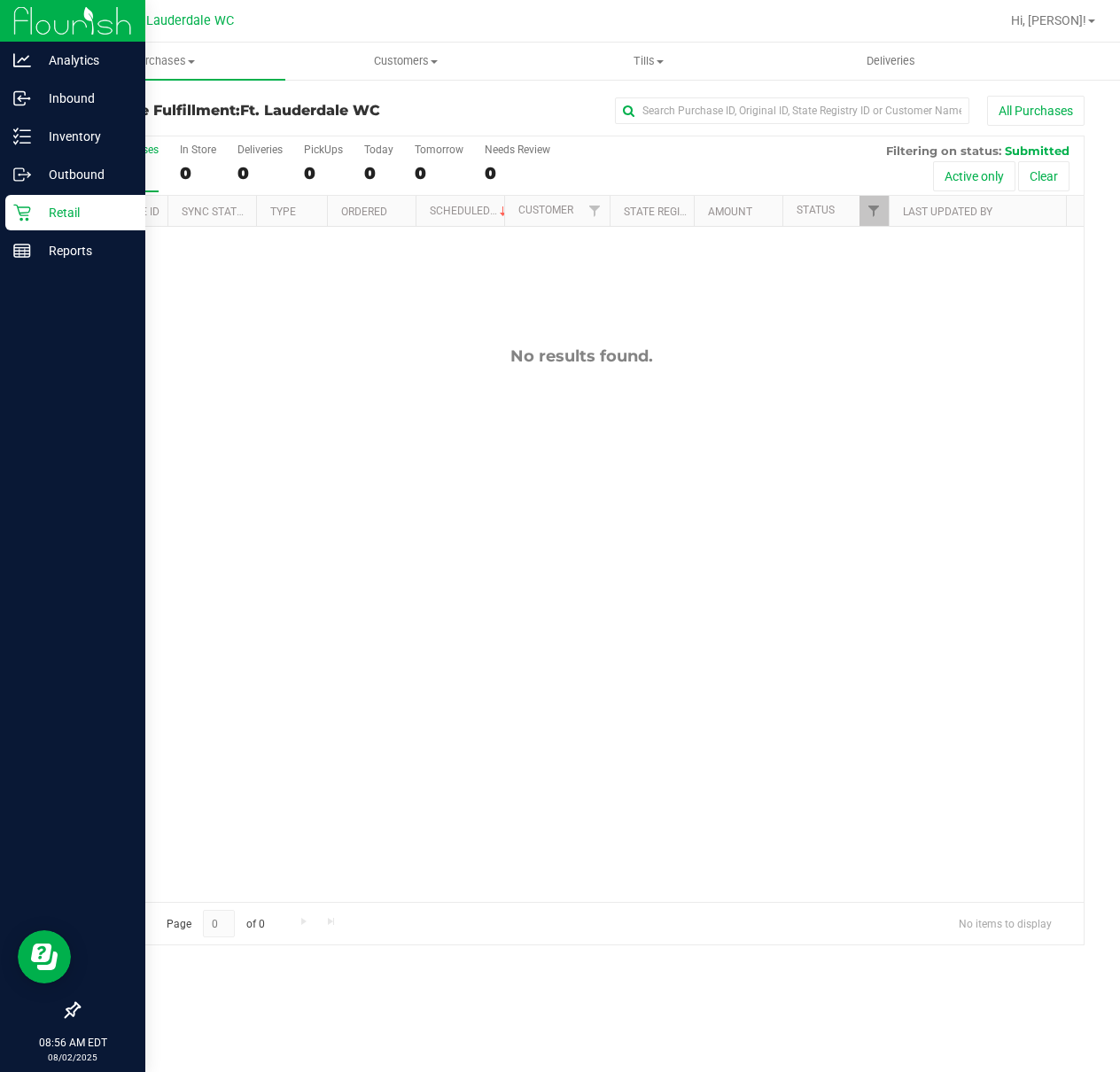 click on "Retail" at bounding box center [75, 213] 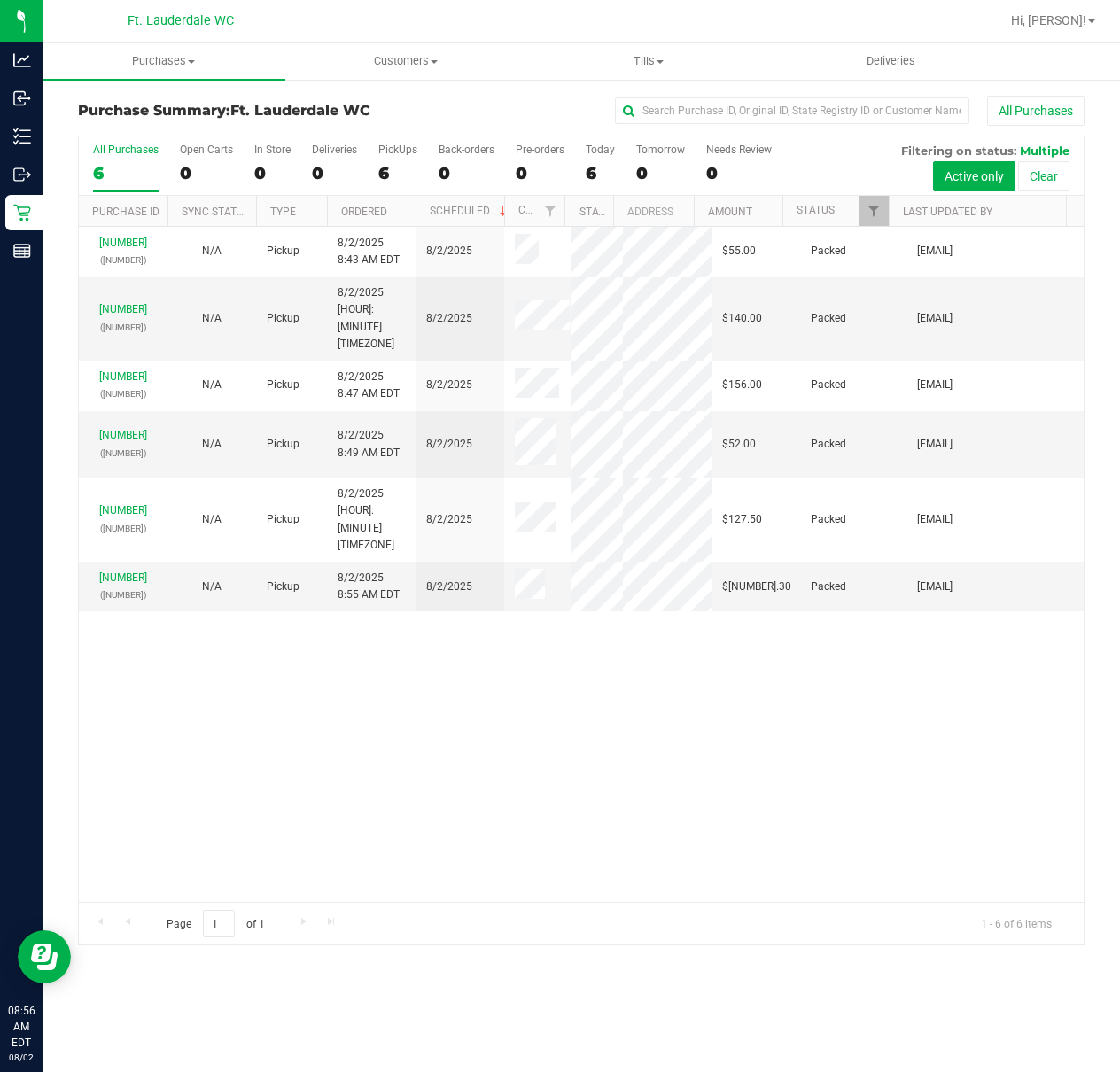 click on "[NUMBER]" at bounding box center [581, 564] 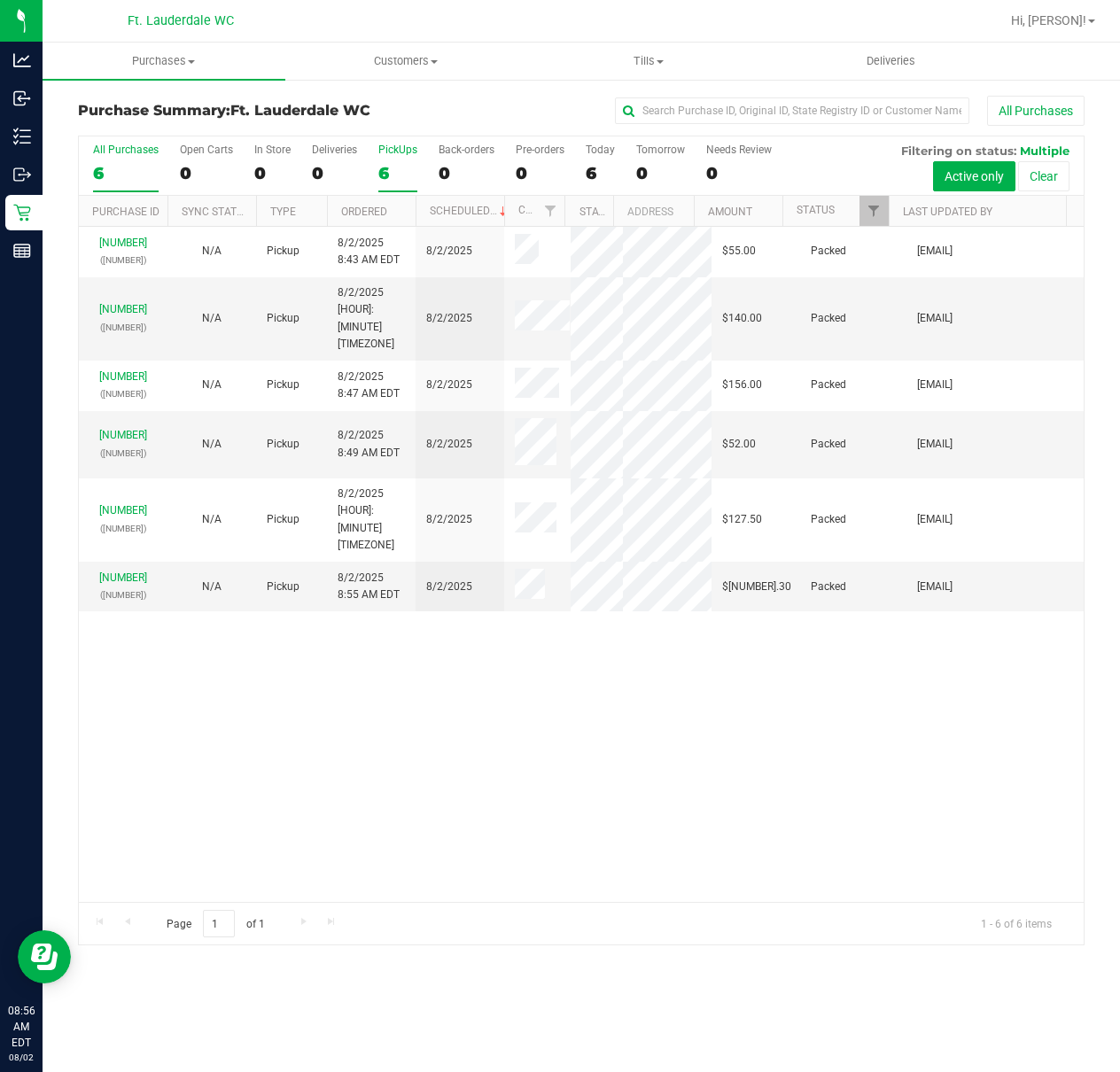 click on "6" at bounding box center (398, 173) 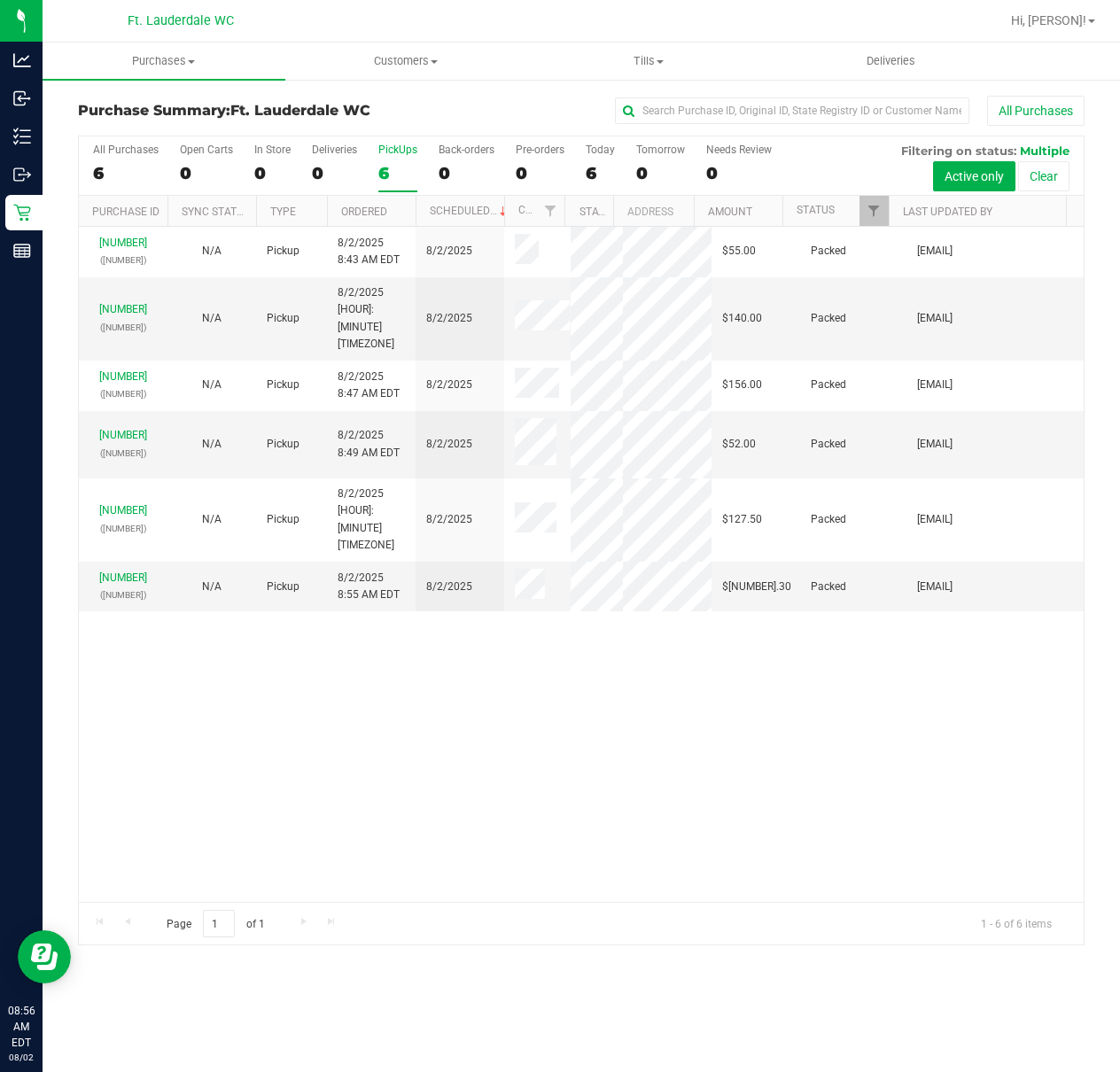 click on "[NUMBER]" at bounding box center (581, 564) 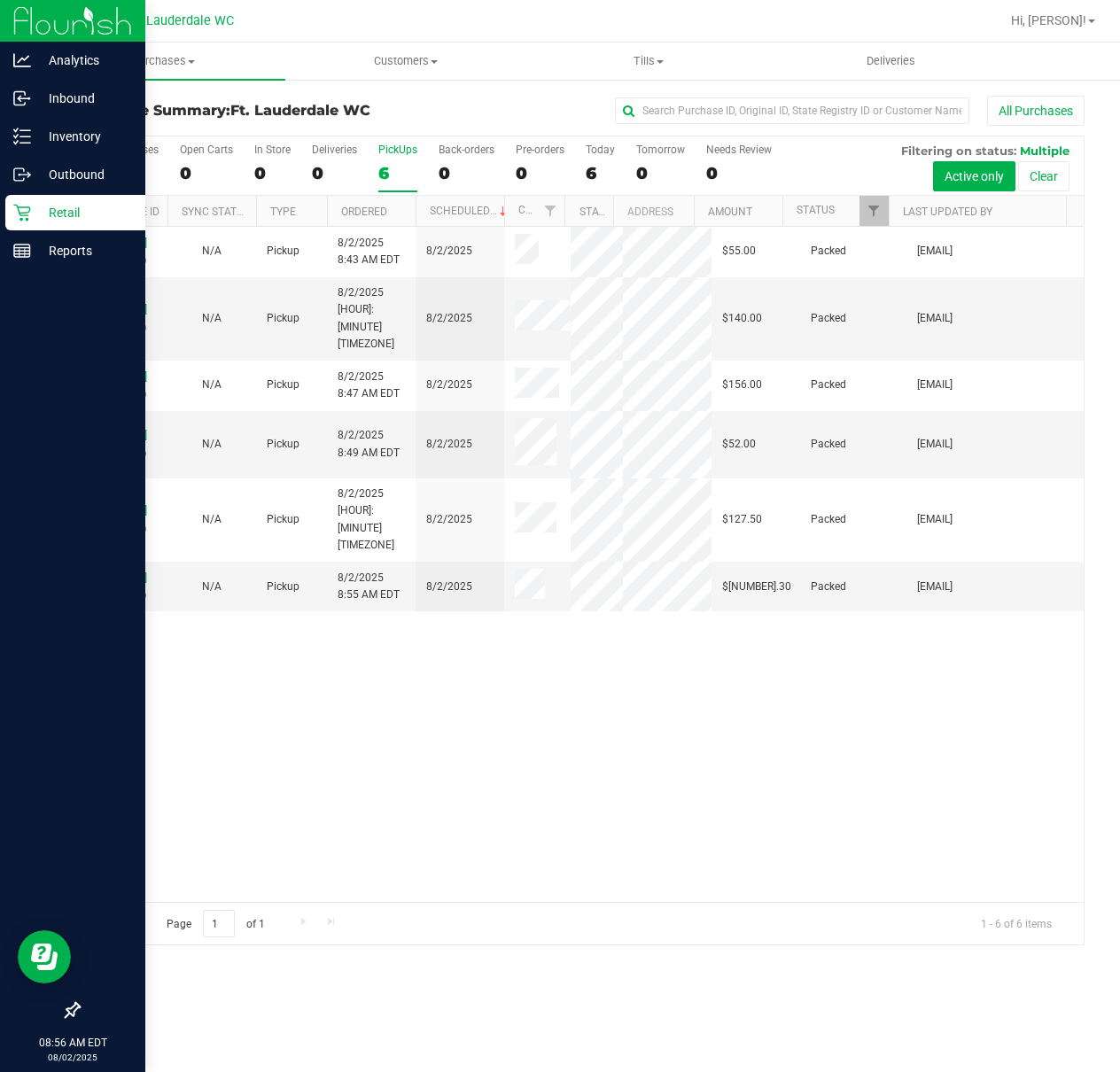 click on "Retail" at bounding box center [75, 213] 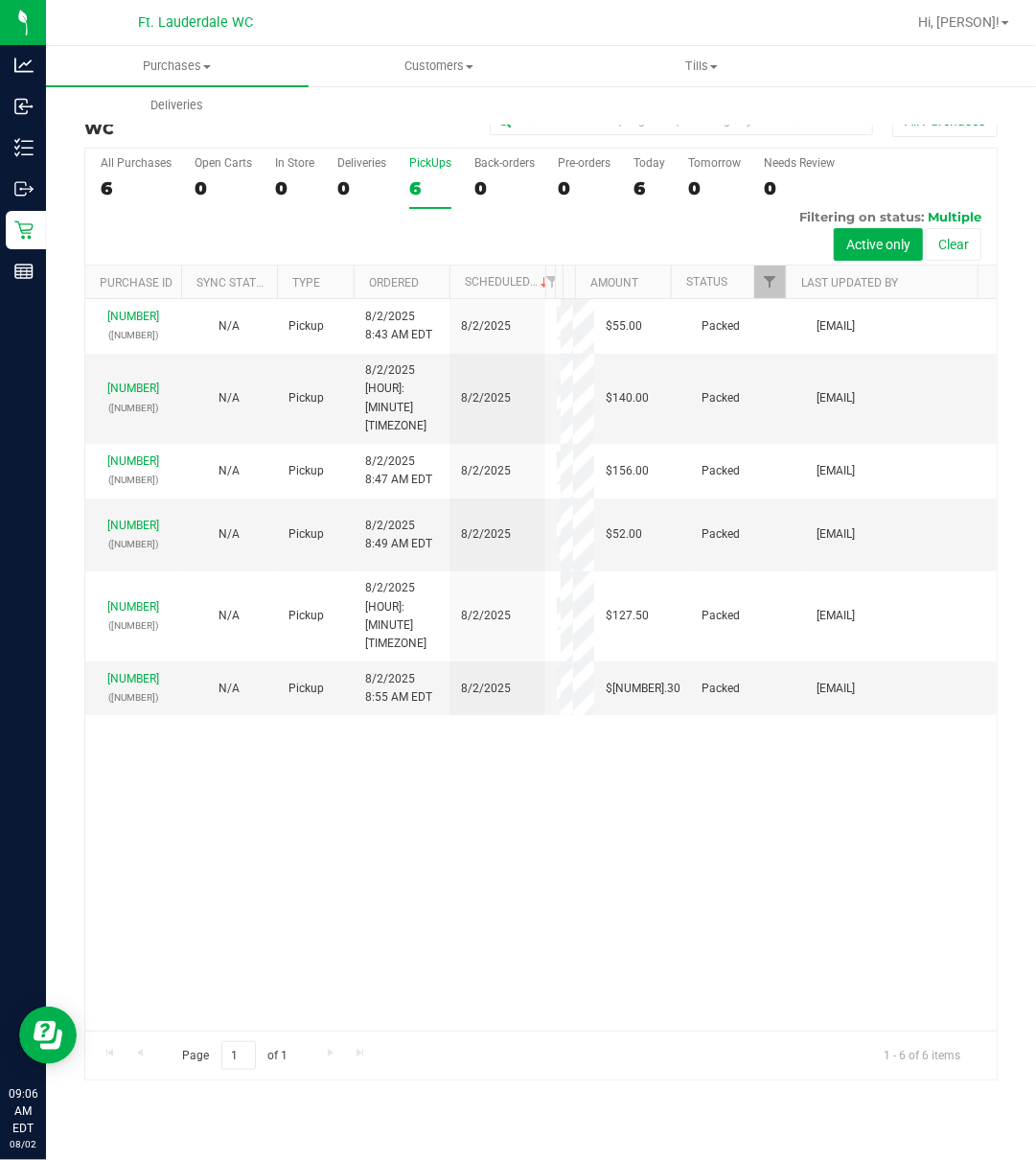 click on "[NUMBER]" at bounding box center (541, 664) 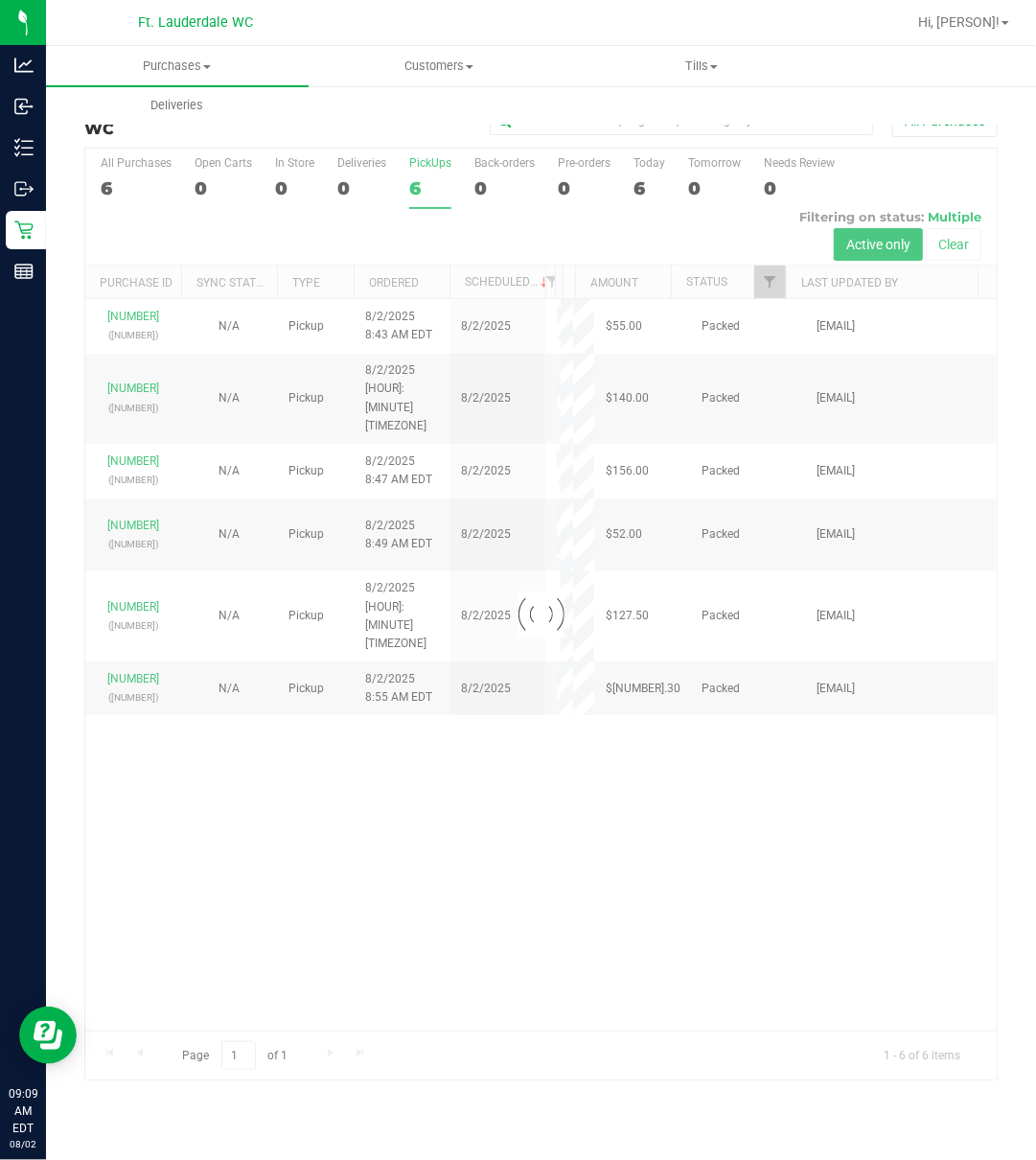 click on "Loading...
[NUMBER]
([NUMBER])
N/A
Pickup [MONTH]/[DAY]/[YEAR] [HOUR]:[MINUTE] [TIMEZONE] [MONTH]/[DAY]/[YEAR]
$55.00
Packed [EMAIL]
[NUMBER]
([NUMBER])
N/A
Pickup [MONTH]/[DAY]/[YEAR] [HOUR]:[MINUTE] [TIMEZONE] [MONTH]/[DAY]/[YEAR]
$140.00
Packed [EMAIL]
[NUMBER]
([NUMBER])
N/A
Pickup [MONTH]/[DAY]/[YEAR] [HOUR]:[MINUTE] [TIMEZONE] [MONTH]/[DAY]/[YEAR]
$156.00
Packed [EMAIL]" at bounding box center [541, 664] 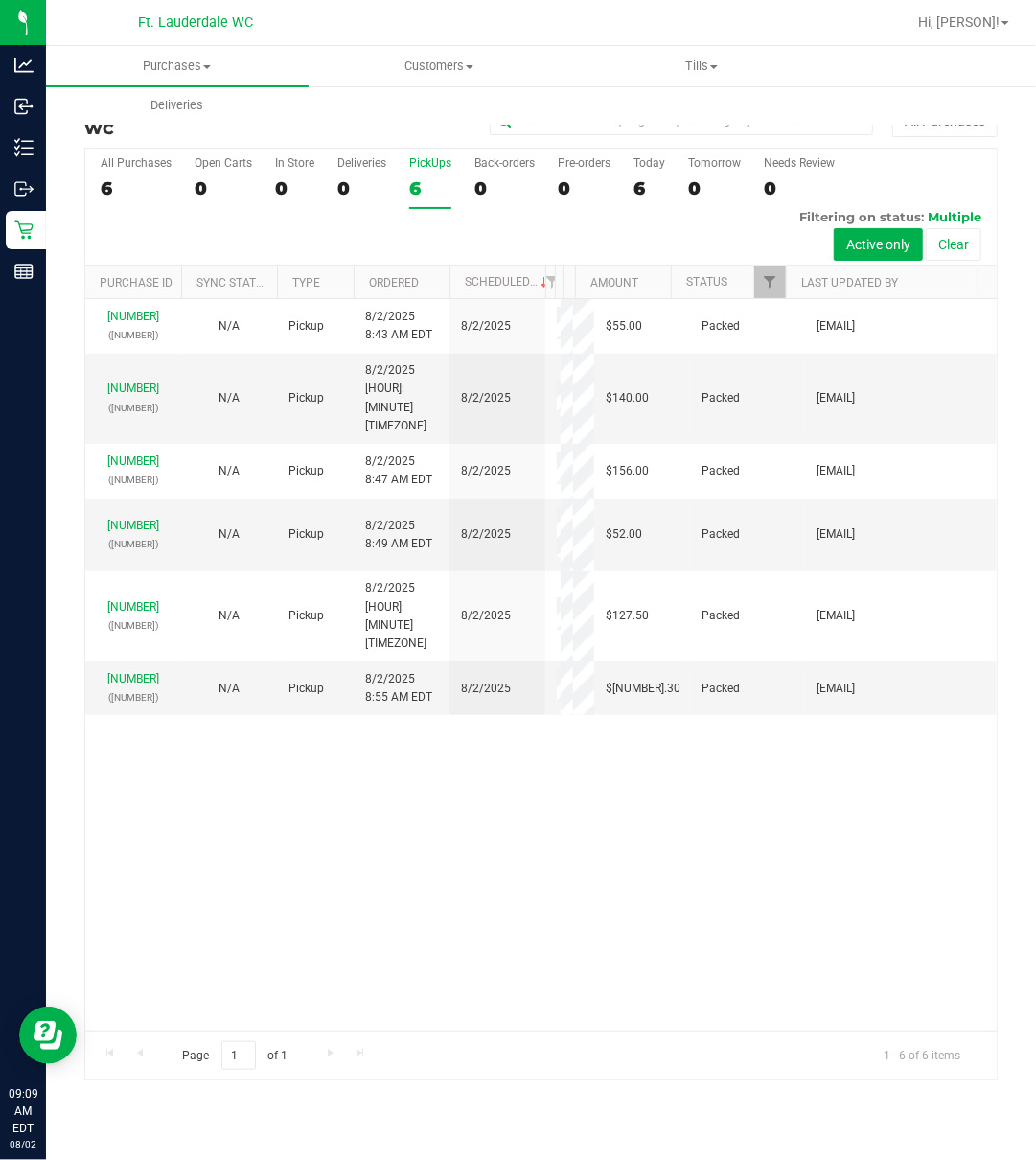 click on "PickUps
6" at bounding box center (430, 182) 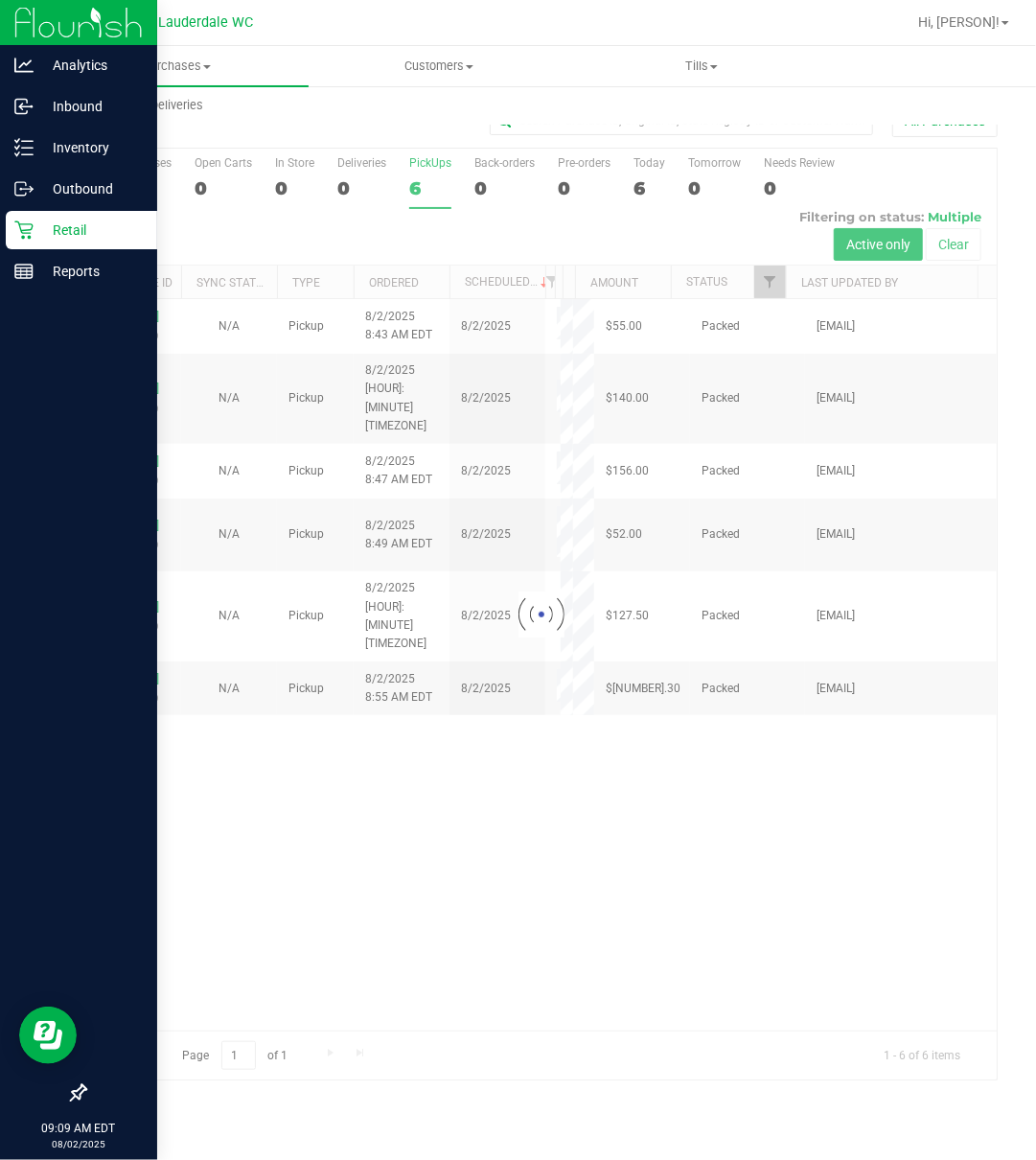 click 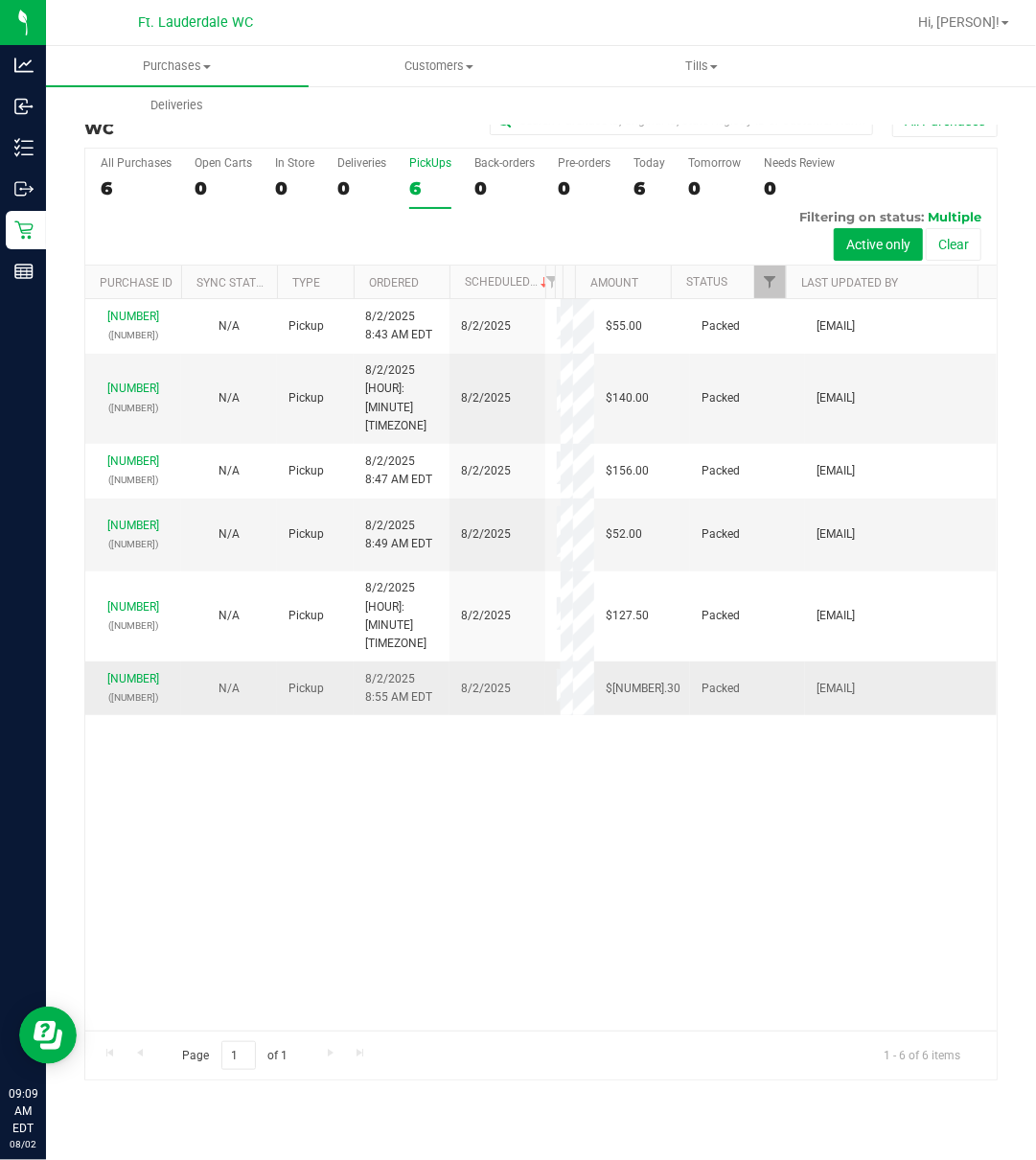 drag, startPoint x: 368, startPoint y: 815, endPoint x: 392, endPoint y: 684, distance: 133.1803 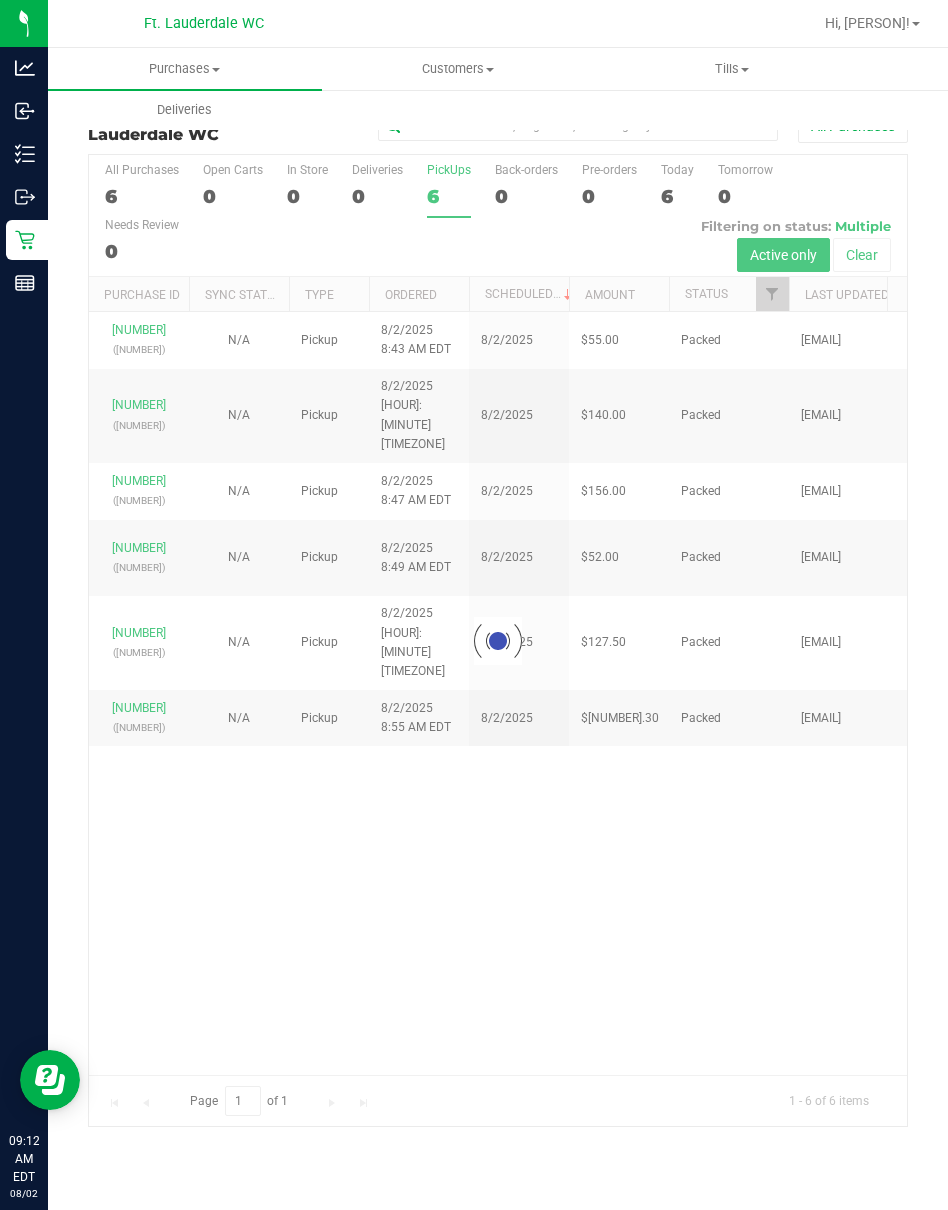 click at bounding box center (498, 640) 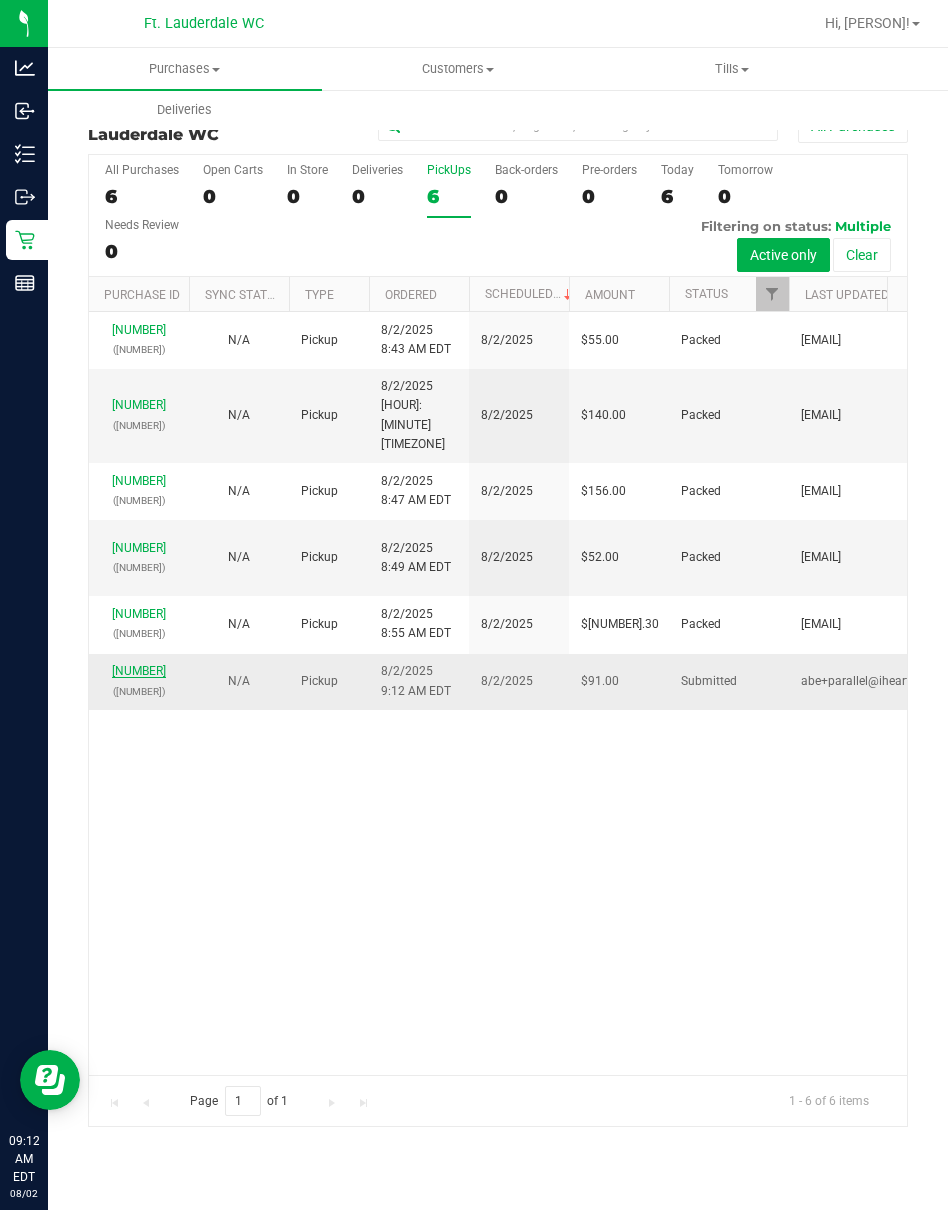 click on "[NUMBER]" at bounding box center [139, 671] 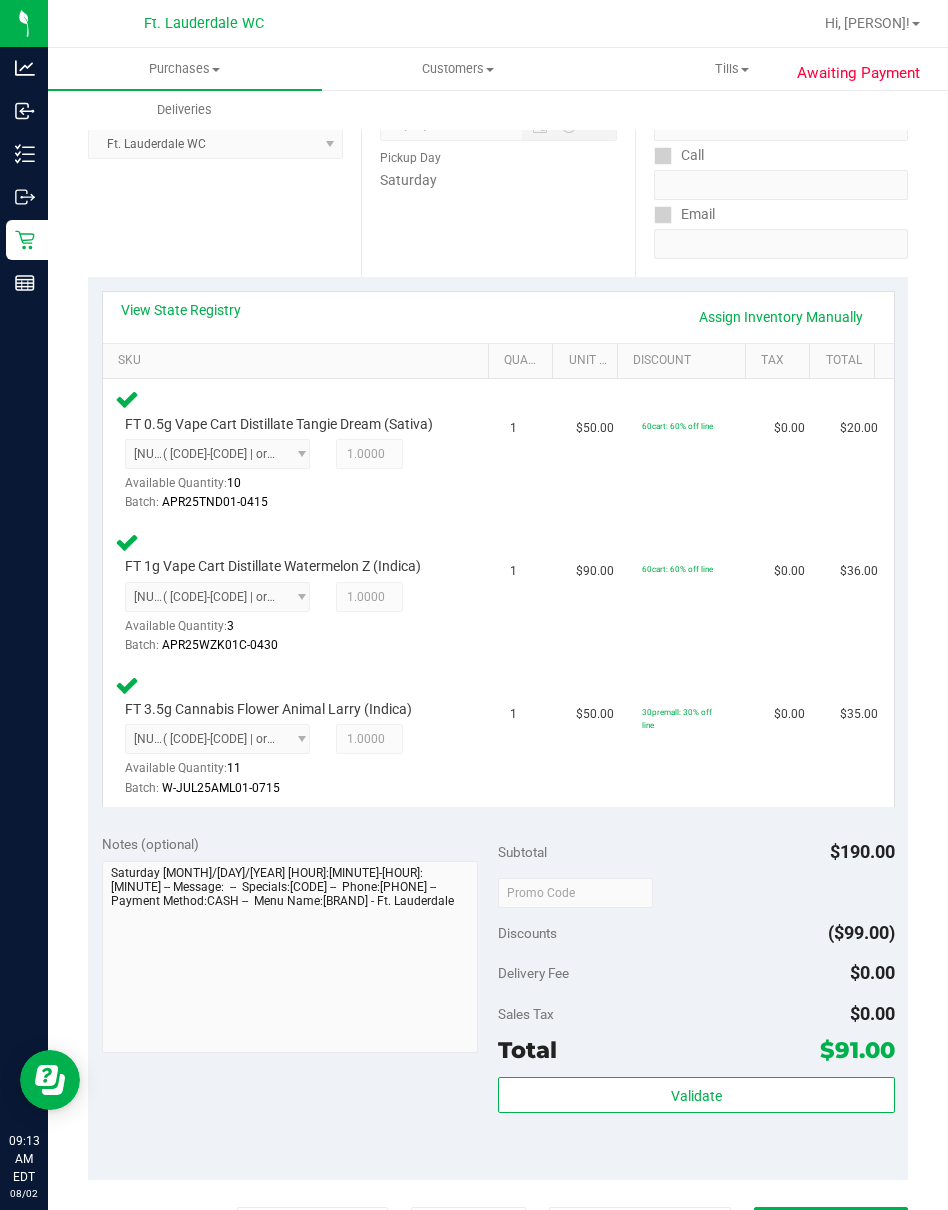 scroll, scrollTop: 400, scrollLeft: 0, axis: vertical 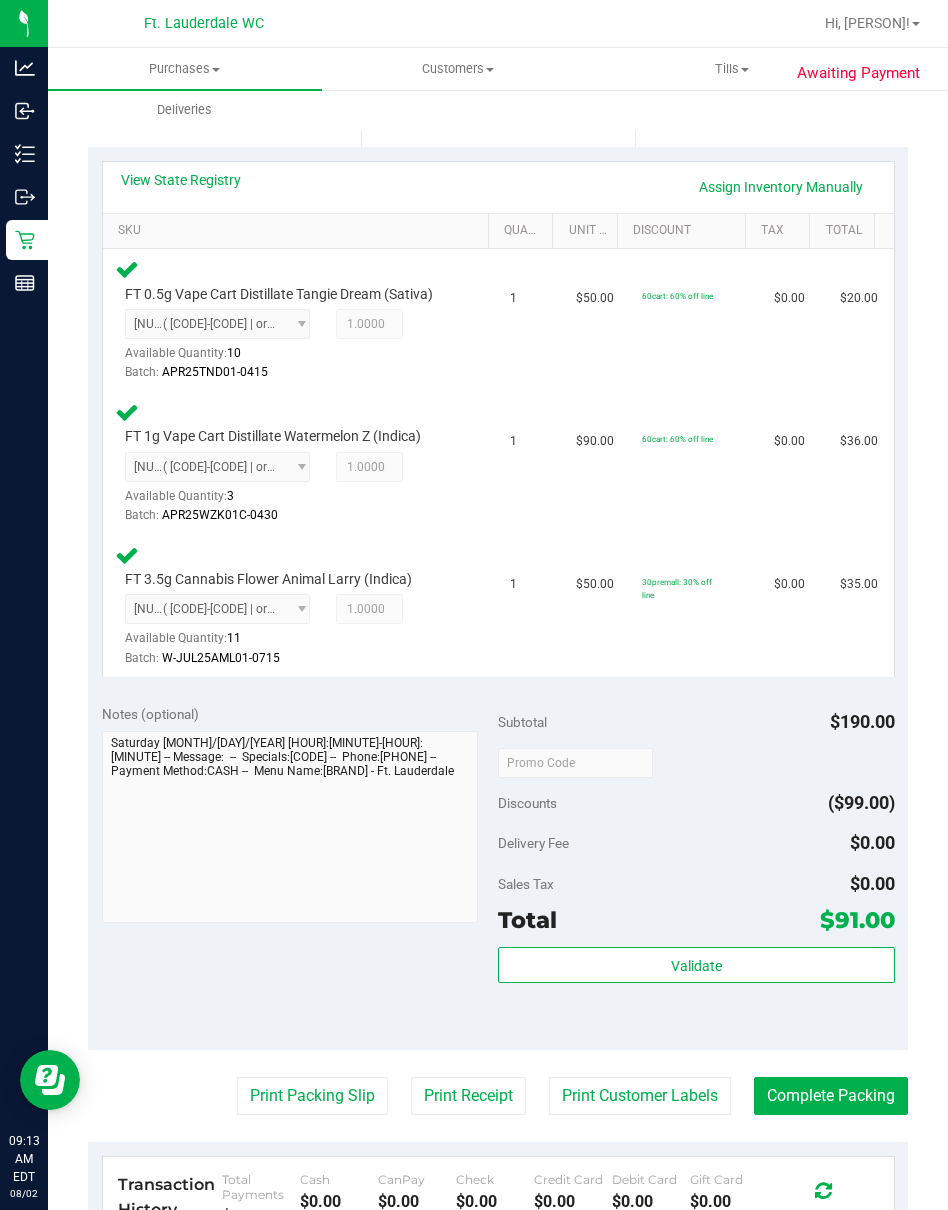 click on "Subtotal
$[NUMBER].00
Discounts
($[NUMBER].00)
Delivery Fee
$[NUMBER].00
Sales Tax
$[NUMBER].00
Total
$[NUMBER].00
Validate" at bounding box center (696, 870) 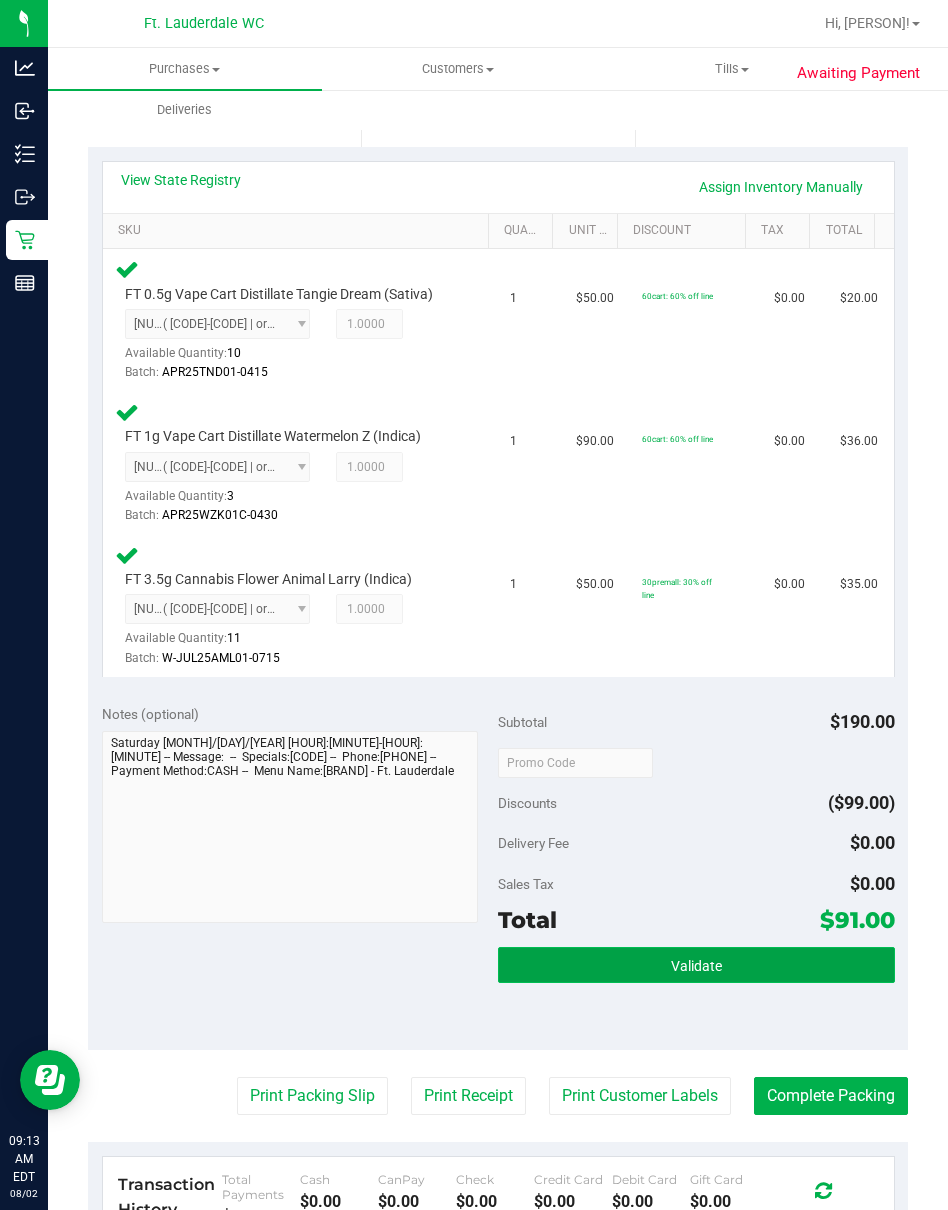 click on "Validate" at bounding box center [696, 965] 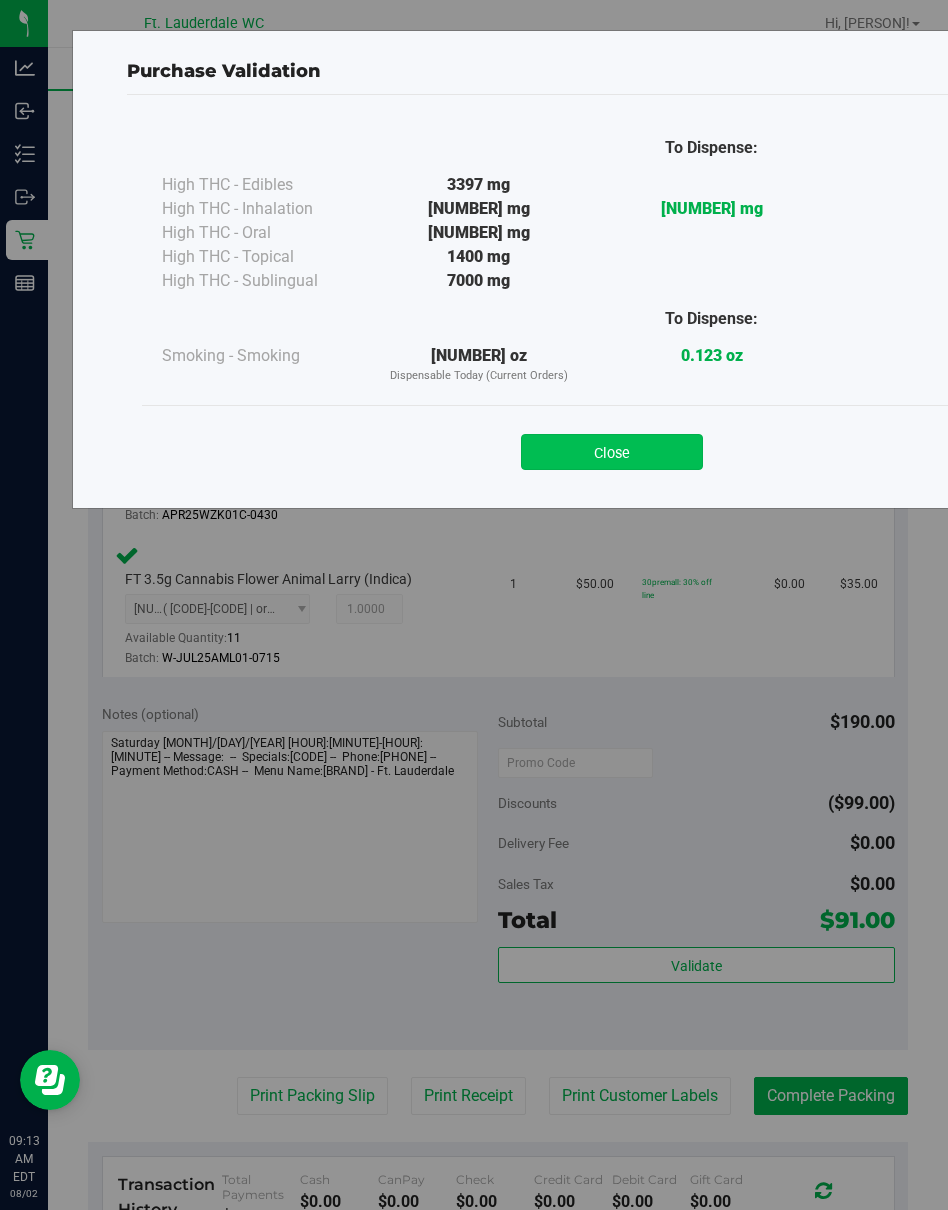 click on "Close" at bounding box center (612, 452) 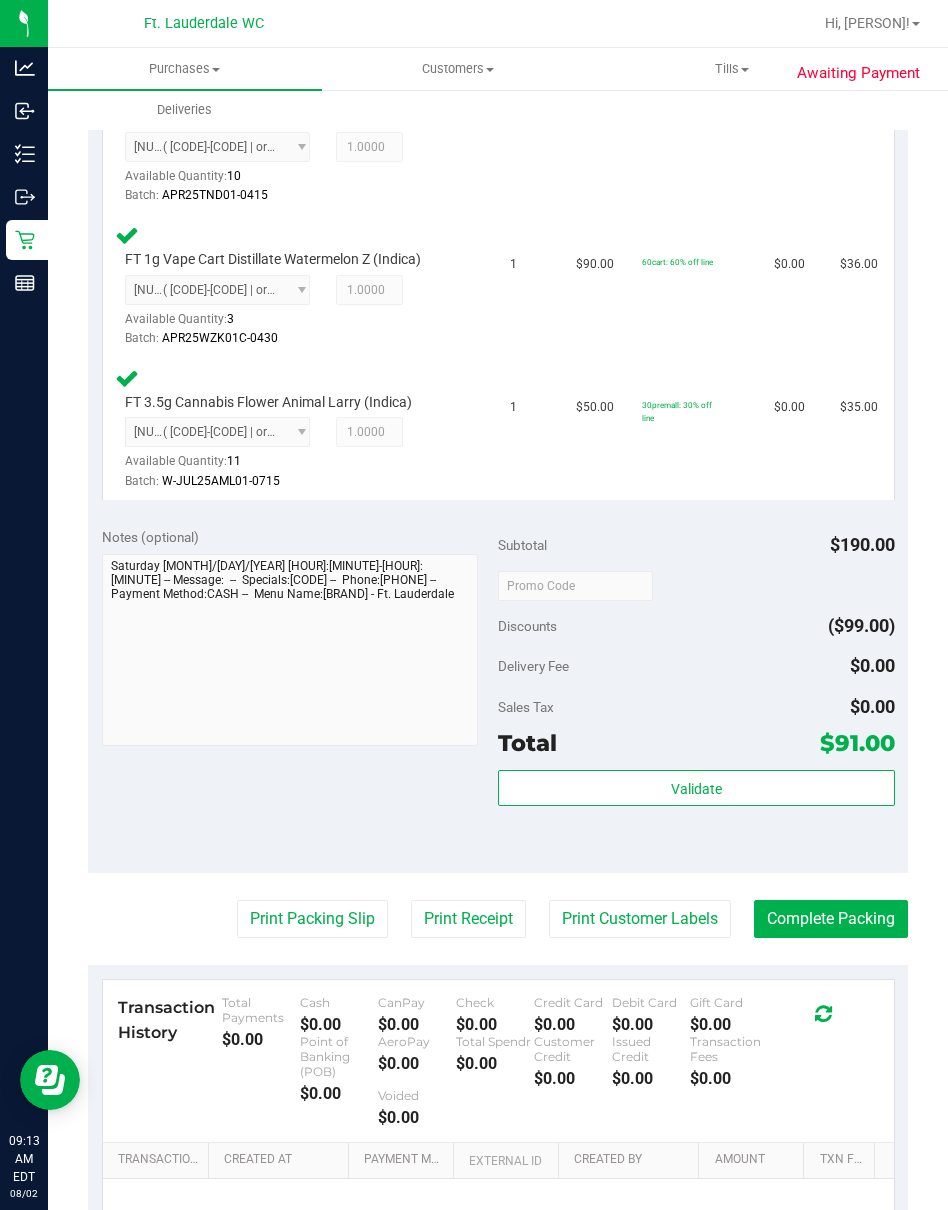 scroll, scrollTop: 792, scrollLeft: 0, axis: vertical 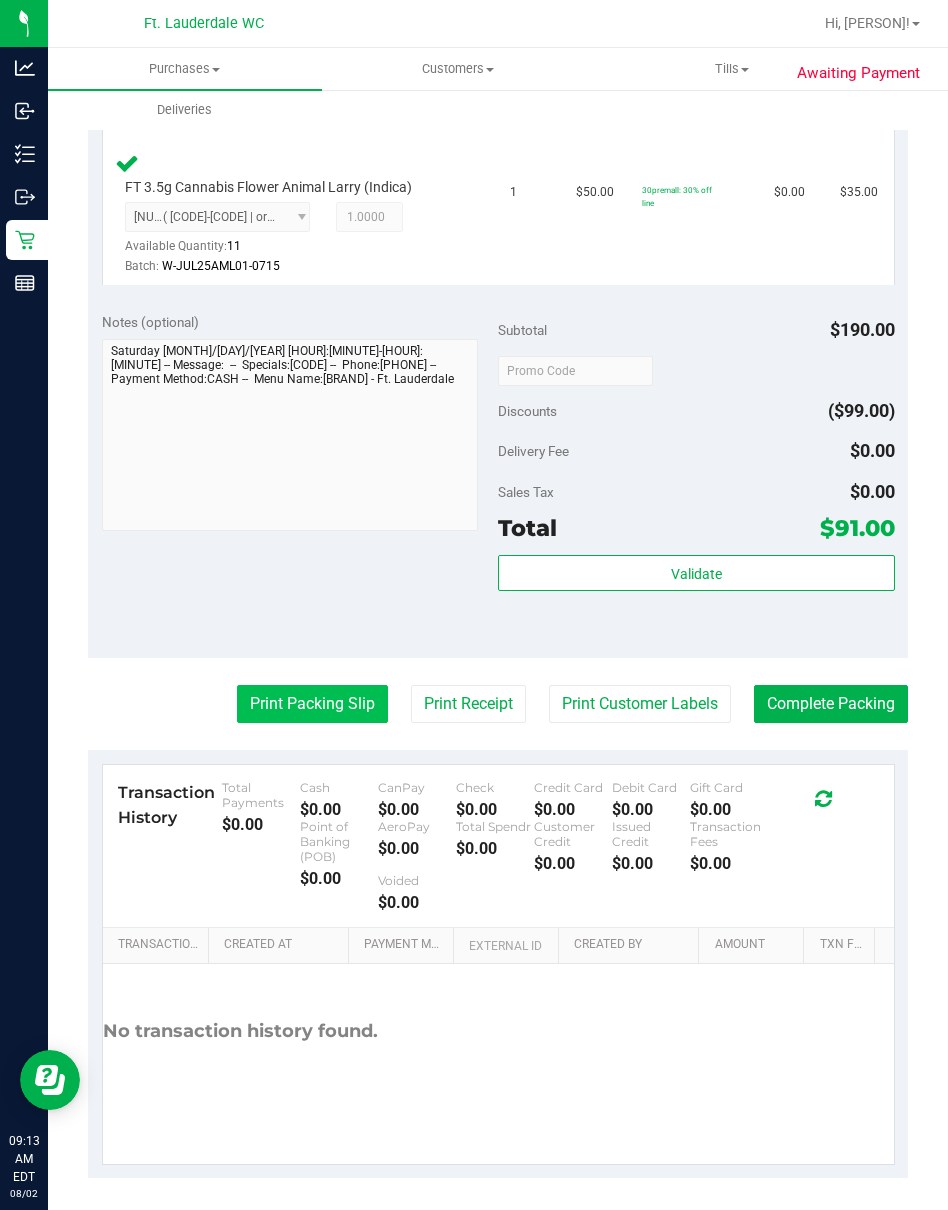 click on "Print Packing Slip" at bounding box center [312, 704] 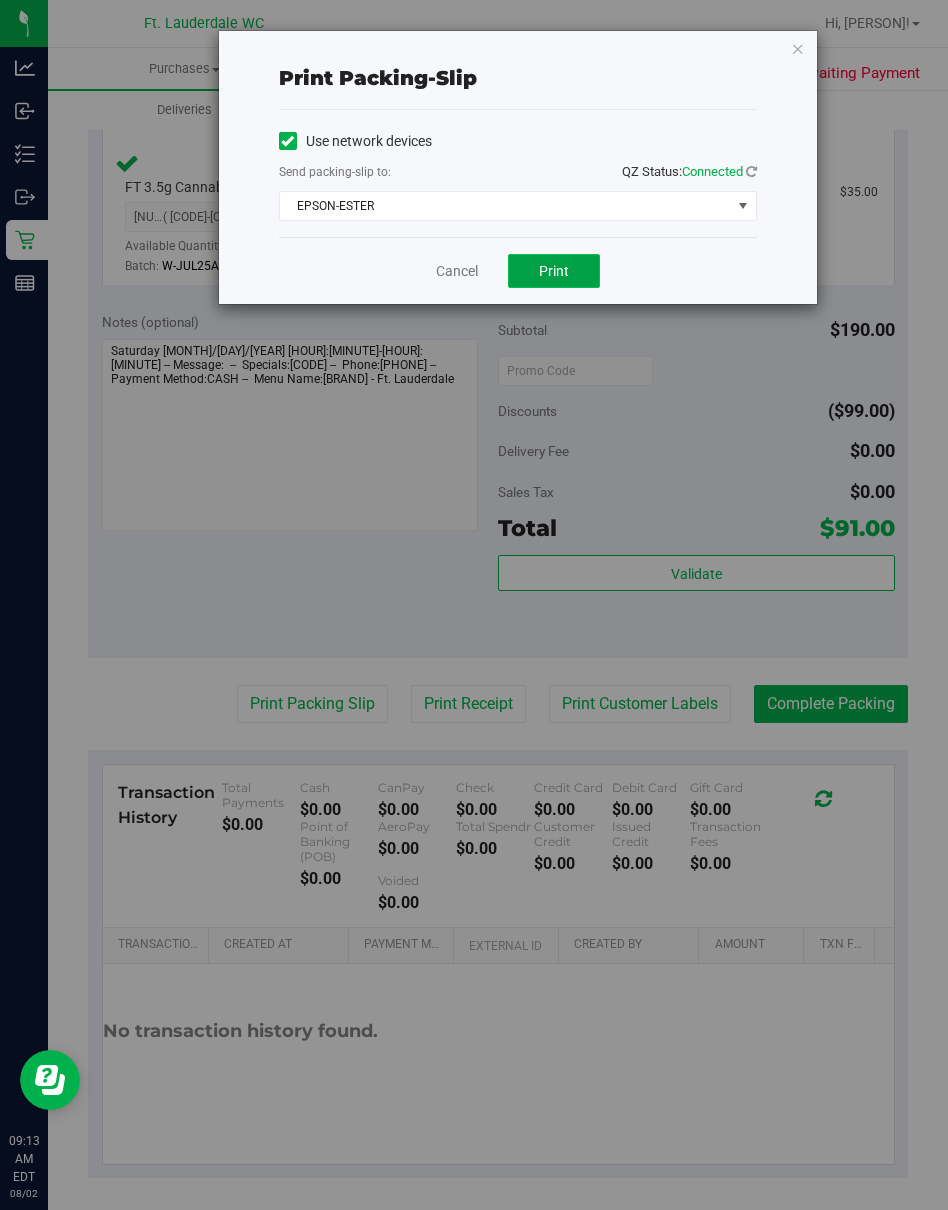 click on "Print" at bounding box center [554, 271] 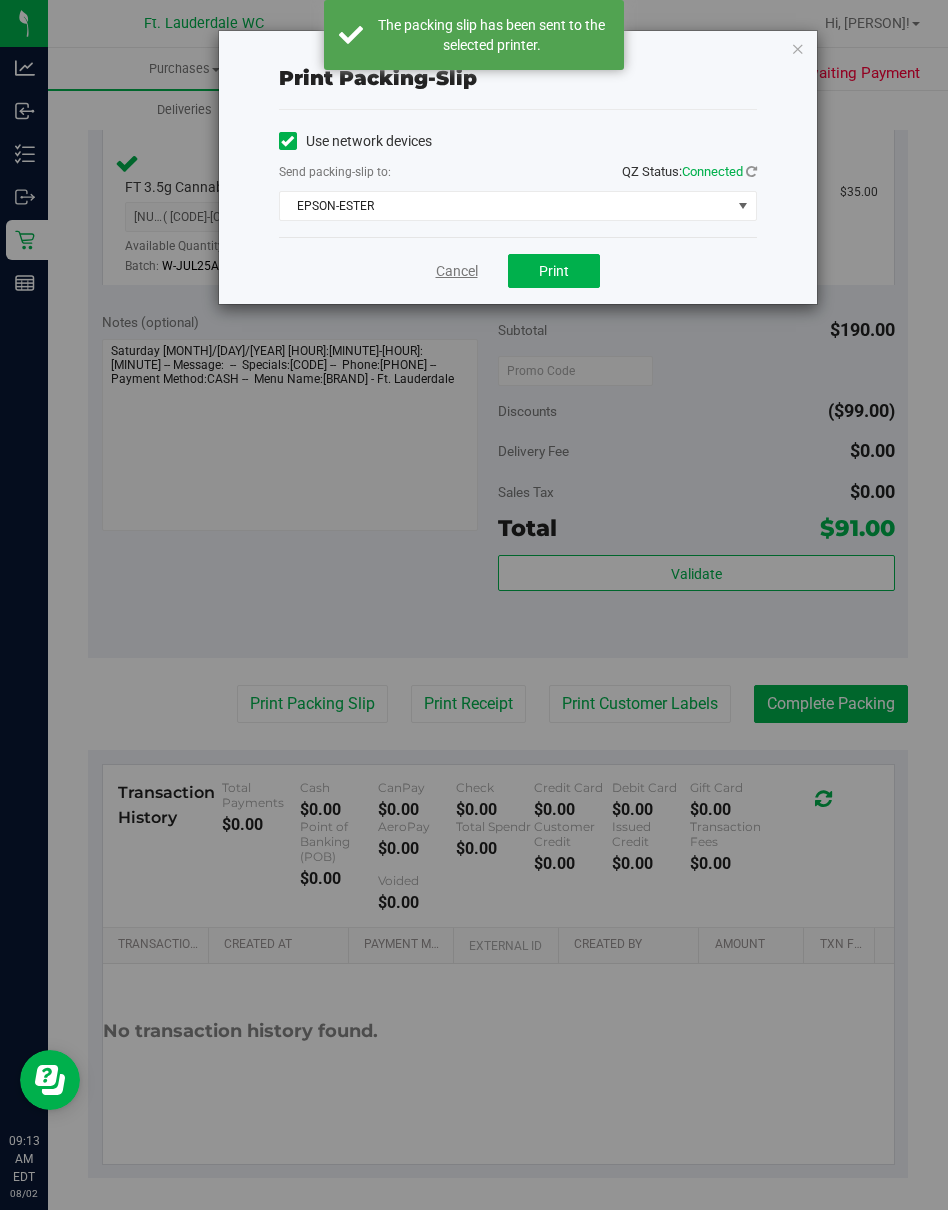 click on "Cancel" at bounding box center (457, 271) 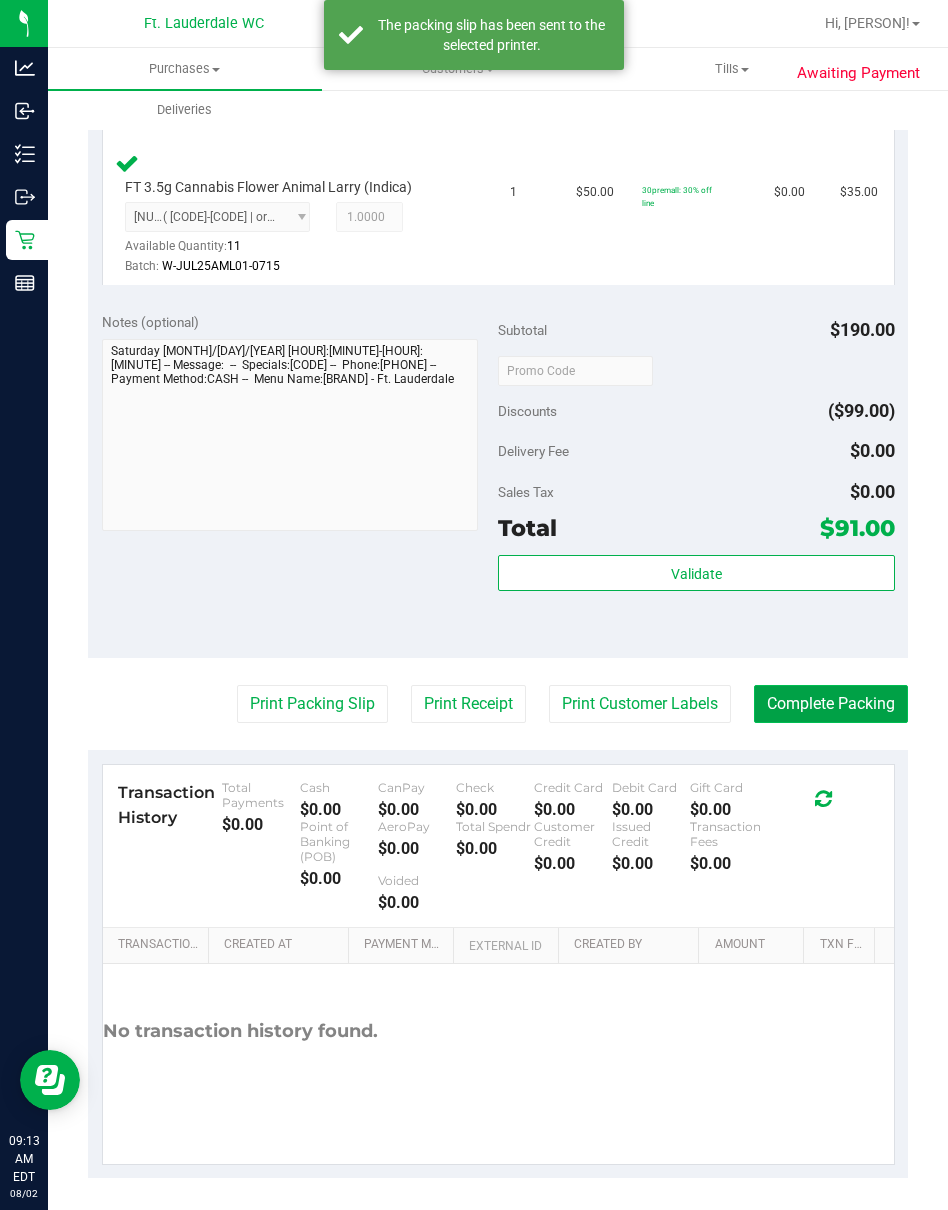 click on "Complete Packing" at bounding box center [831, 704] 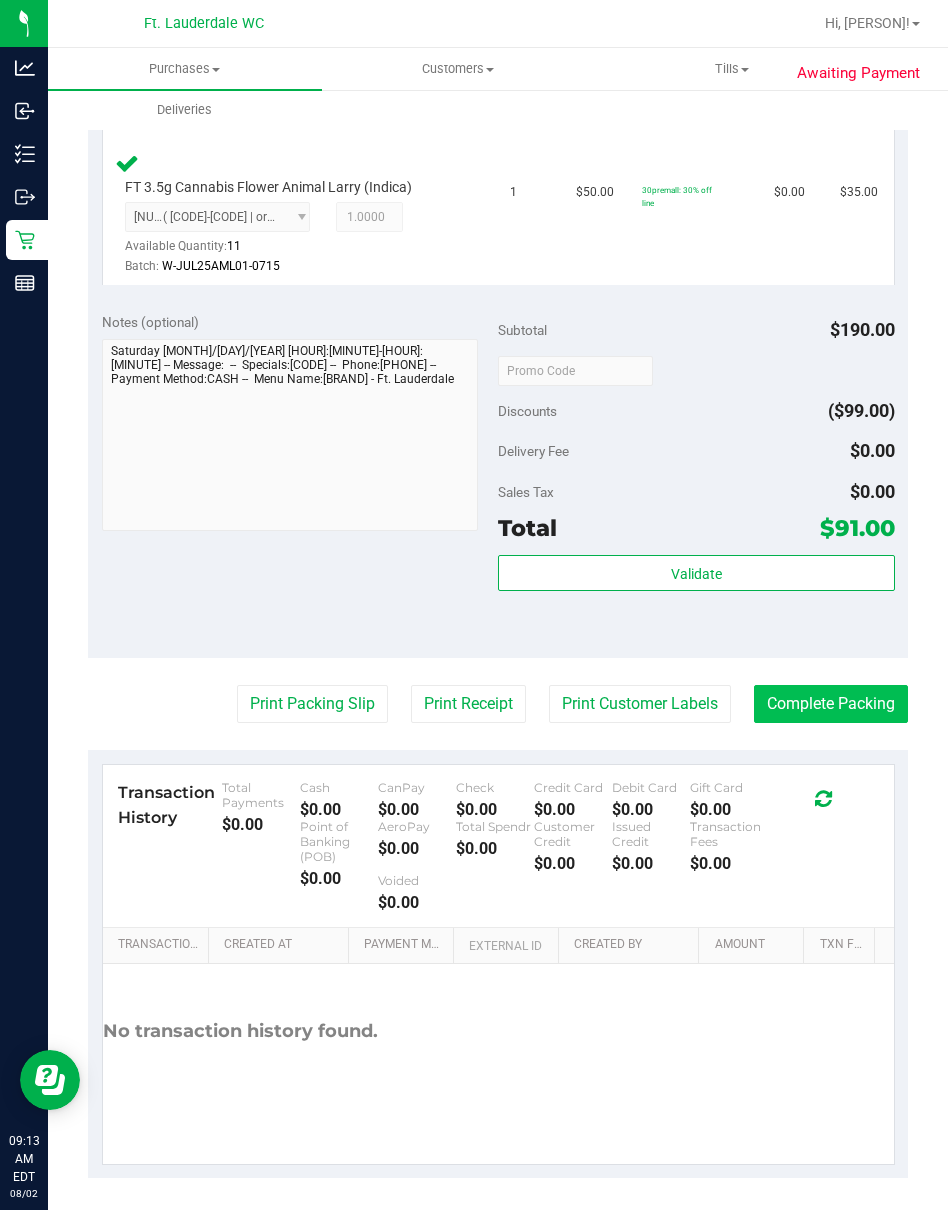 scroll, scrollTop: 0, scrollLeft: 0, axis: both 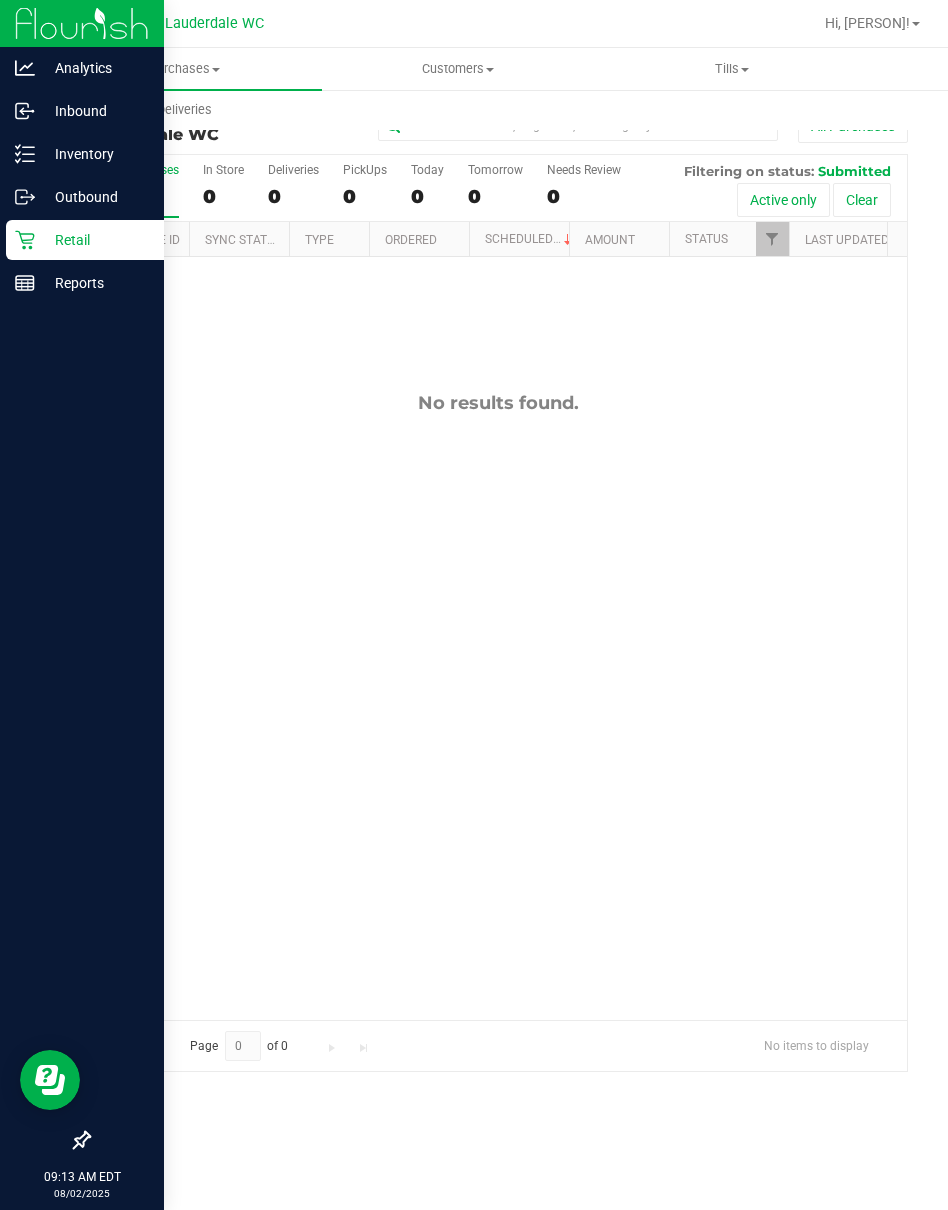 click 